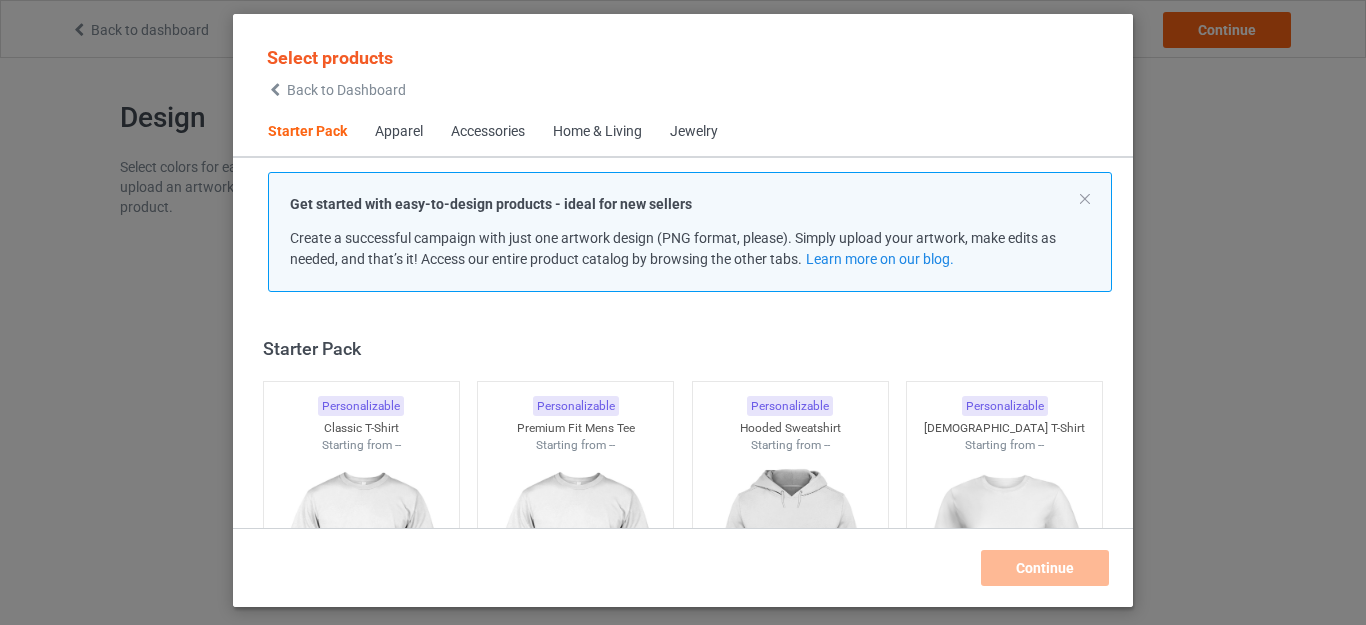 scroll, scrollTop: 0, scrollLeft: 0, axis: both 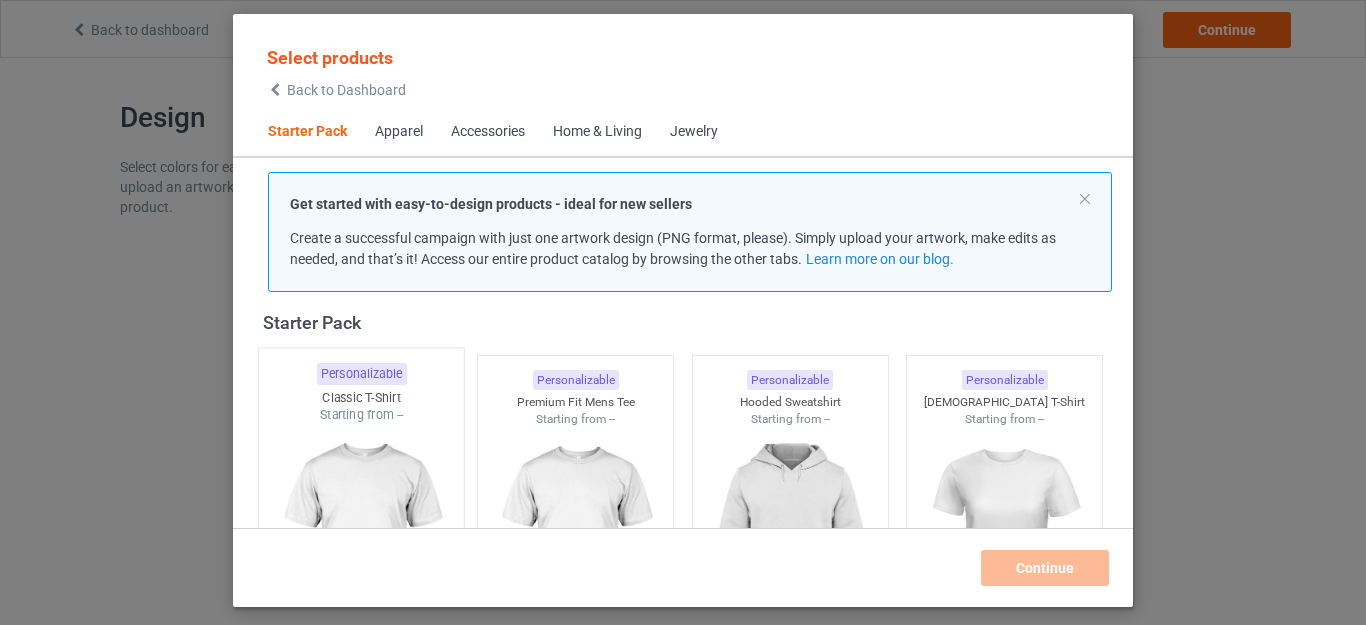 click at bounding box center [361, 541] 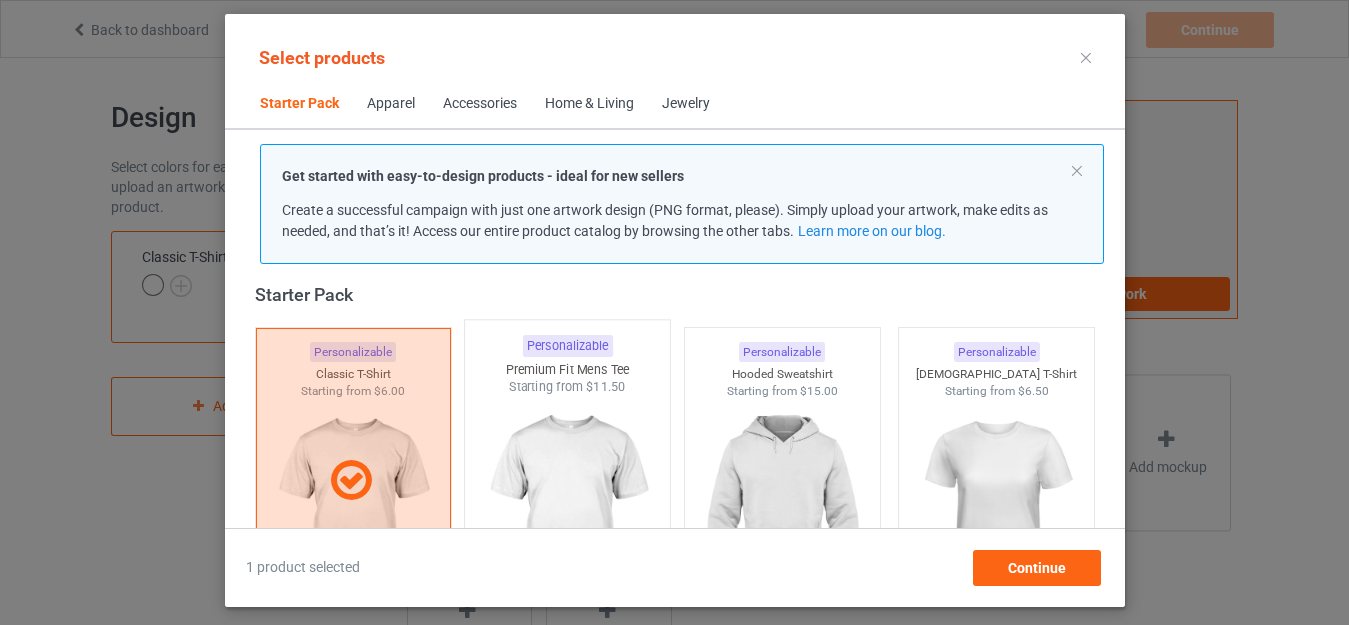 click at bounding box center (567, 513) 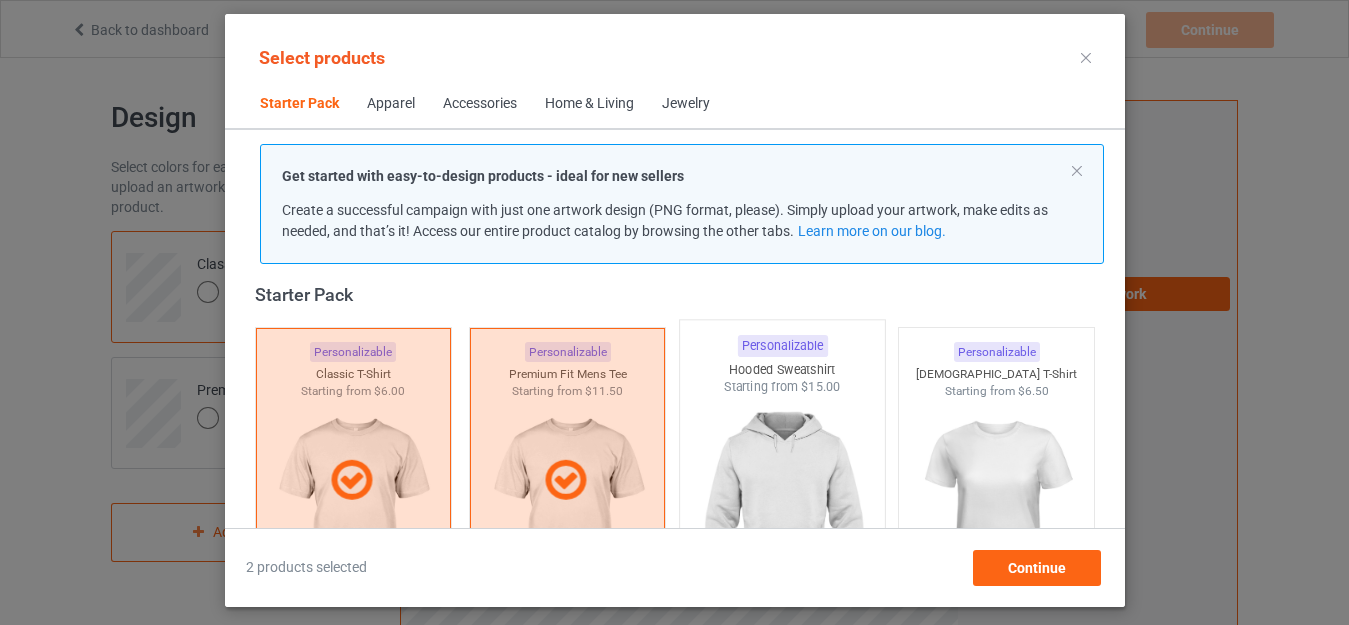 click at bounding box center [782, 513] 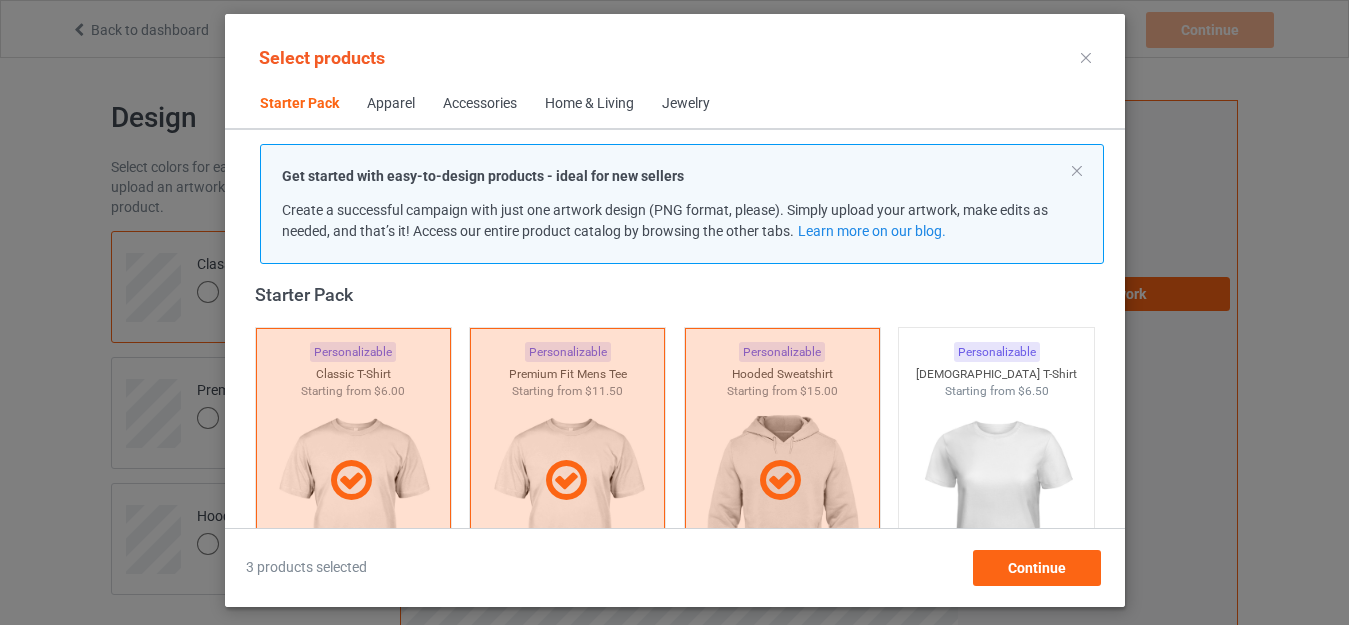 scroll, scrollTop: 675, scrollLeft: 0, axis: vertical 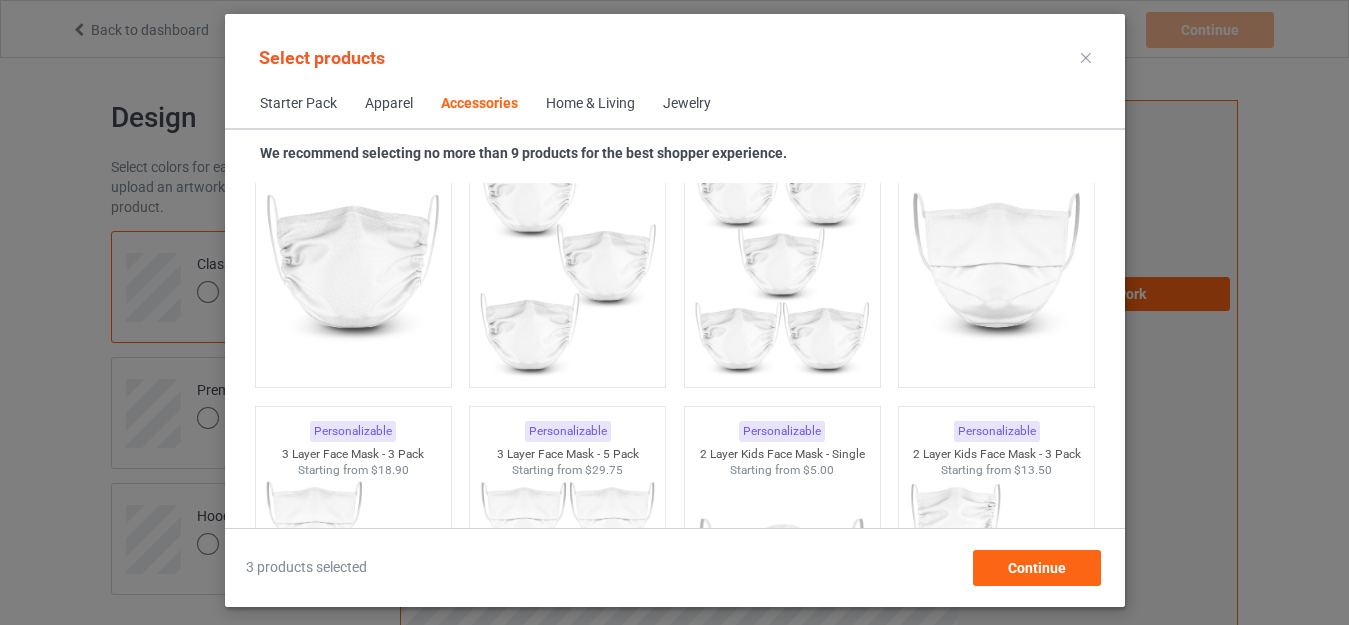 click on "Personalizable 3 Layer Face Mask - Single Starting from   $7.00" at bounding box center [996, 235] 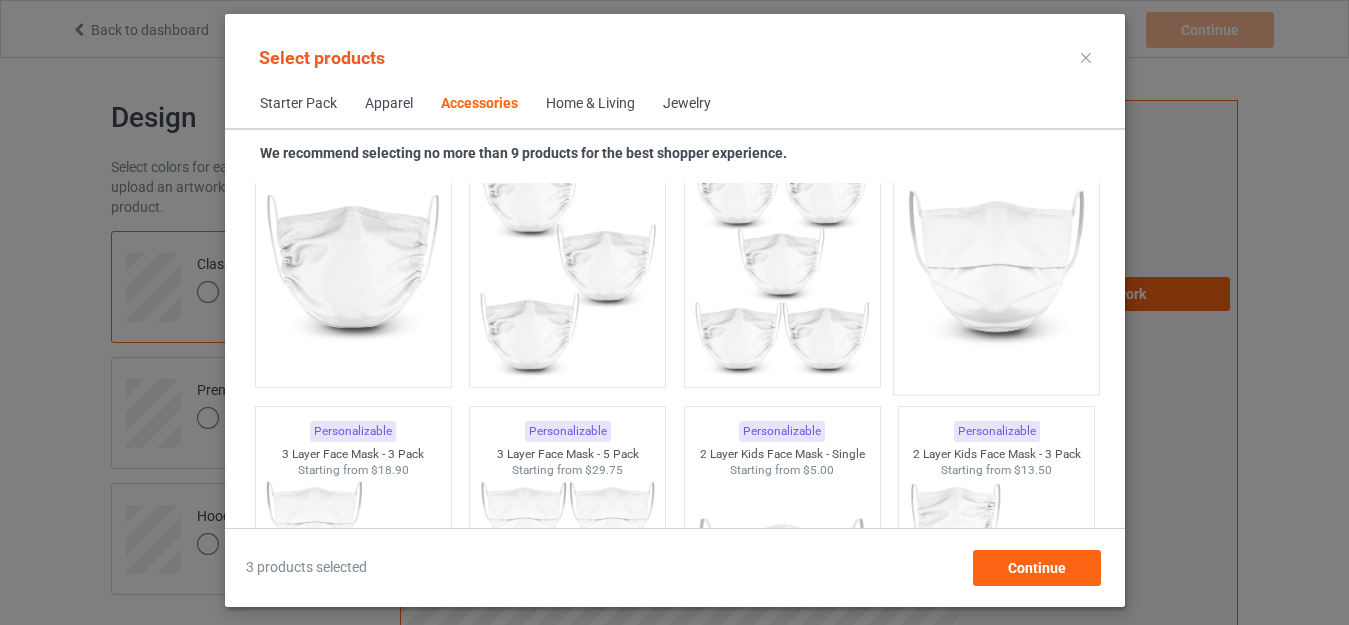 scroll, scrollTop: 0, scrollLeft: 0, axis: both 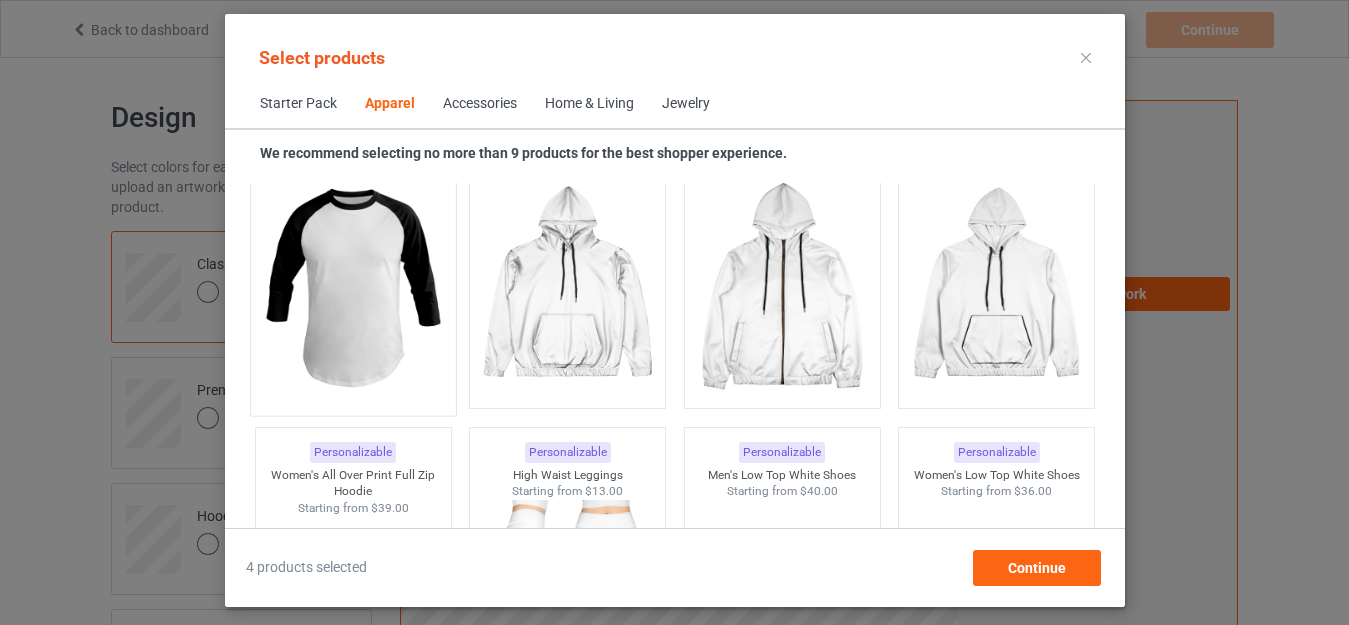 click at bounding box center (353, 287) 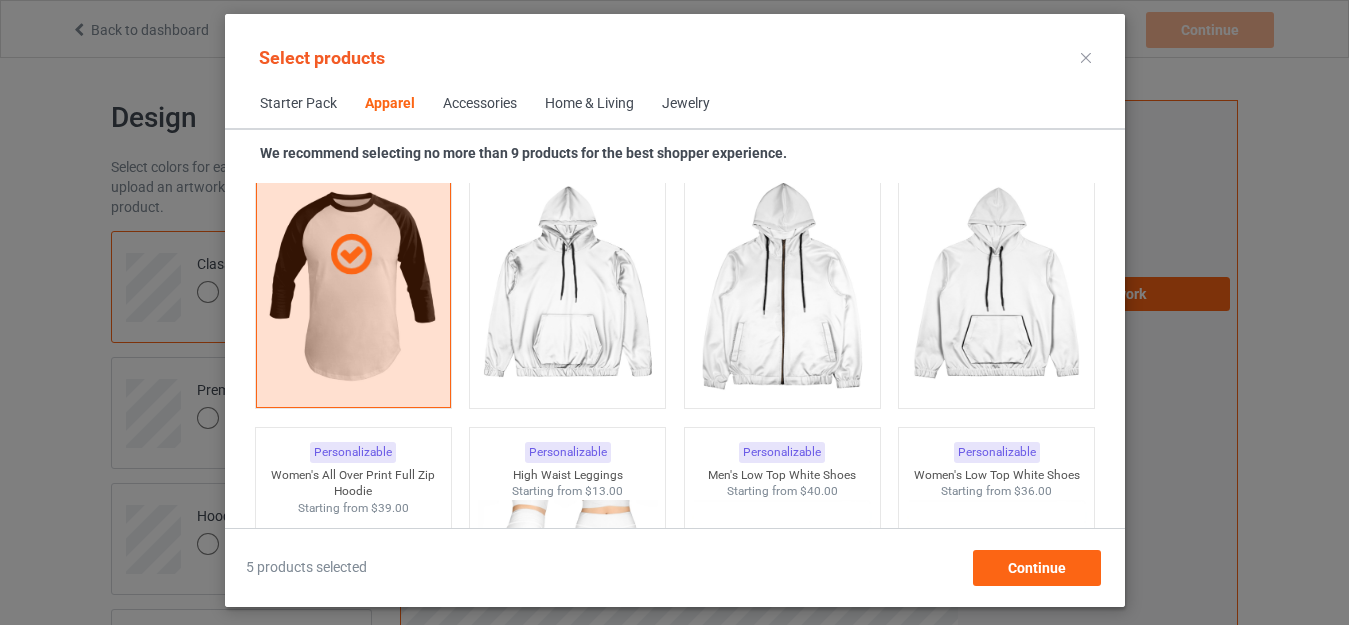 scroll, scrollTop: 1545, scrollLeft: 0, axis: vertical 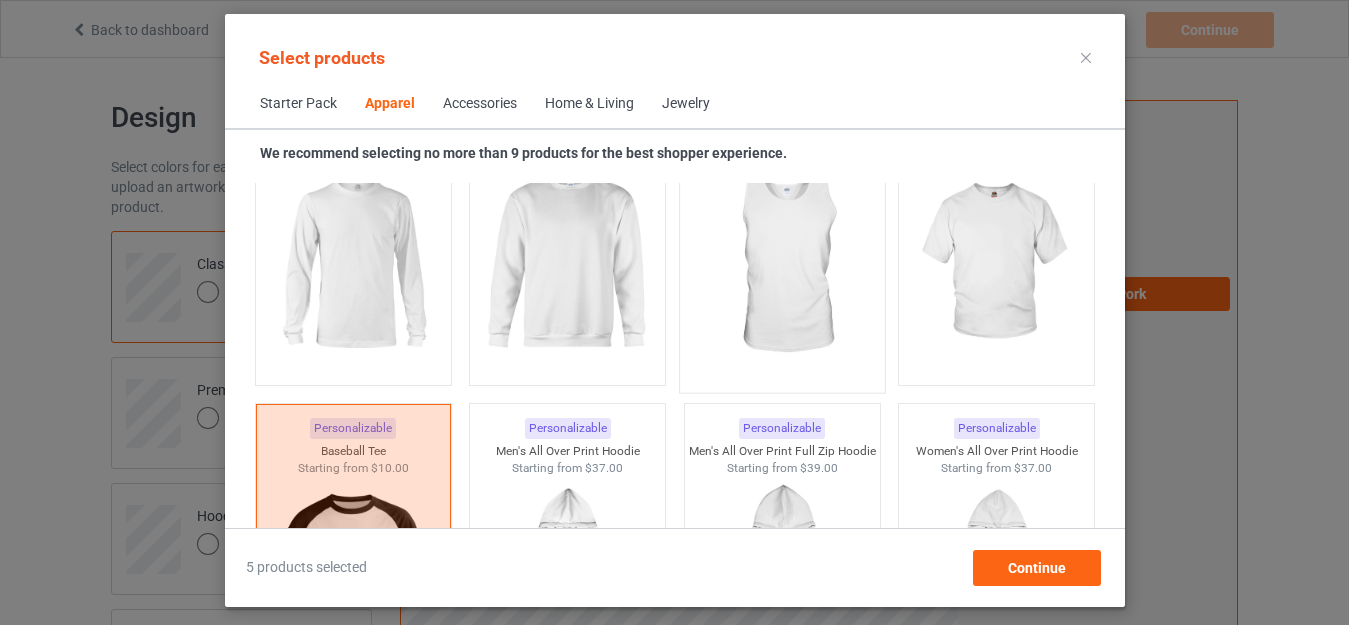 click at bounding box center (782, 264) 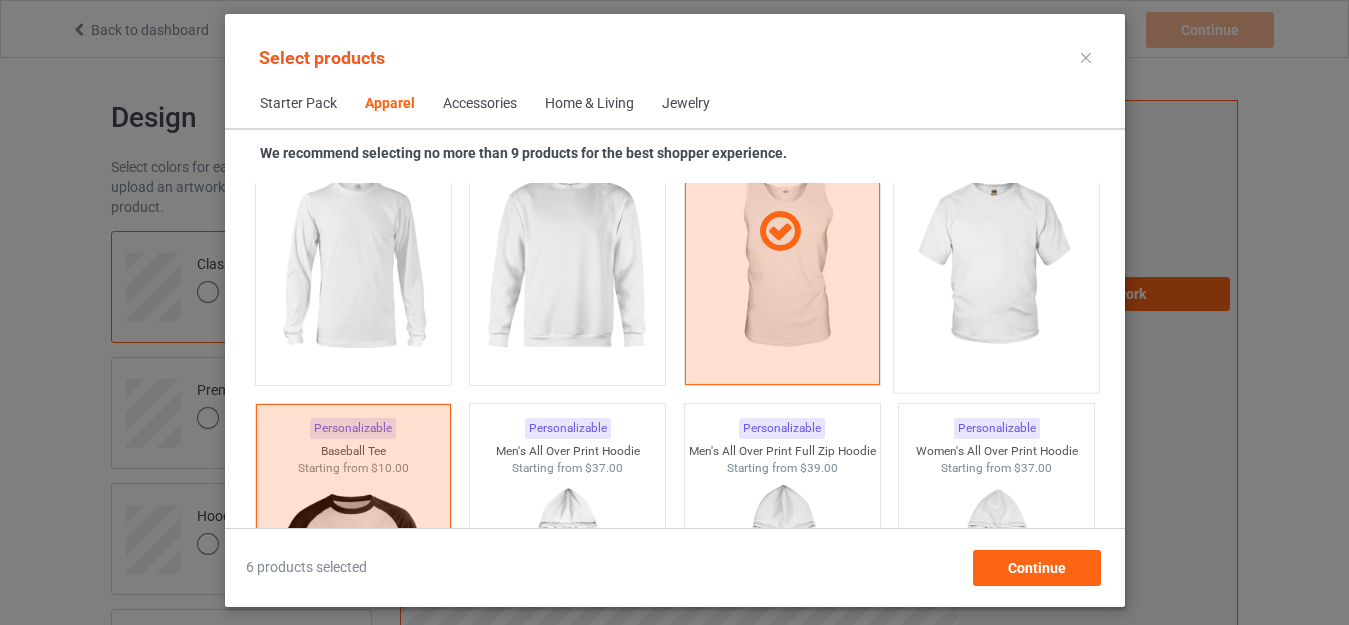 click at bounding box center (996, 264) 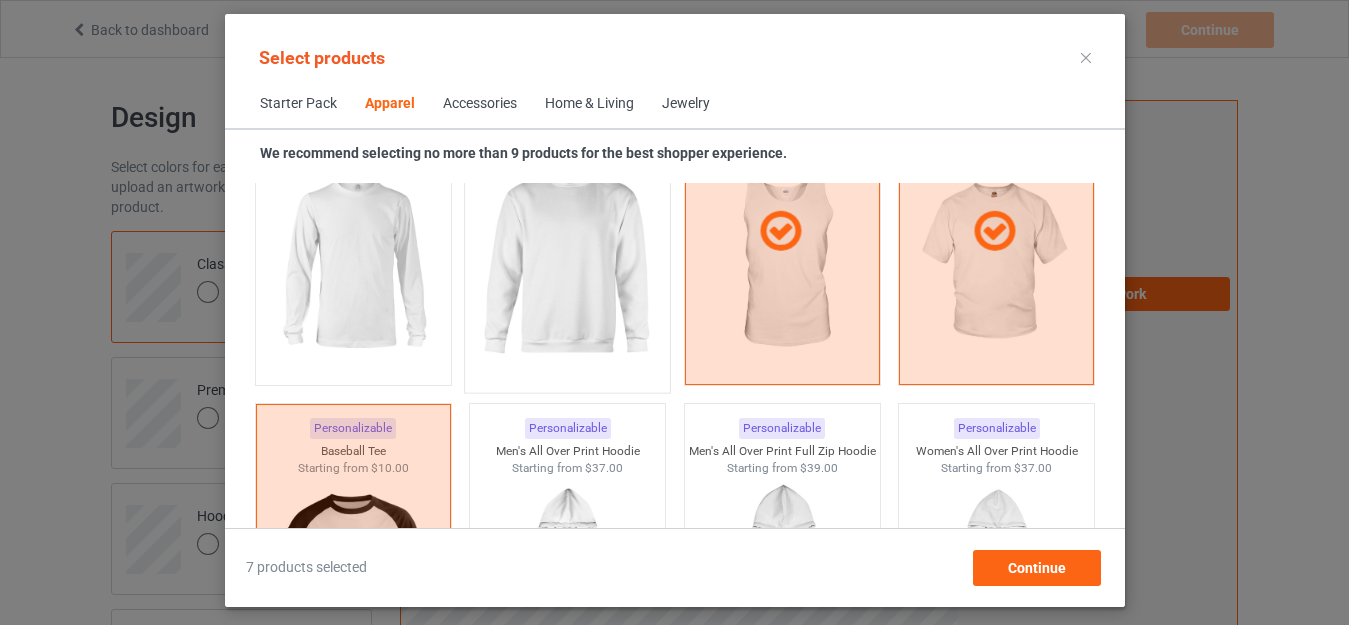 click at bounding box center [567, 264] 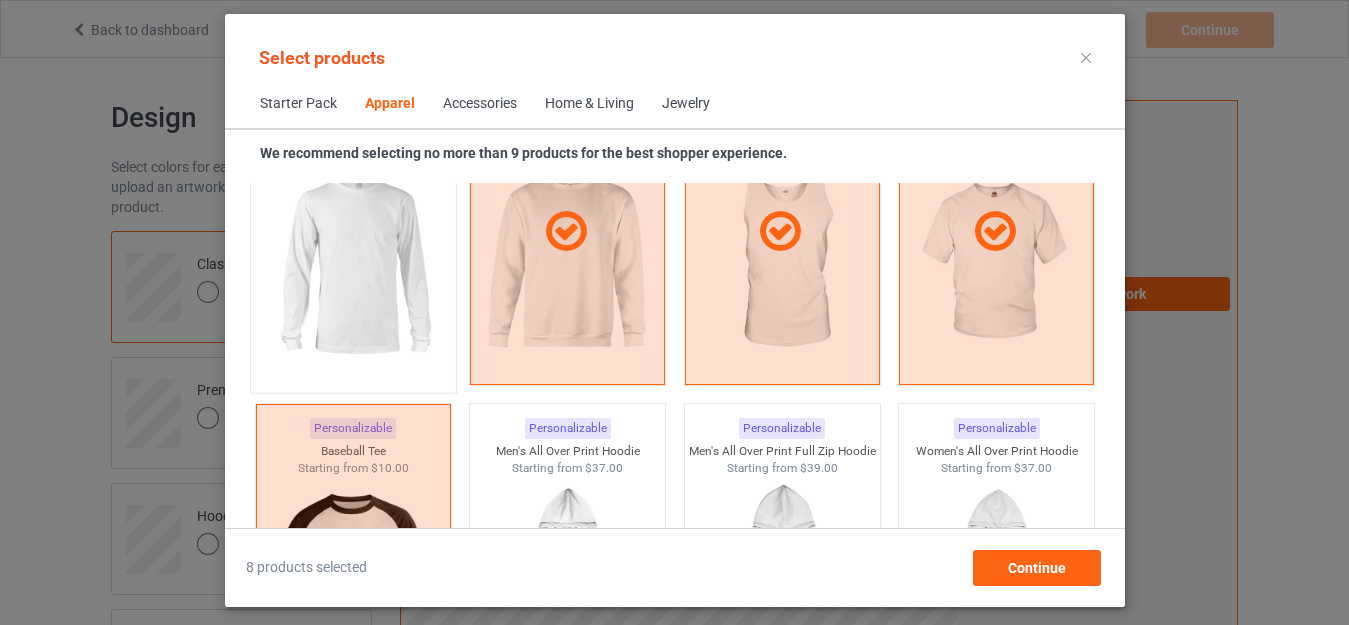 click at bounding box center [353, 264] 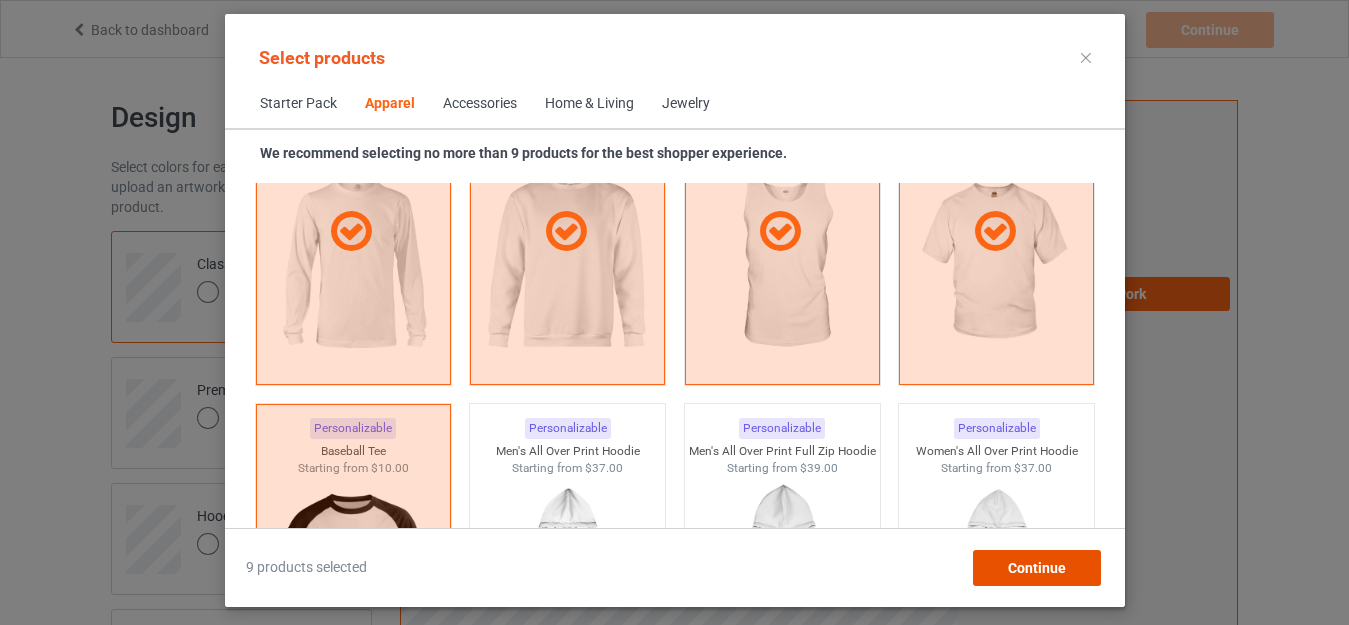 click on "Continue" at bounding box center (1036, 568) 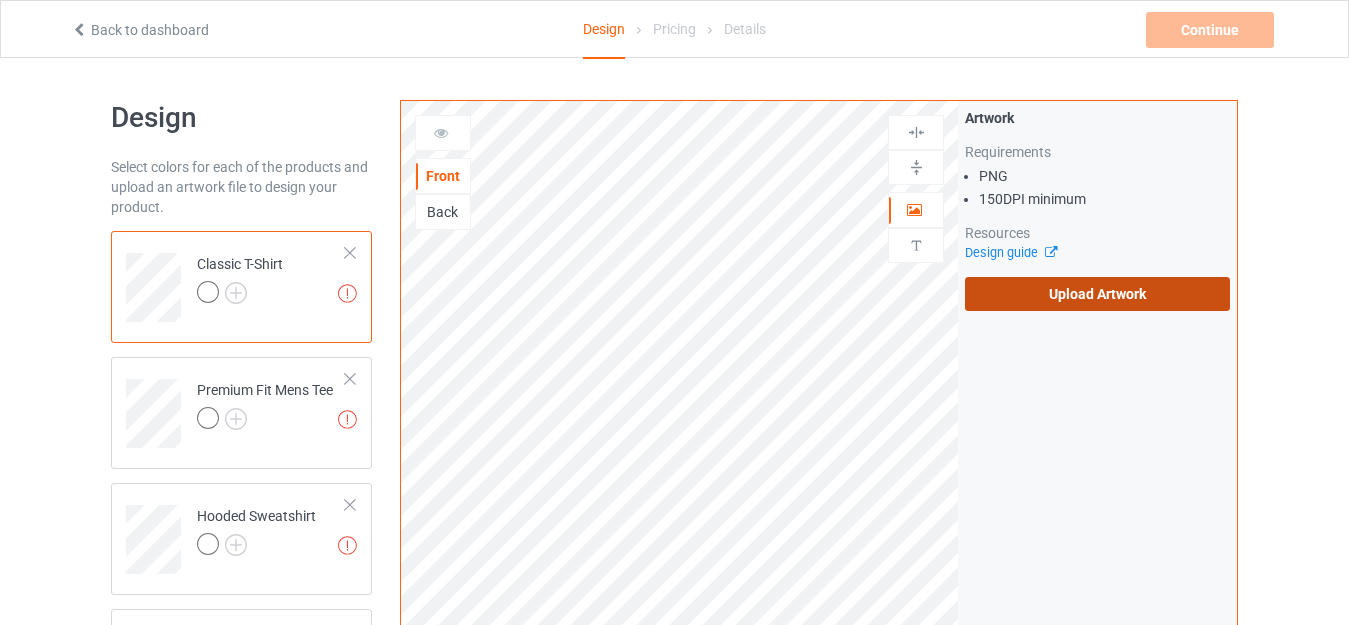 click on "Upload Artwork" at bounding box center (1097, 294) 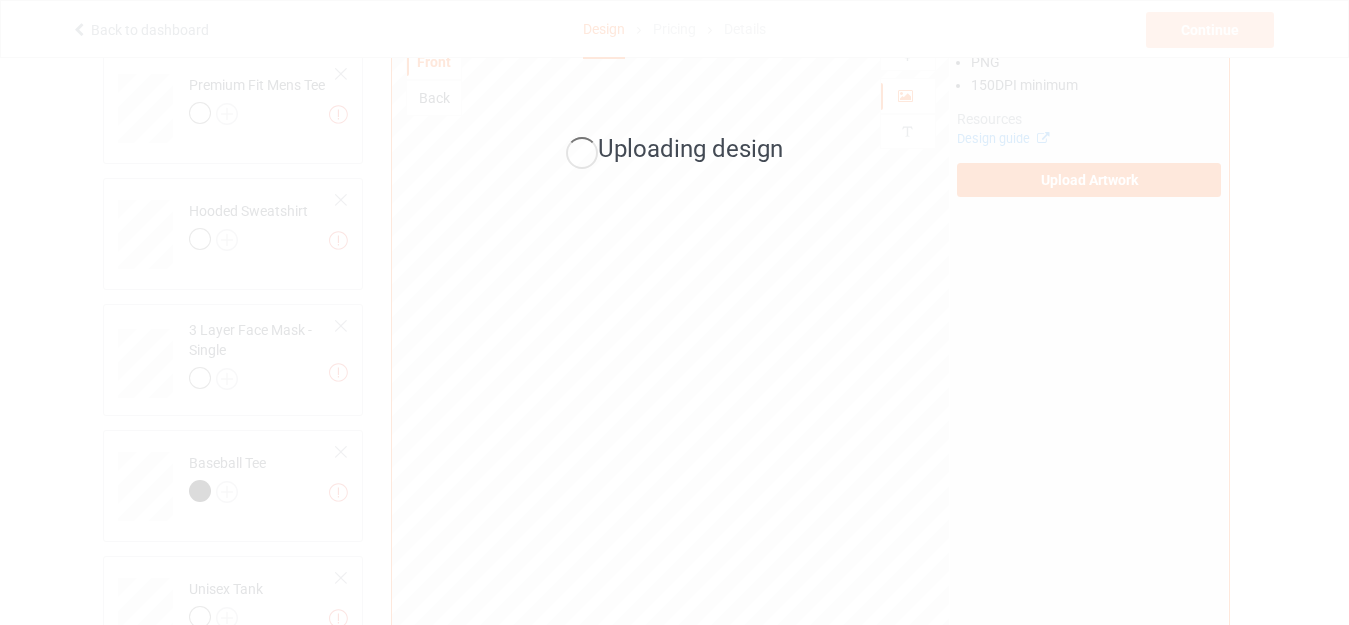 scroll, scrollTop: 629, scrollLeft: 0, axis: vertical 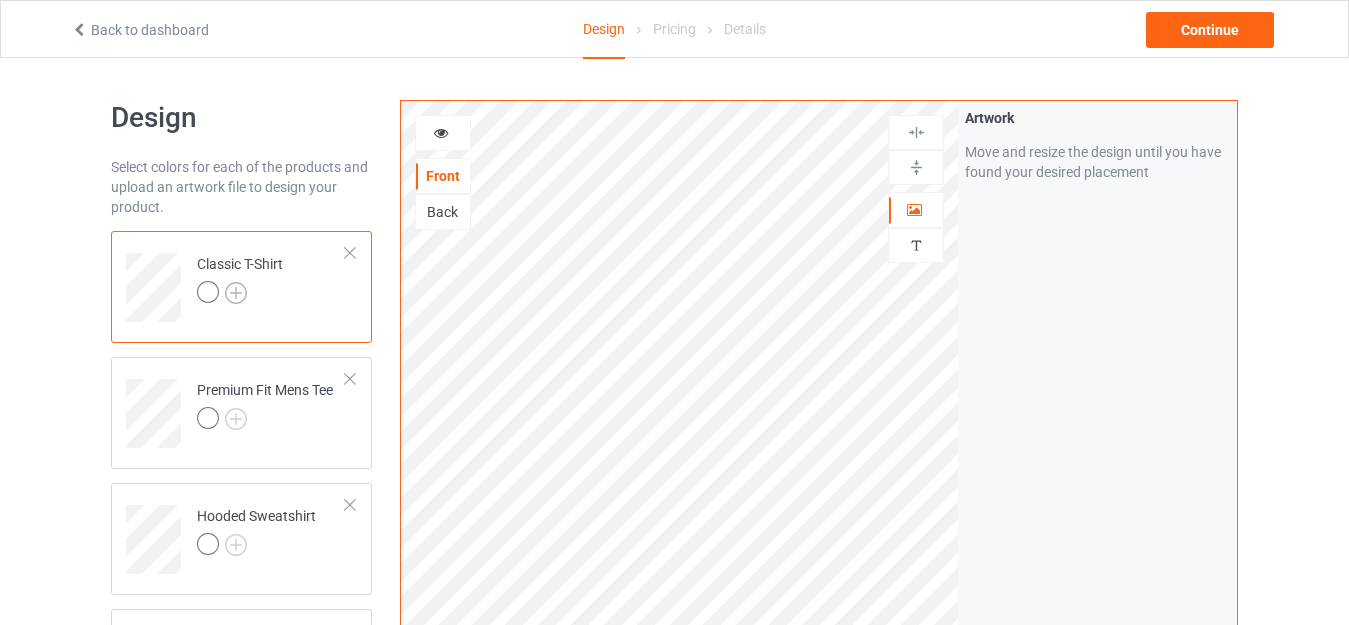 click at bounding box center [236, 293] 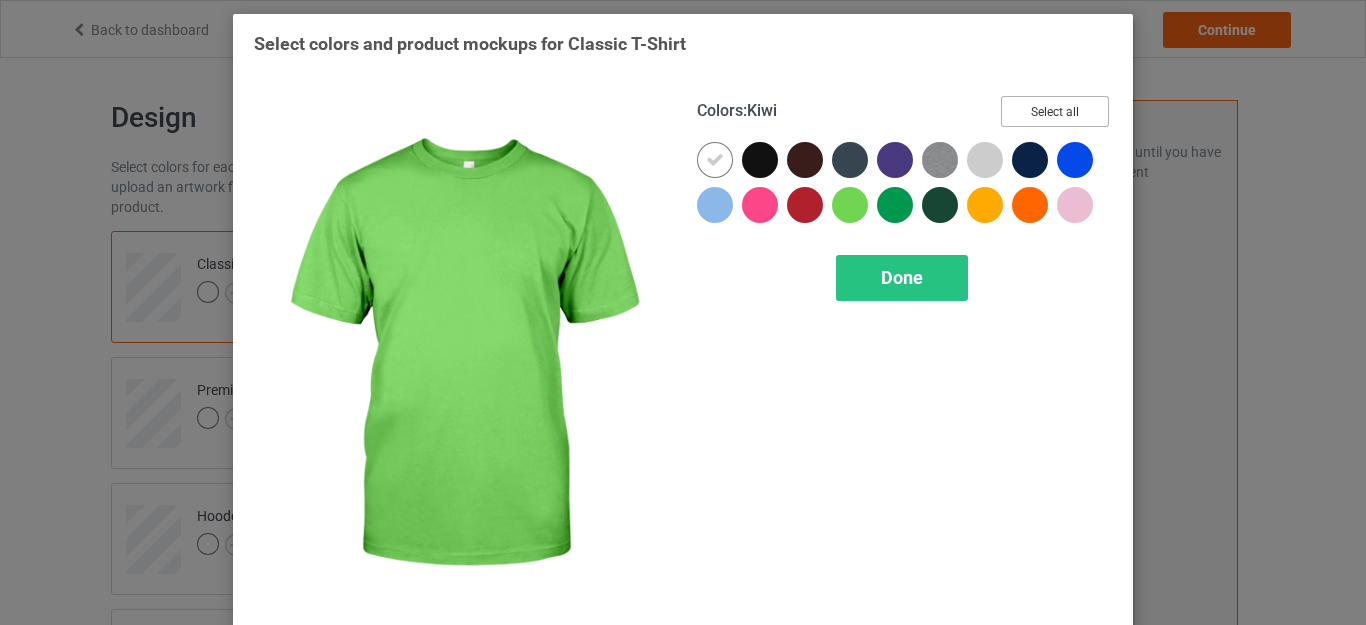 click on "Select all" at bounding box center [1055, 111] 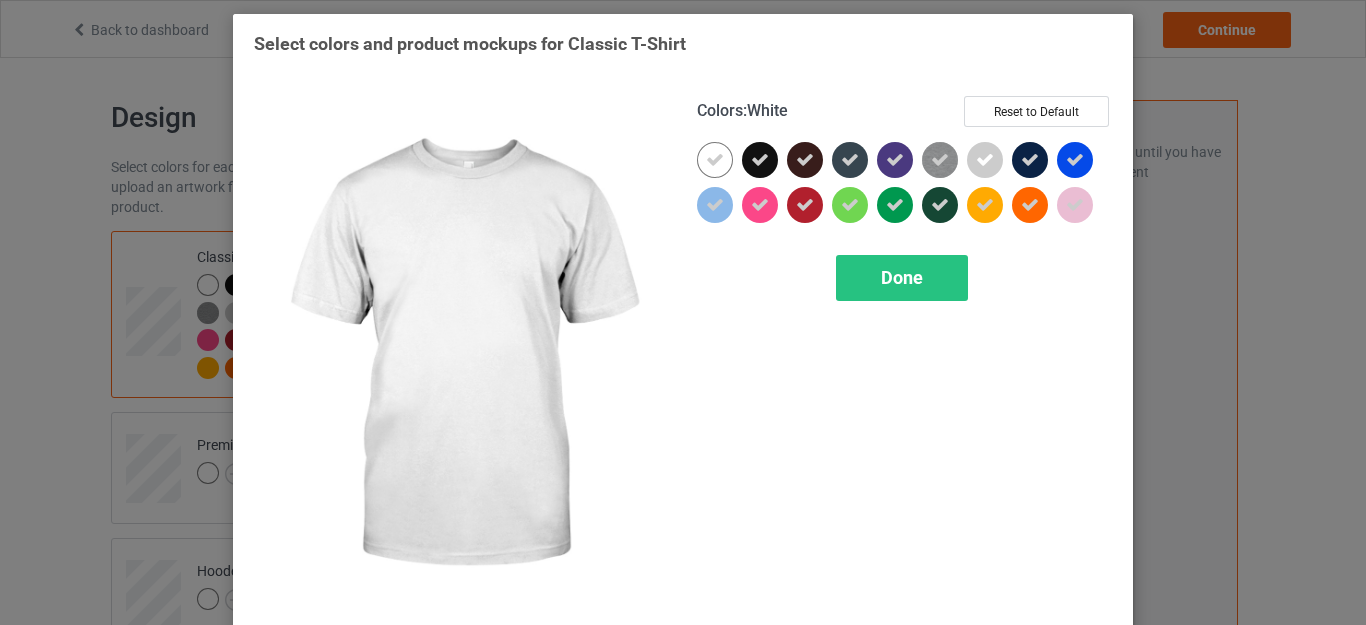 click at bounding box center [715, 160] 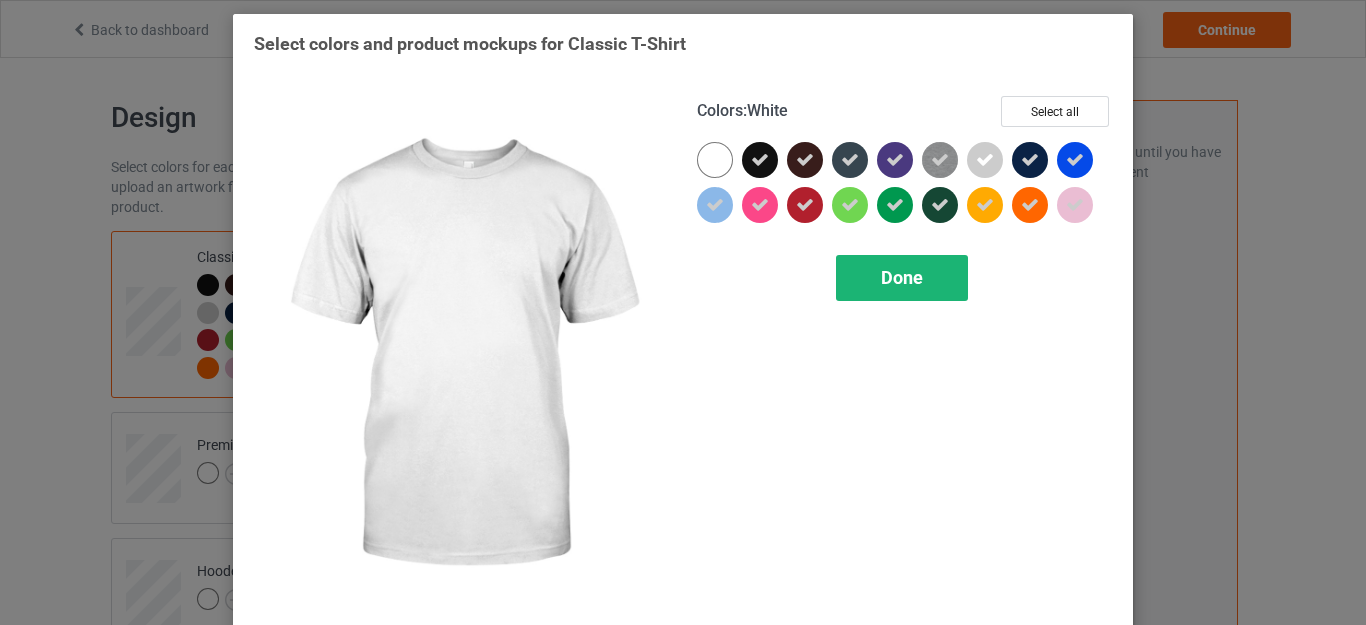 click on "Done" at bounding box center [902, 278] 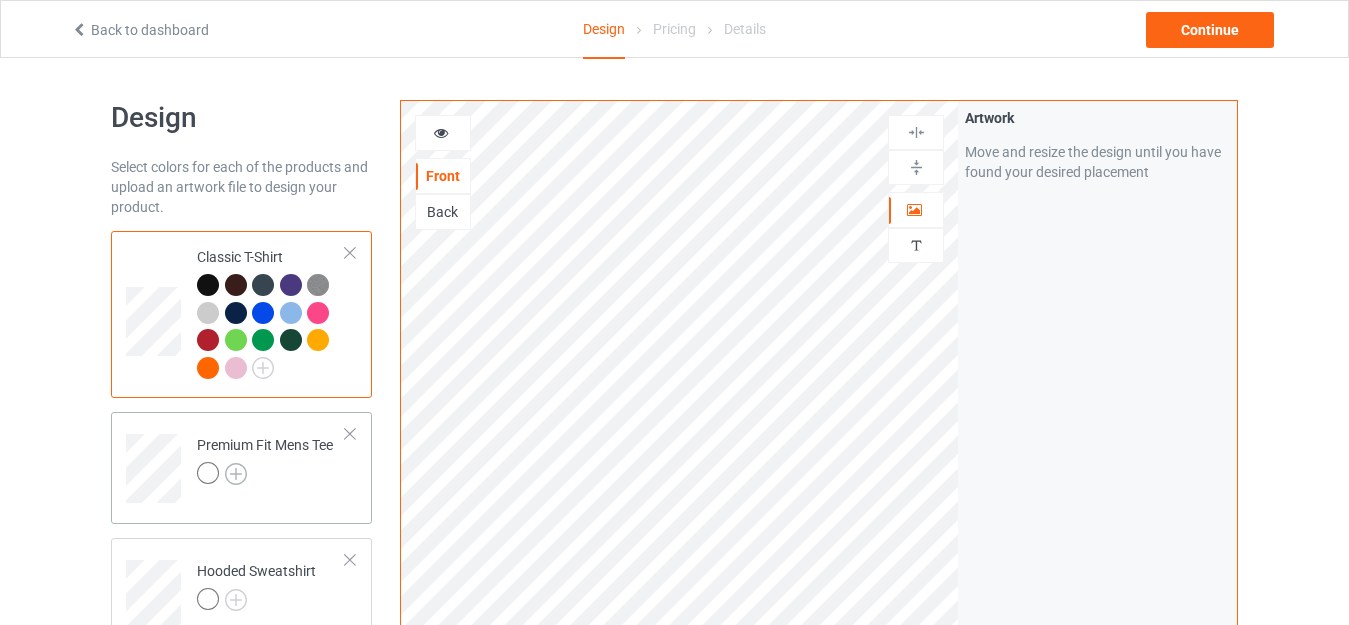 click at bounding box center (236, 474) 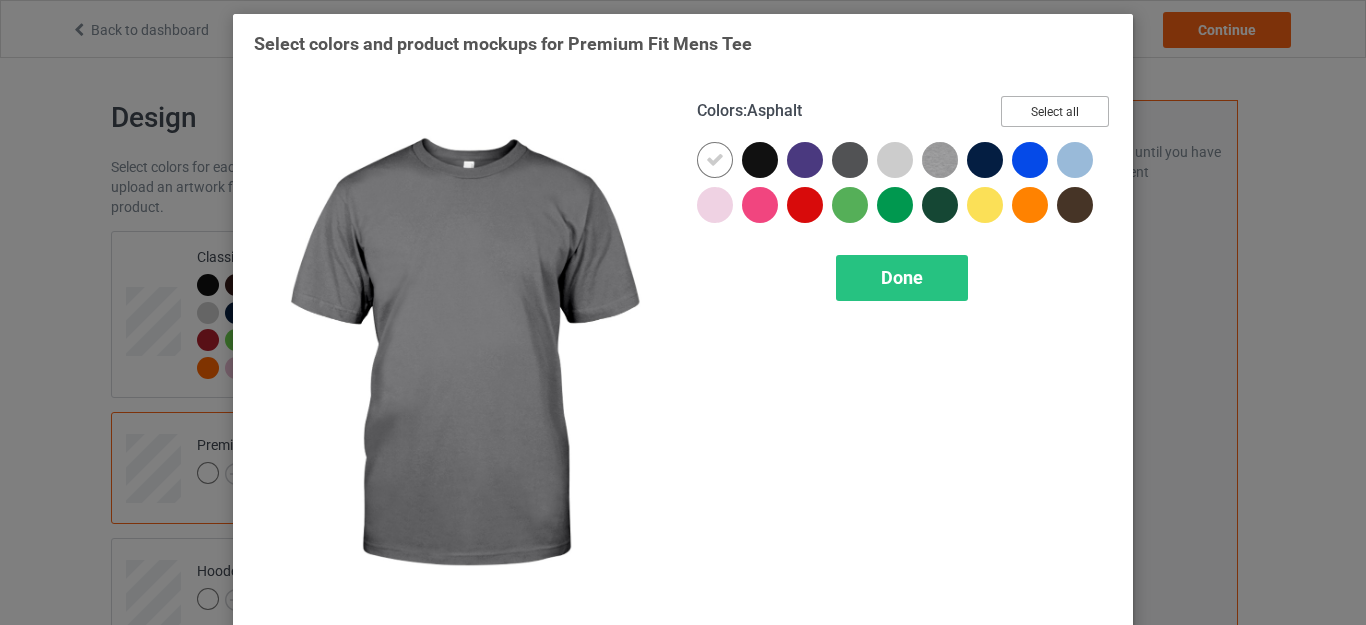 click on "Select all" at bounding box center (1055, 111) 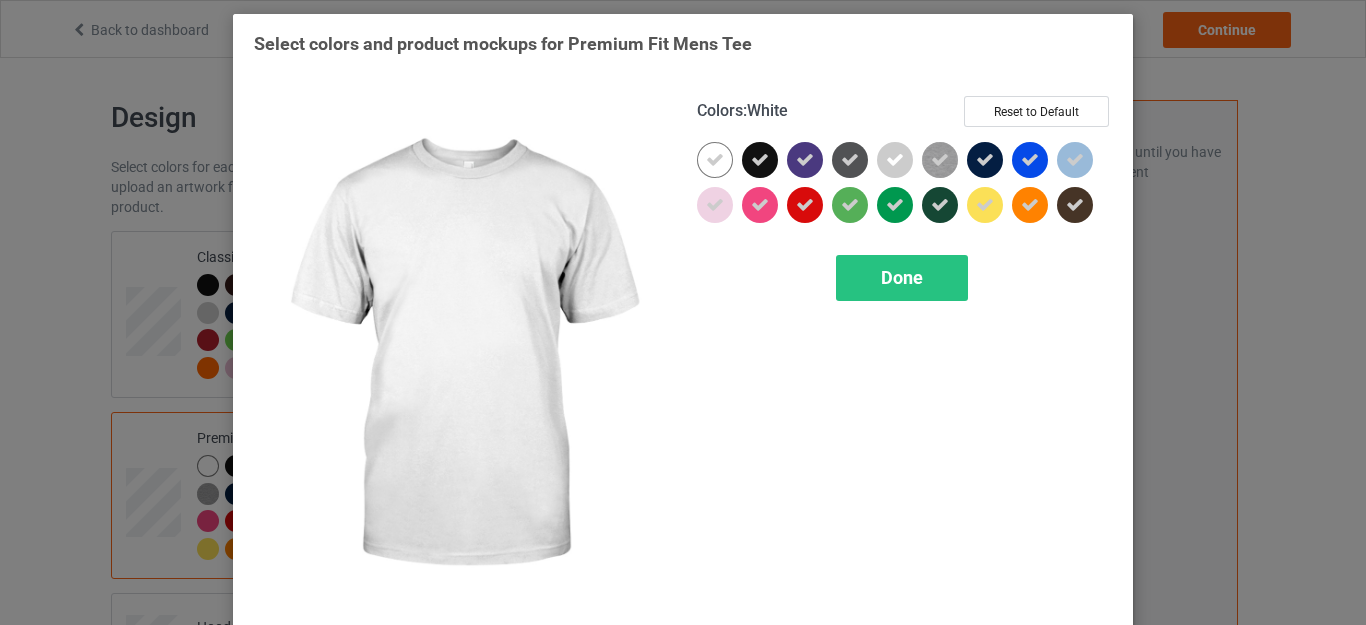 click at bounding box center [715, 160] 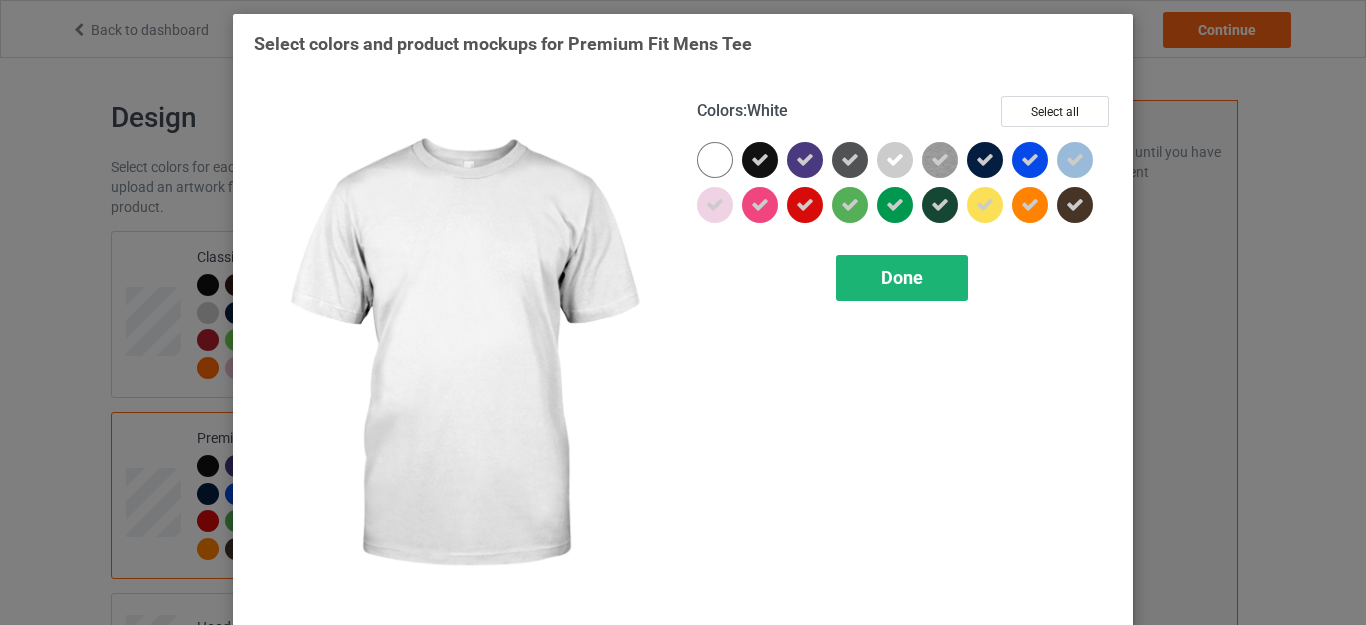 click on "Done" at bounding box center (902, 277) 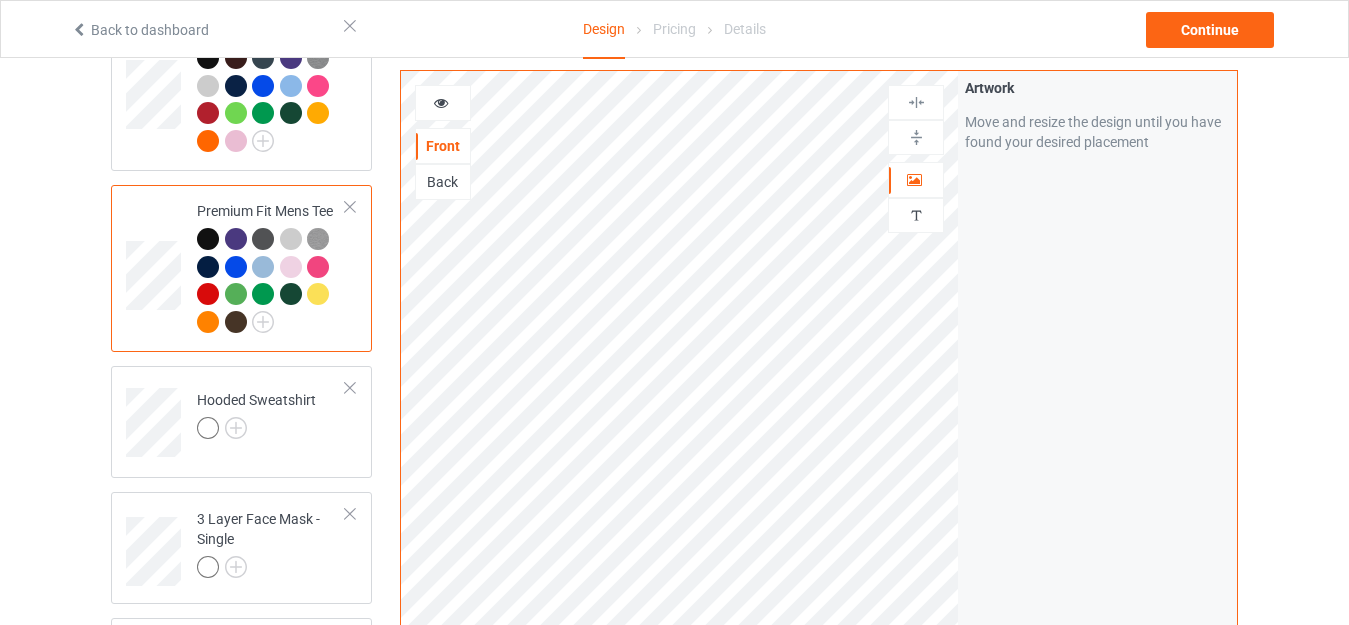 scroll, scrollTop: 335, scrollLeft: 0, axis: vertical 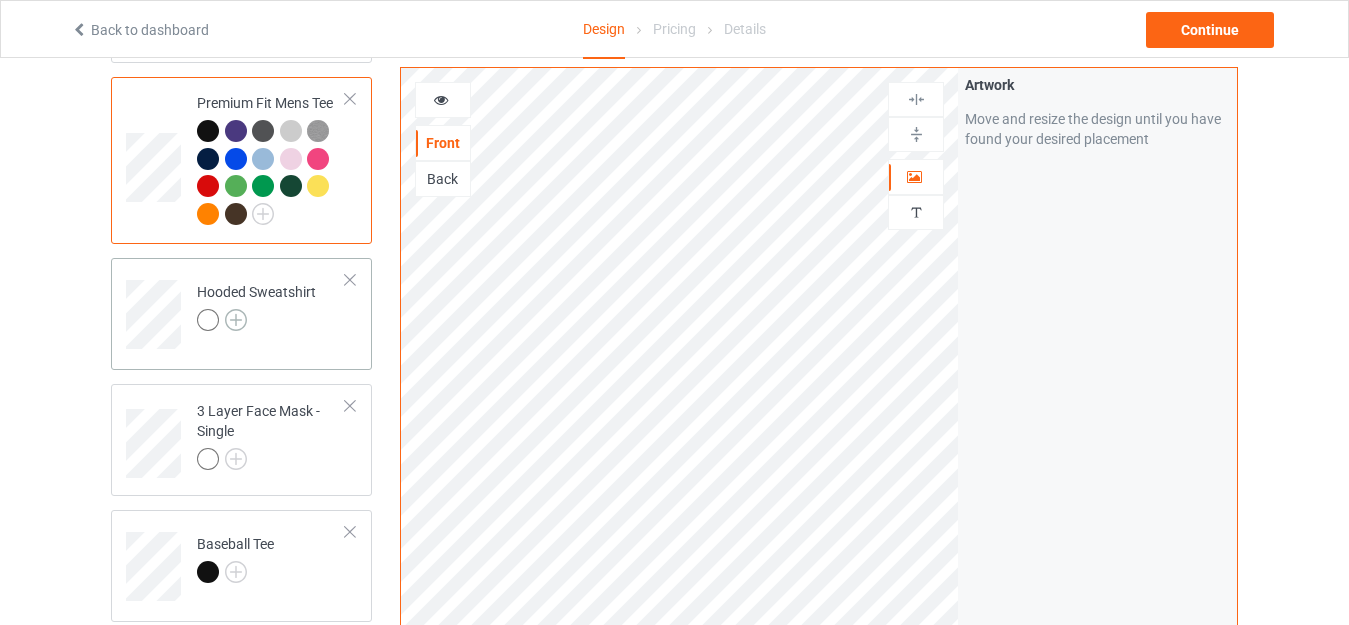 click at bounding box center (236, 320) 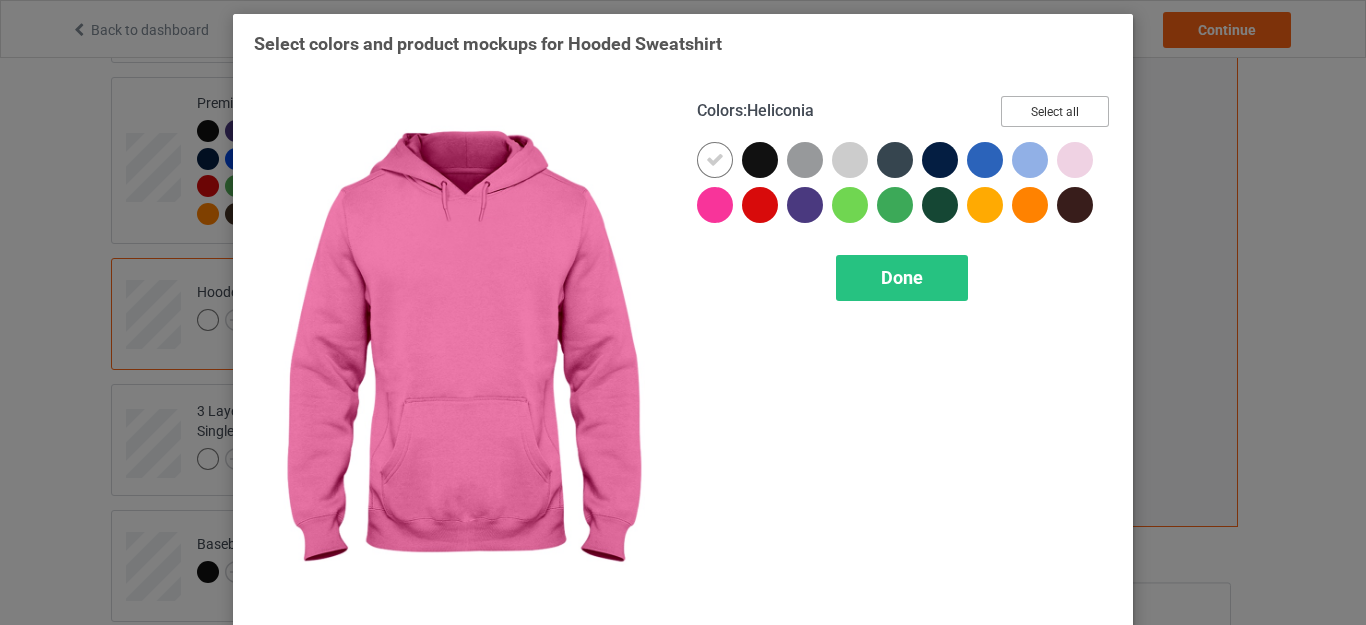 click on "Select all" at bounding box center [1055, 111] 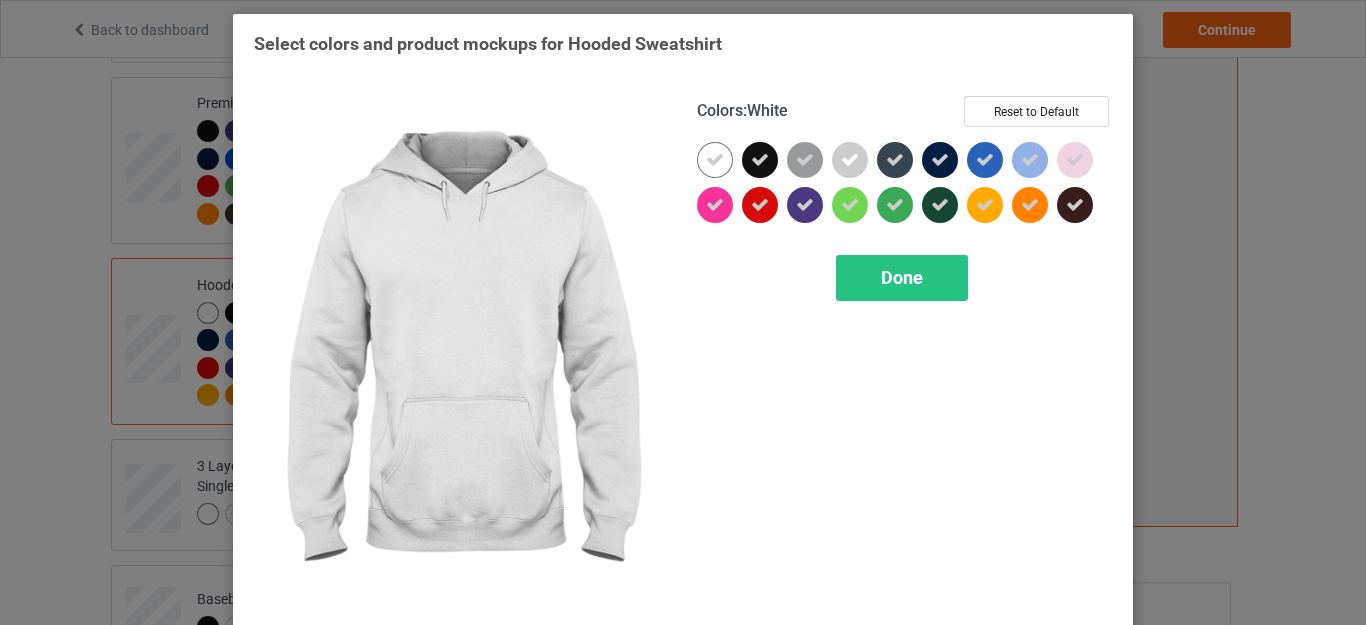 click at bounding box center (715, 160) 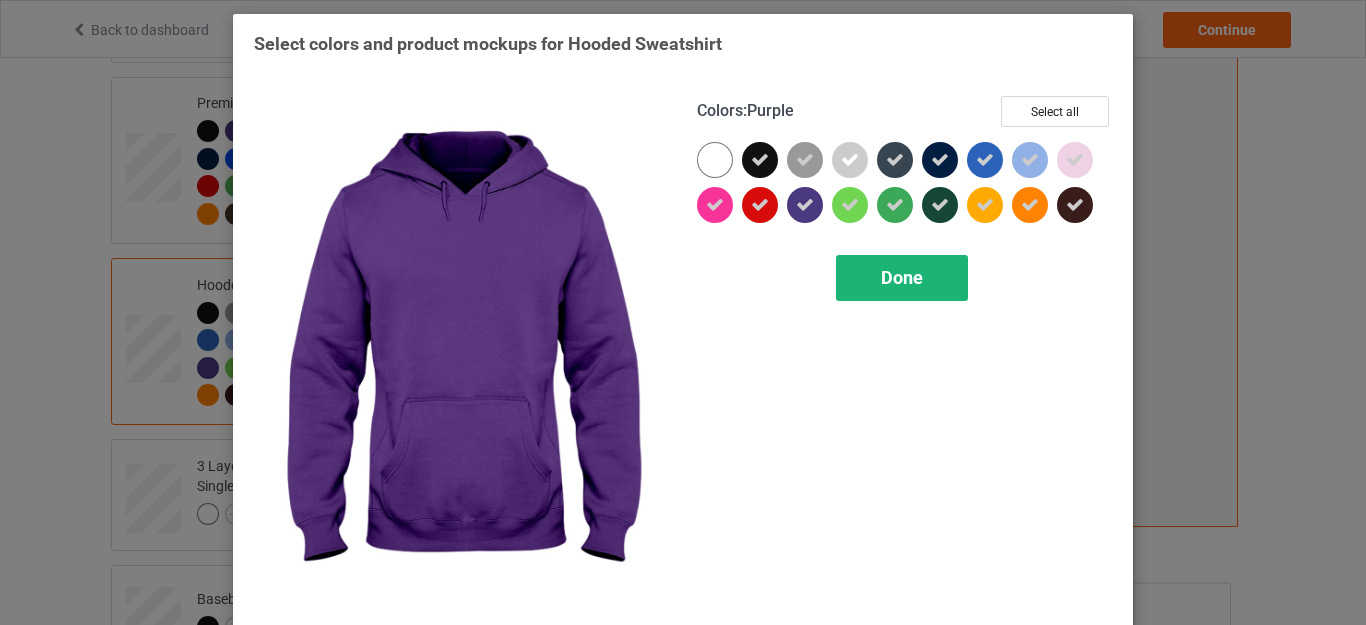 click on "Done" at bounding box center [902, 278] 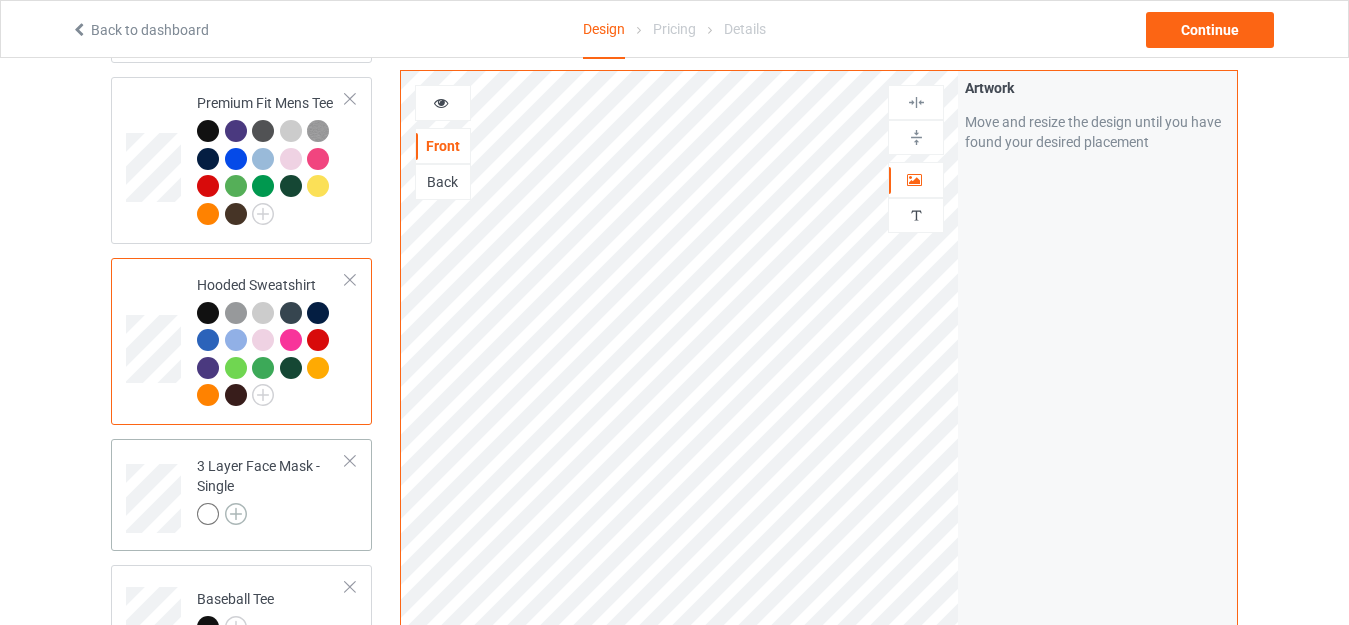 click at bounding box center [236, 514] 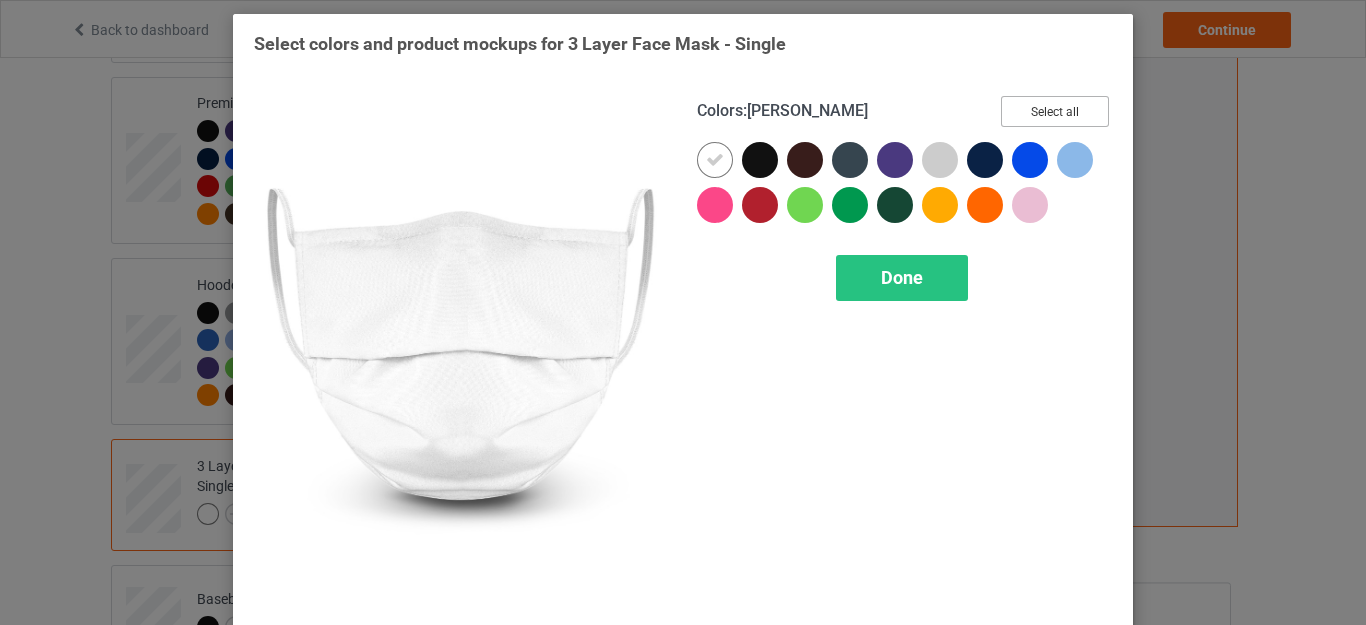 click on "Select all" at bounding box center (1055, 111) 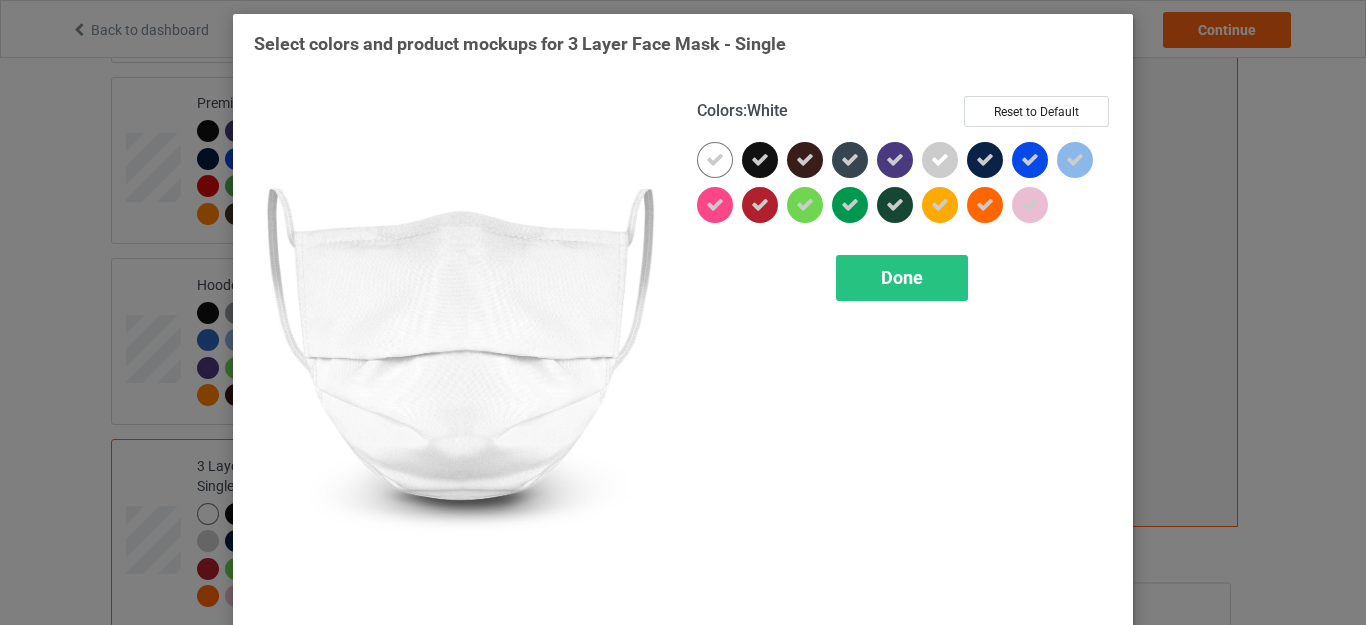 click at bounding box center (715, 160) 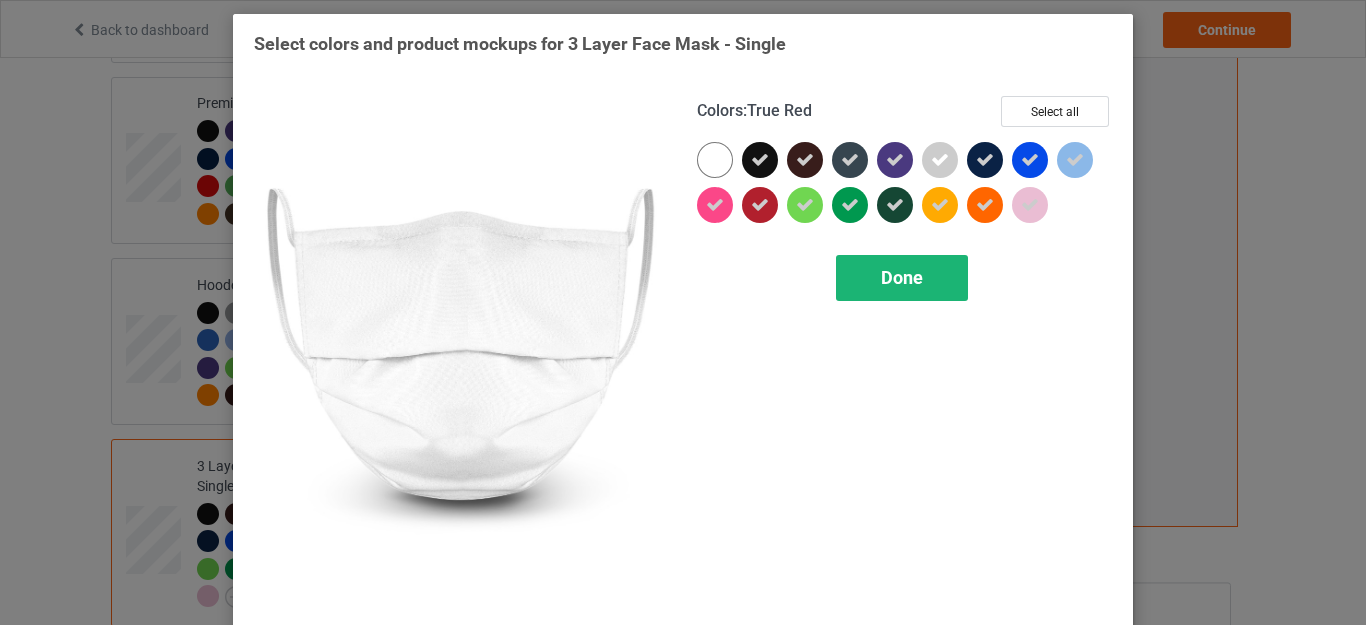click on "Done" at bounding box center (902, 278) 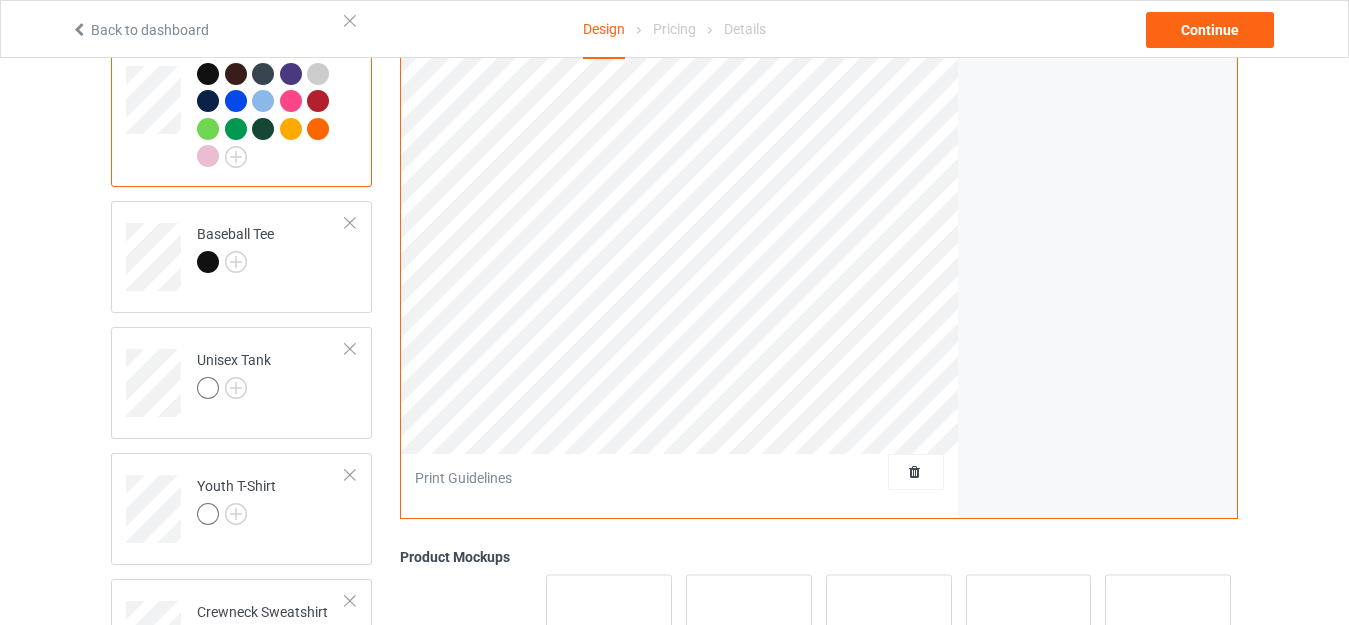 scroll, scrollTop: 728, scrollLeft: 0, axis: vertical 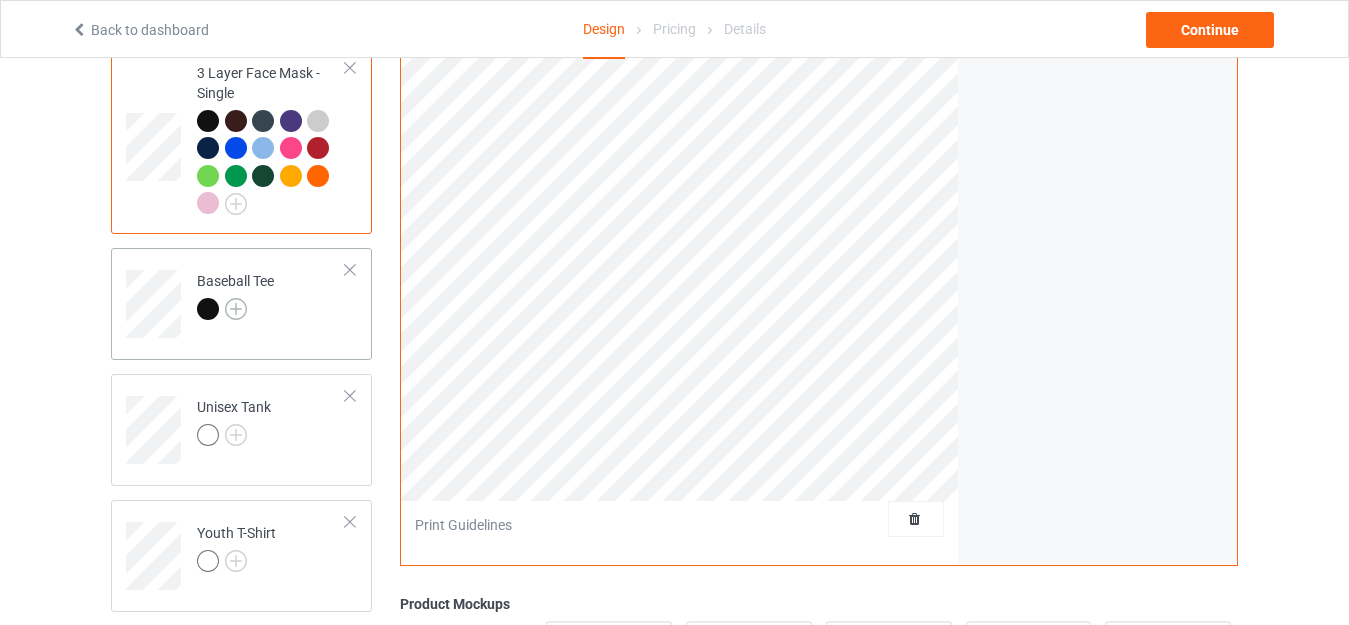 click at bounding box center [236, 309] 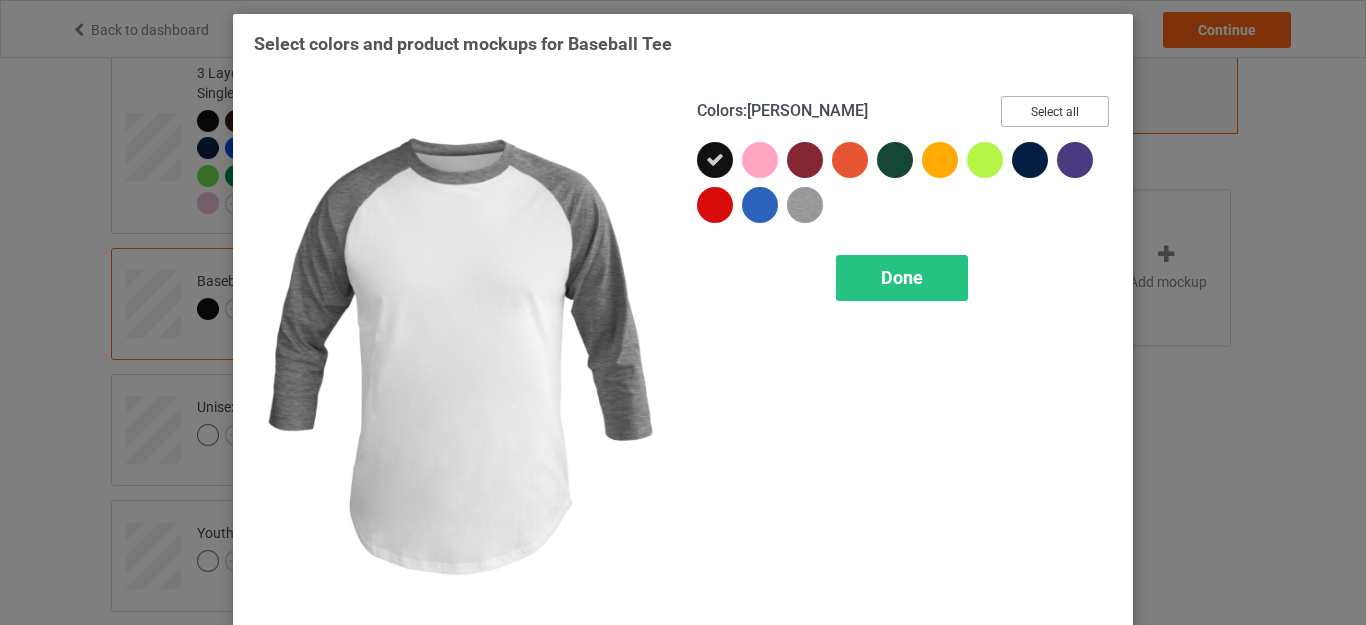 click on "Select all" at bounding box center (1055, 111) 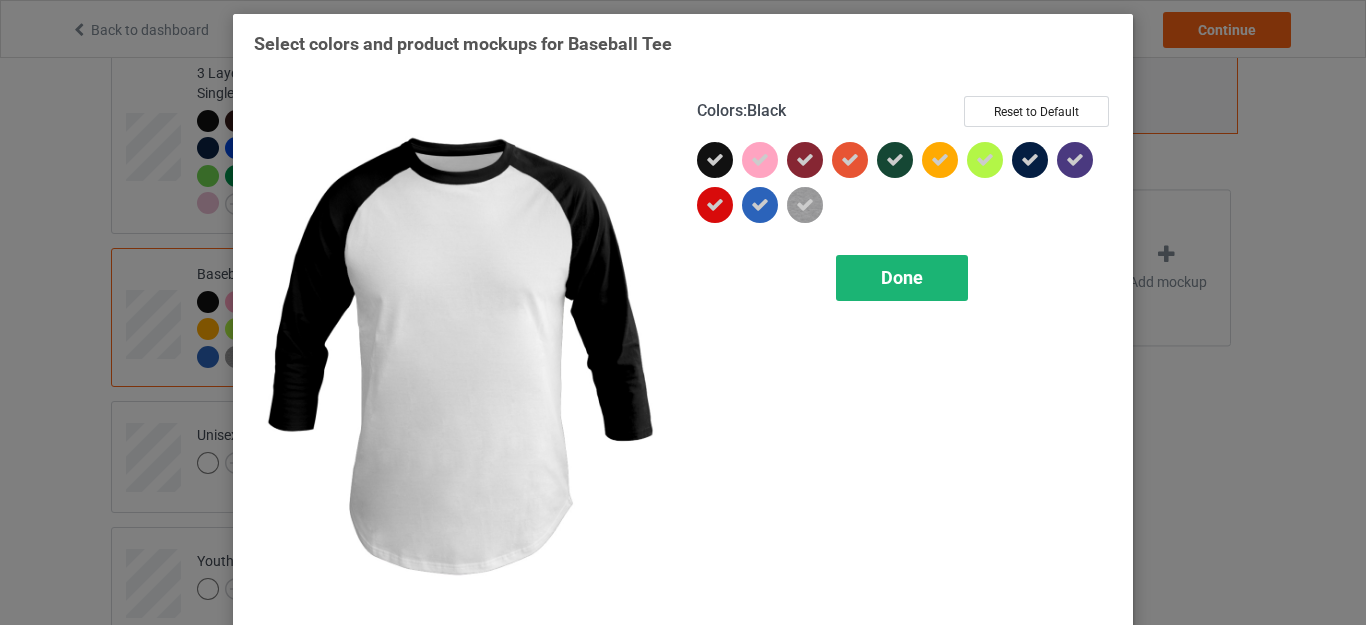 click on "Done" at bounding box center [902, 278] 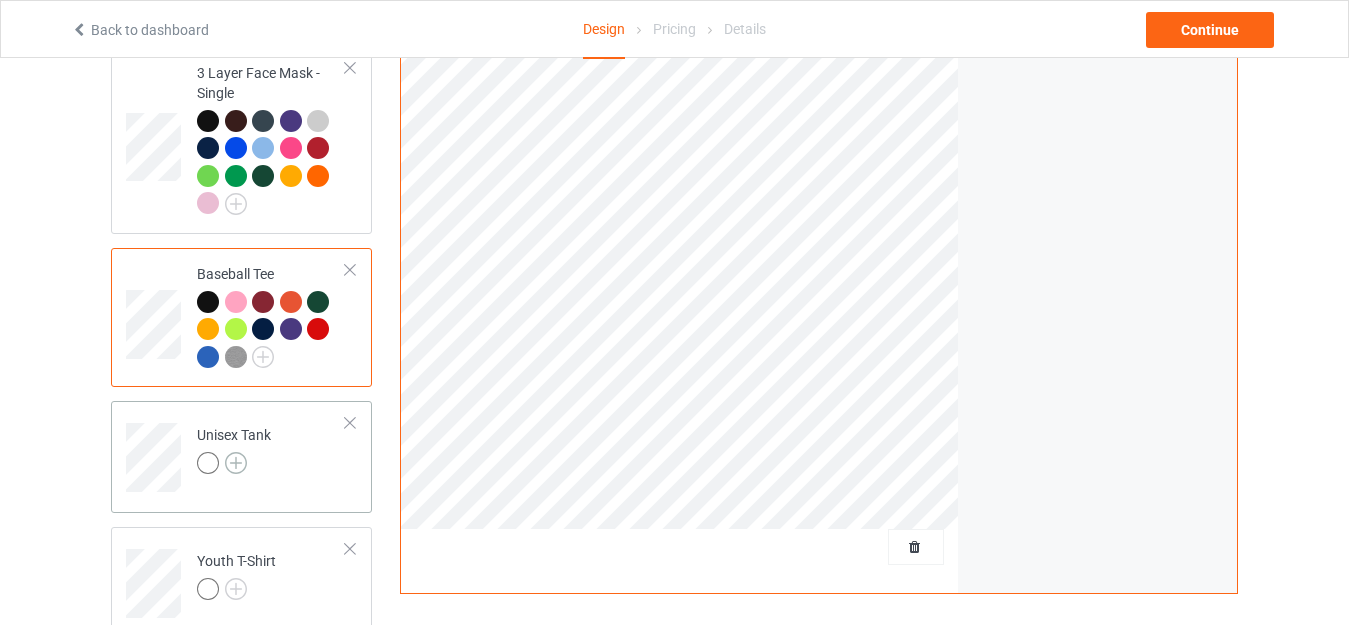 click at bounding box center [236, 463] 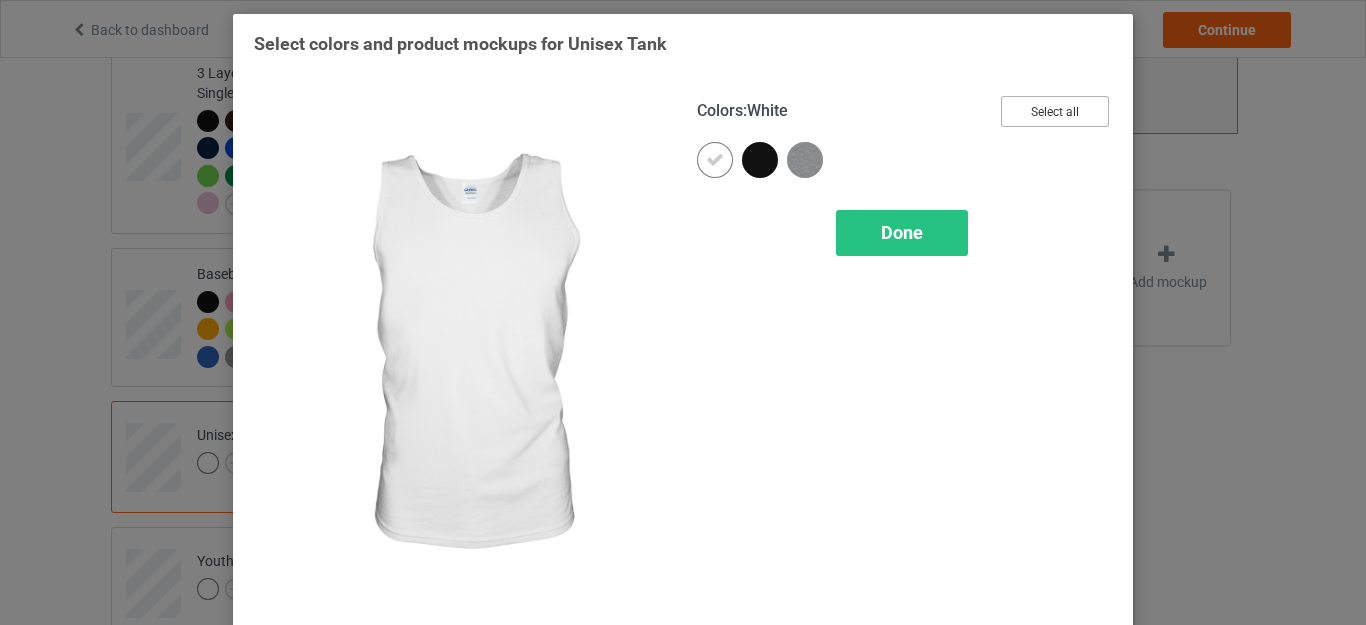 click on "Select all" at bounding box center [1055, 111] 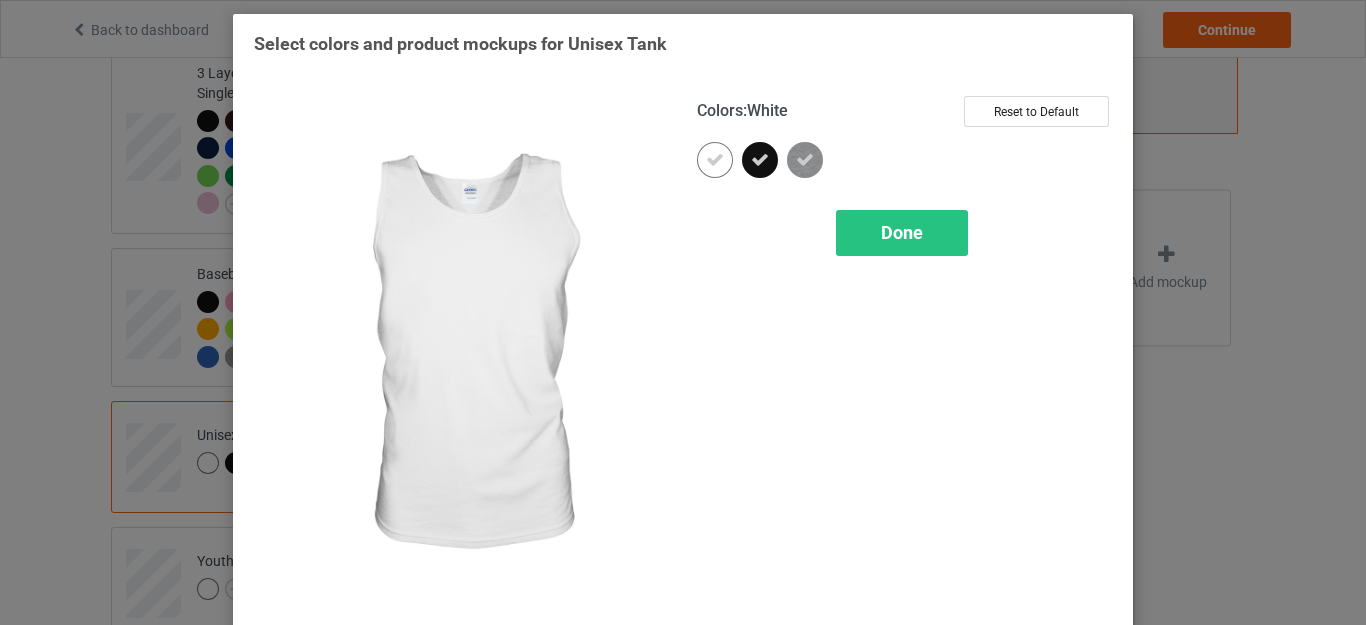 click at bounding box center (715, 160) 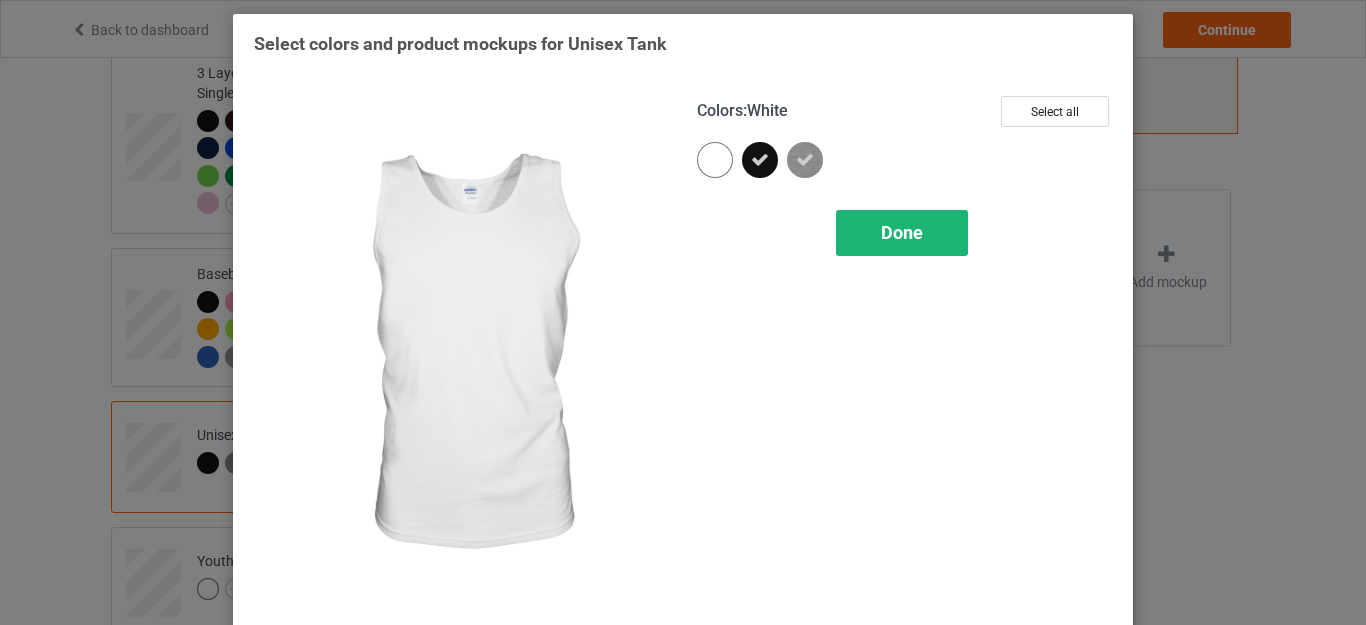 click on "Done" at bounding box center [902, 233] 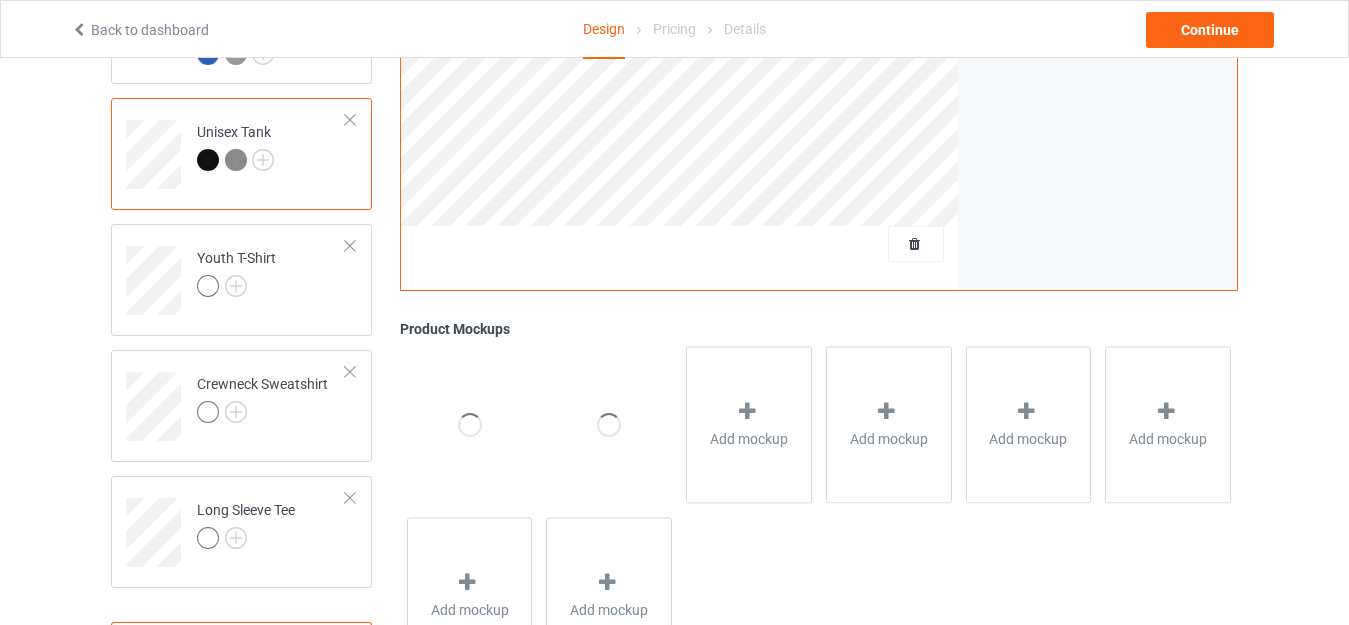 scroll, scrollTop: 1043, scrollLeft: 0, axis: vertical 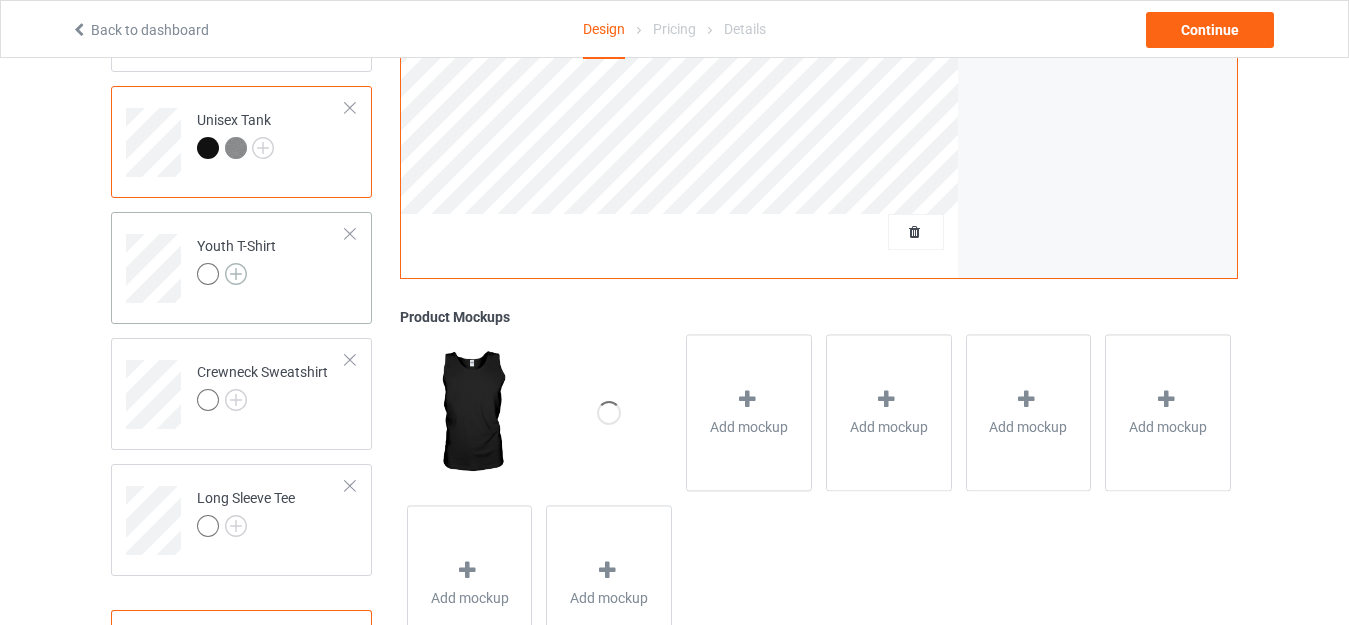 click at bounding box center (236, 274) 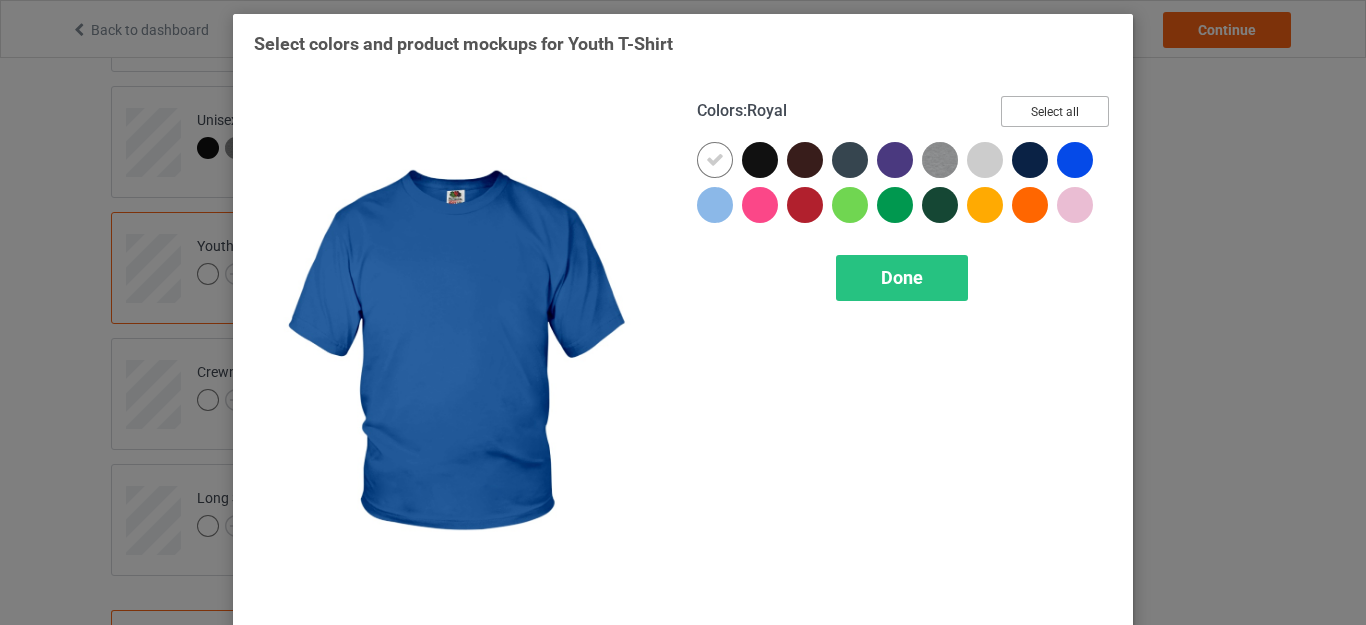 click on "Select all" at bounding box center [1055, 111] 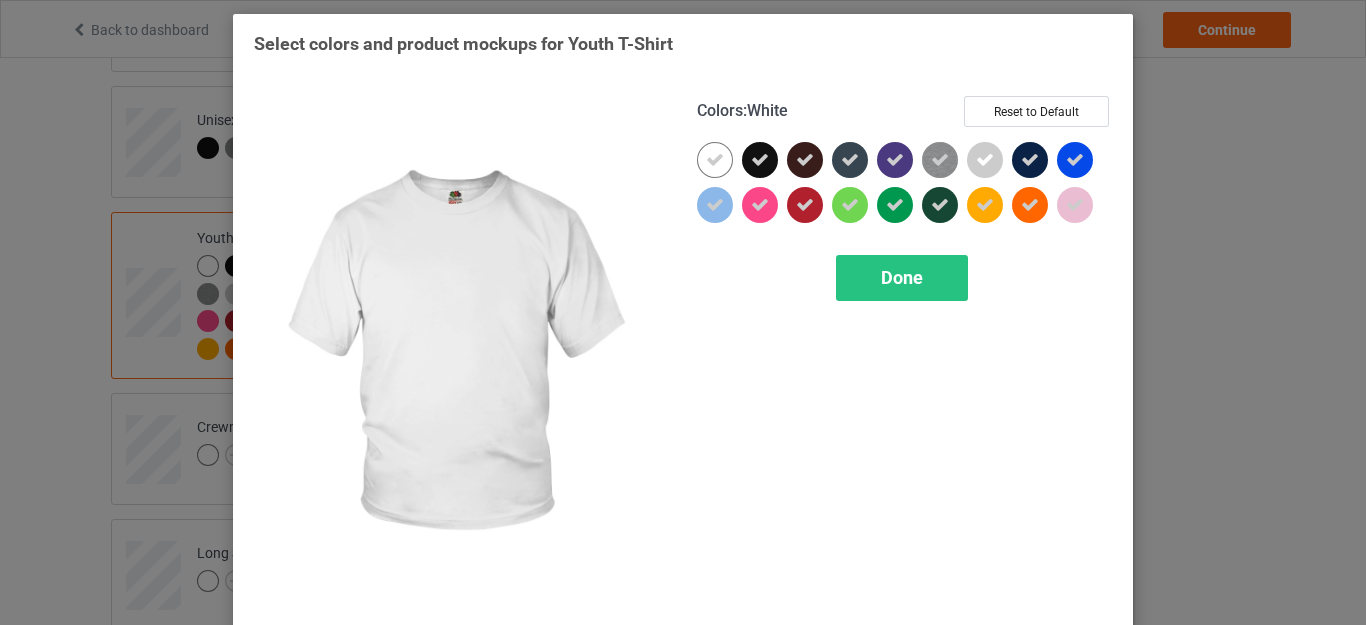 click at bounding box center (715, 160) 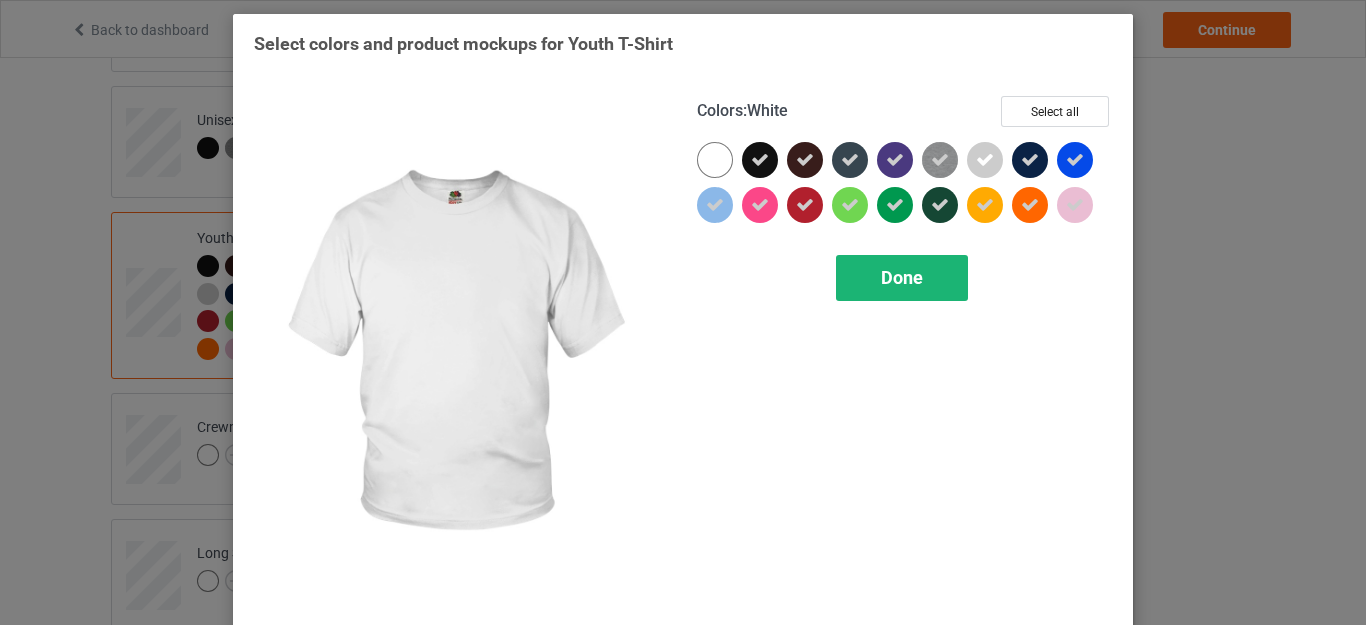 click on "Done" at bounding box center (902, 277) 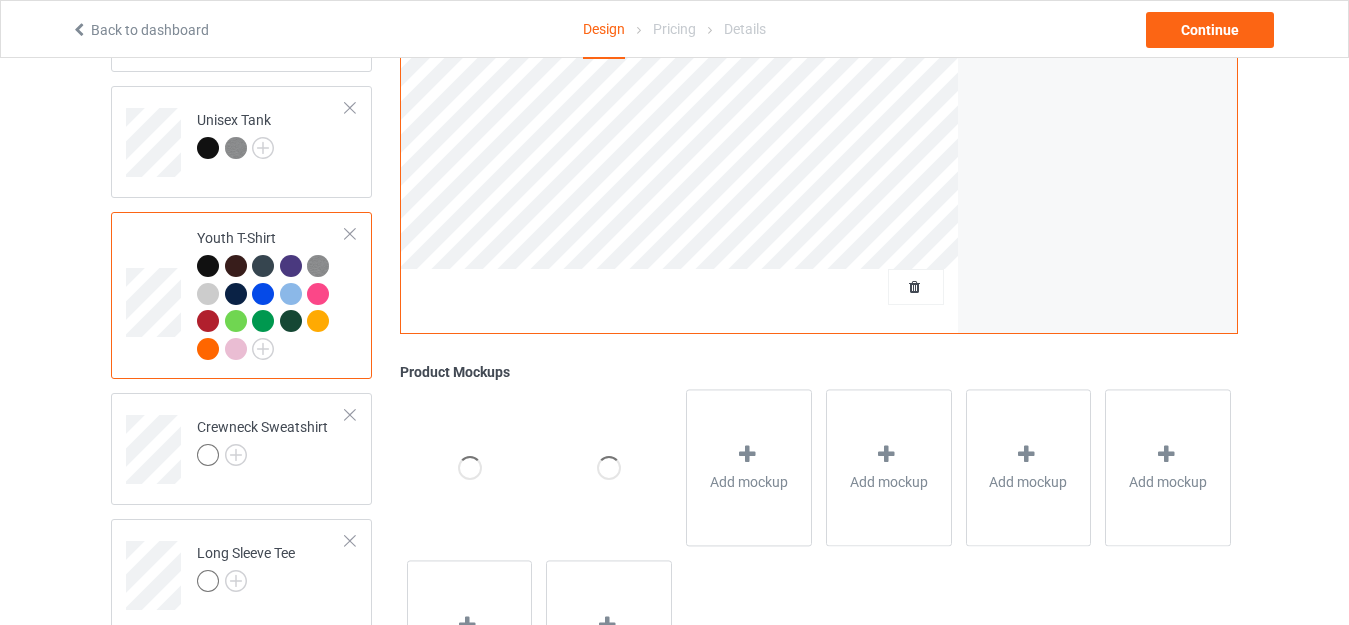 scroll, scrollTop: 1190, scrollLeft: 0, axis: vertical 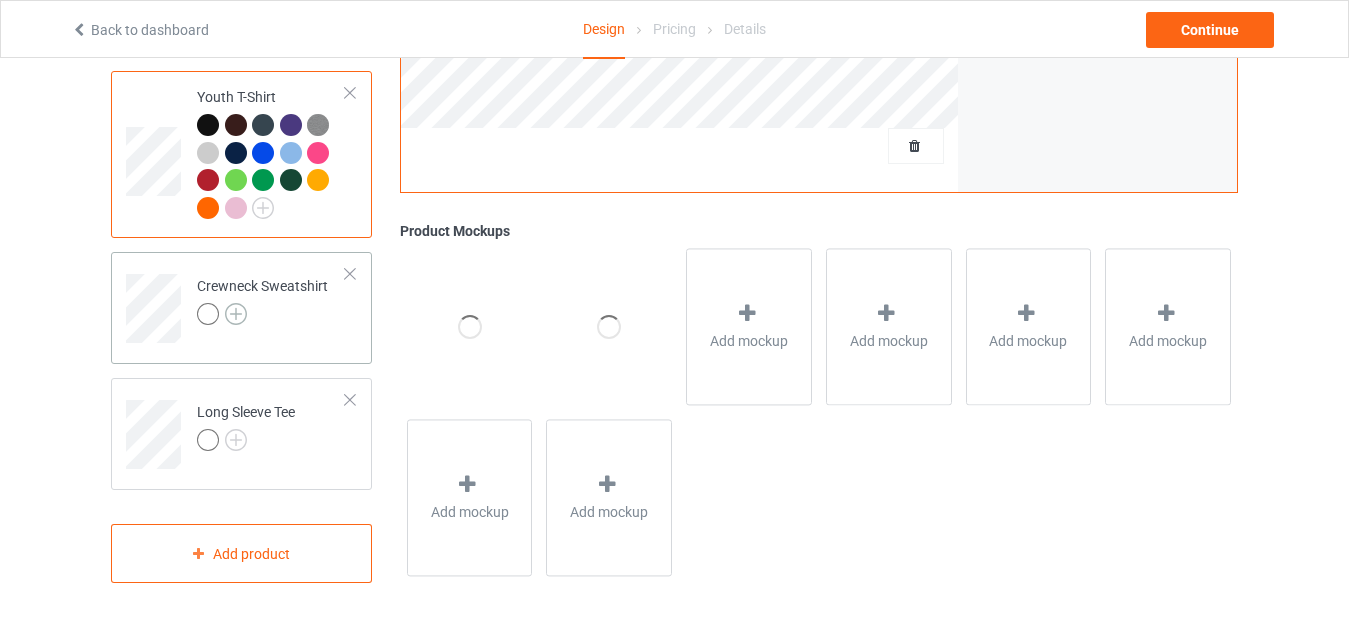 click at bounding box center [236, 314] 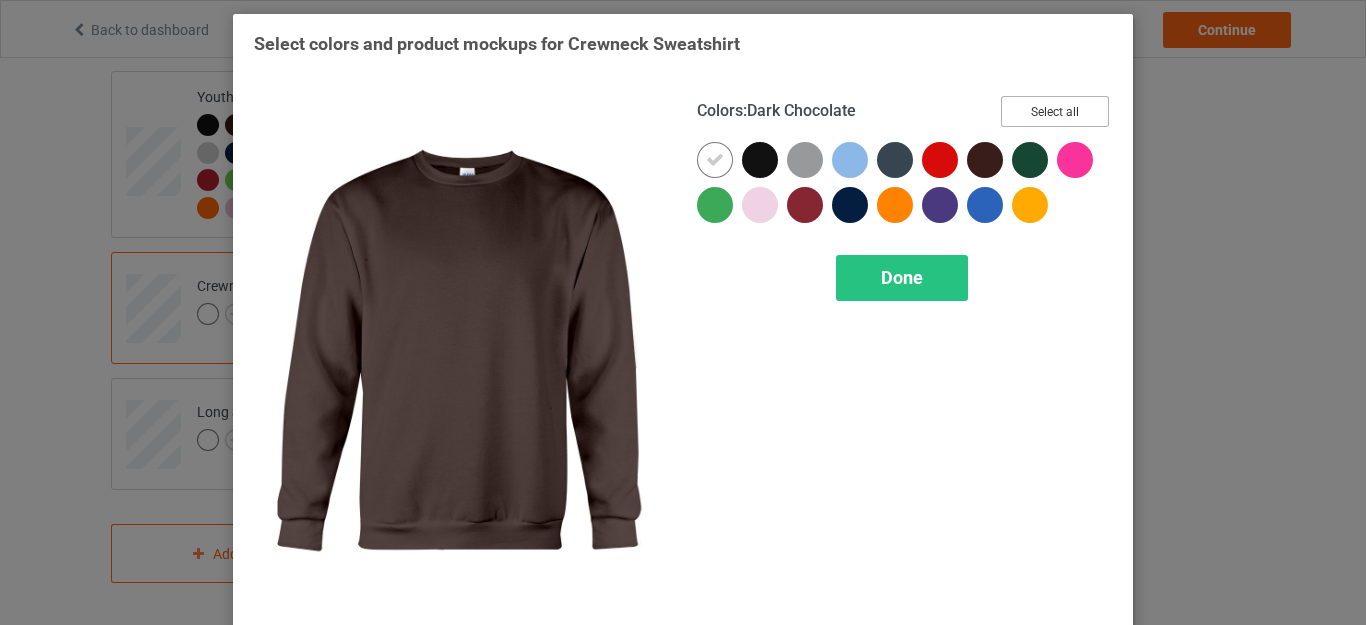 click on "Select all" at bounding box center (1055, 111) 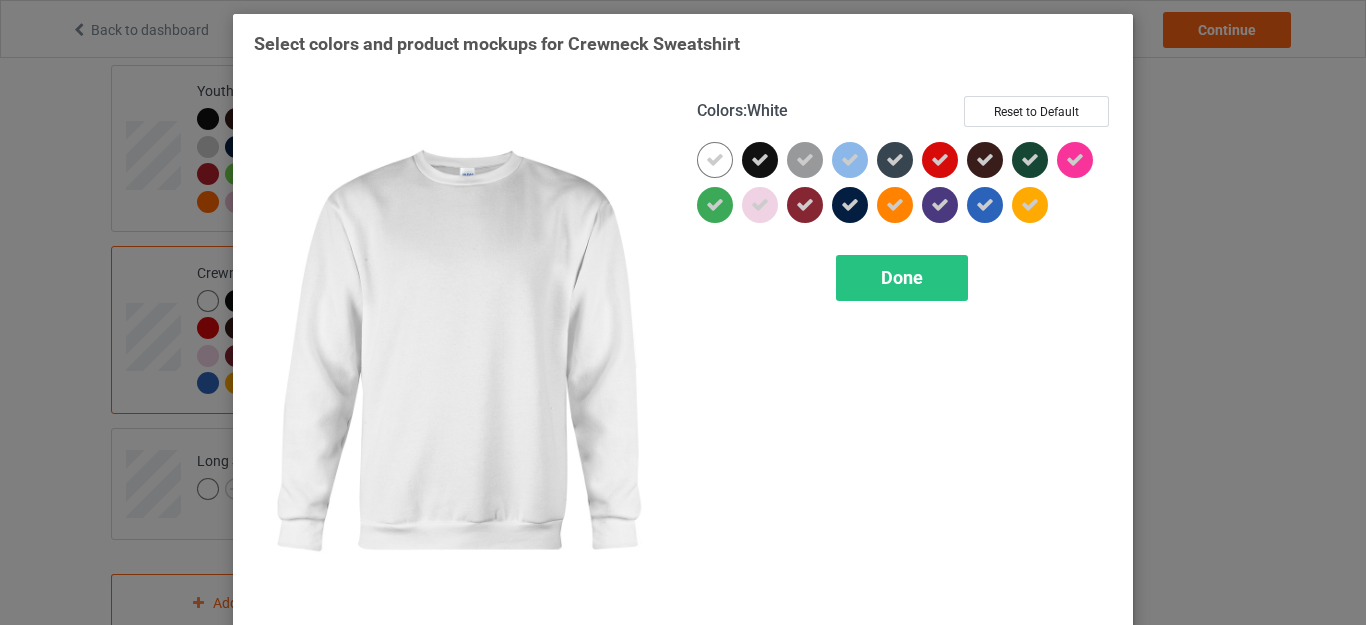 click at bounding box center (715, 160) 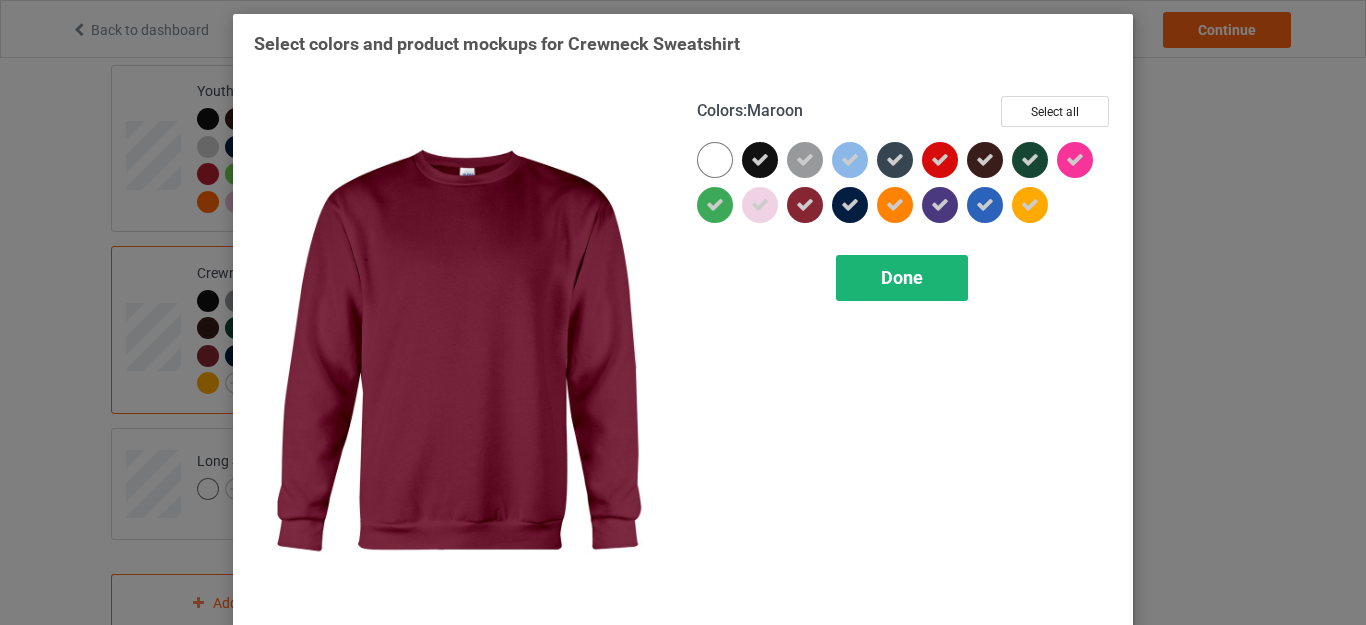 click on "Done" at bounding box center (902, 278) 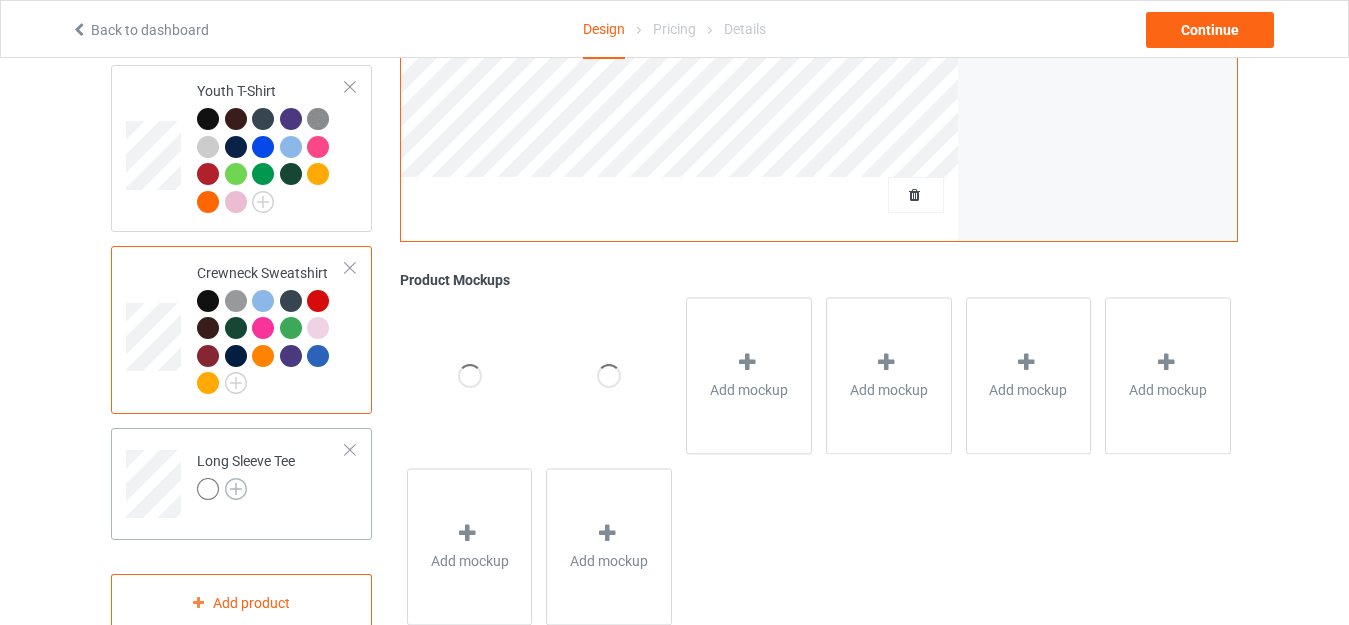 click at bounding box center (236, 489) 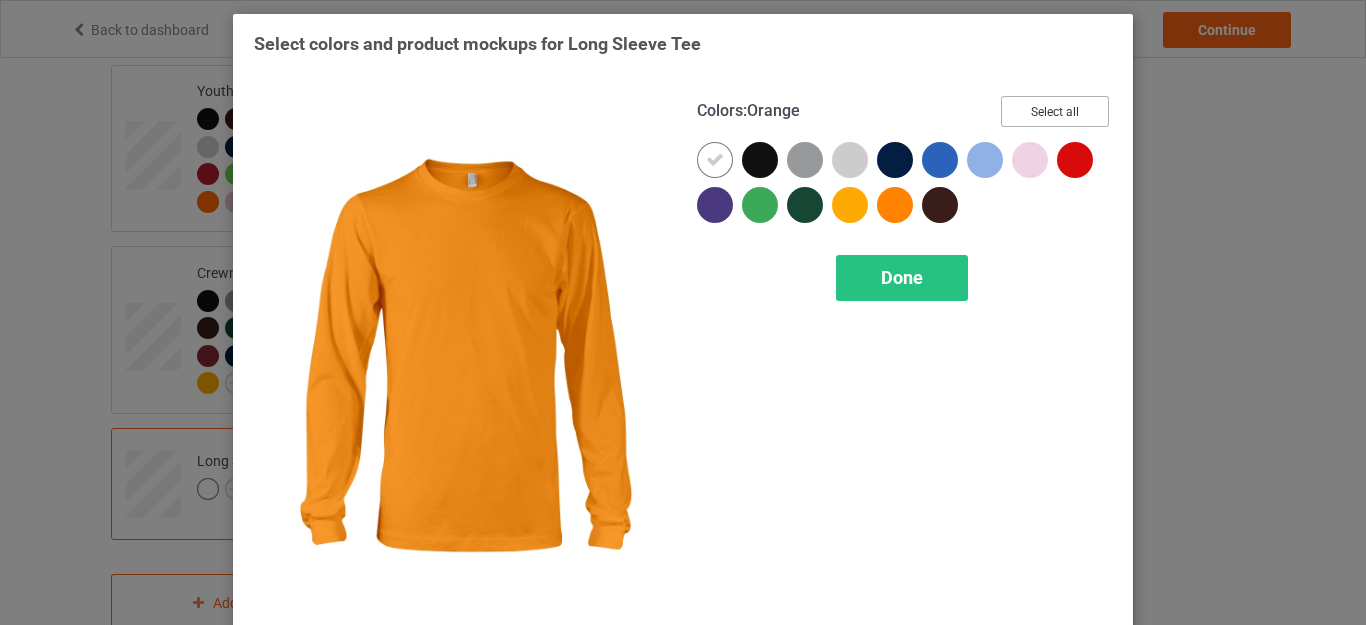 drag, startPoint x: 1028, startPoint y: 125, endPoint x: 805, endPoint y: 117, distance: 223.14345 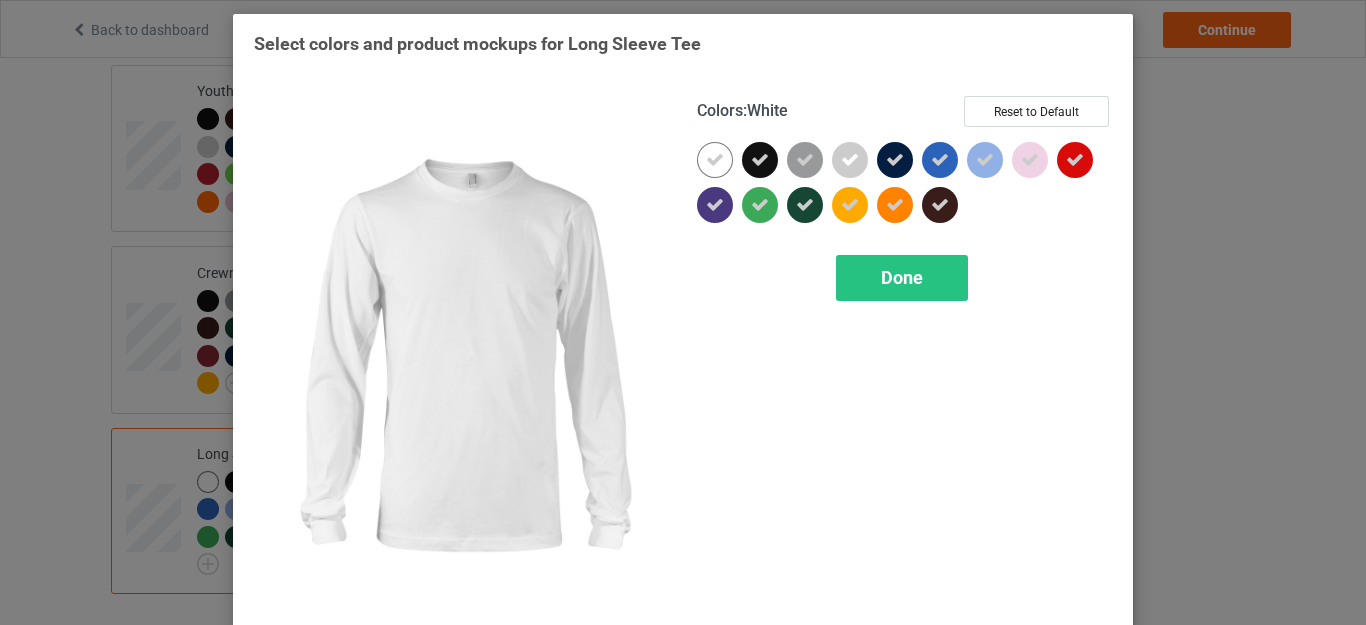 click at bounding box center (715, 160) 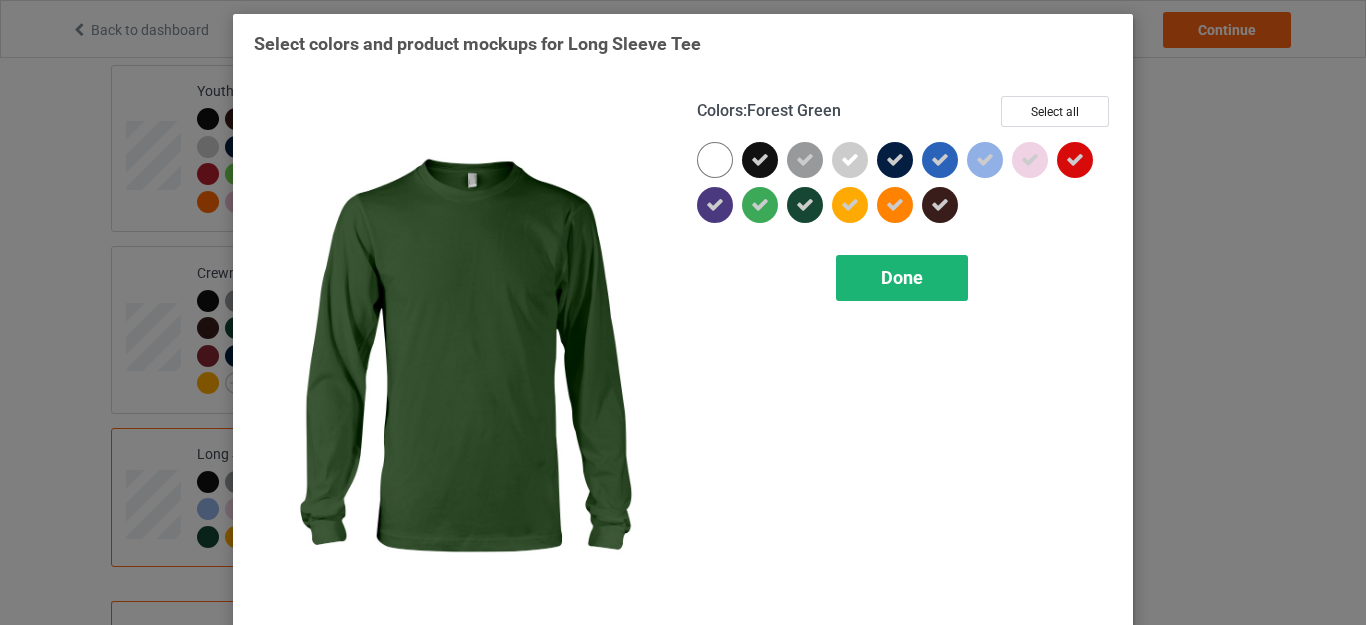click on "Done" at bounding box center [902, 278] 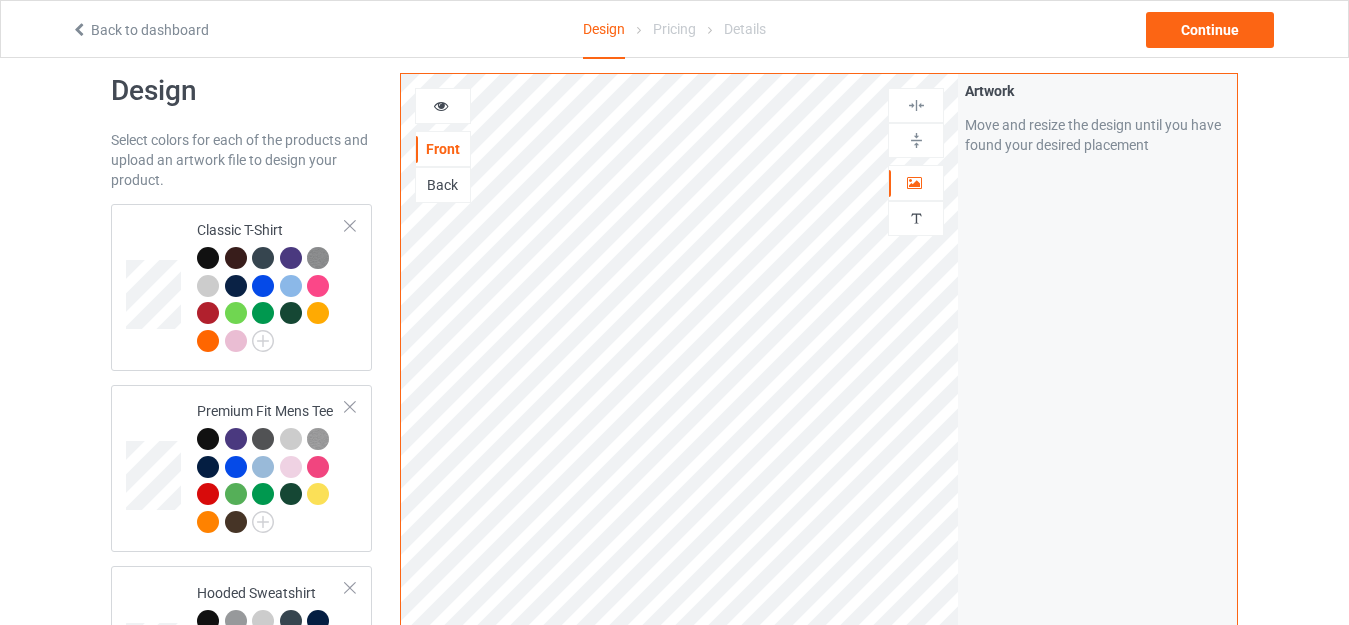 scroll, scrollTop: 0, scrollLeft: 0, axis: both 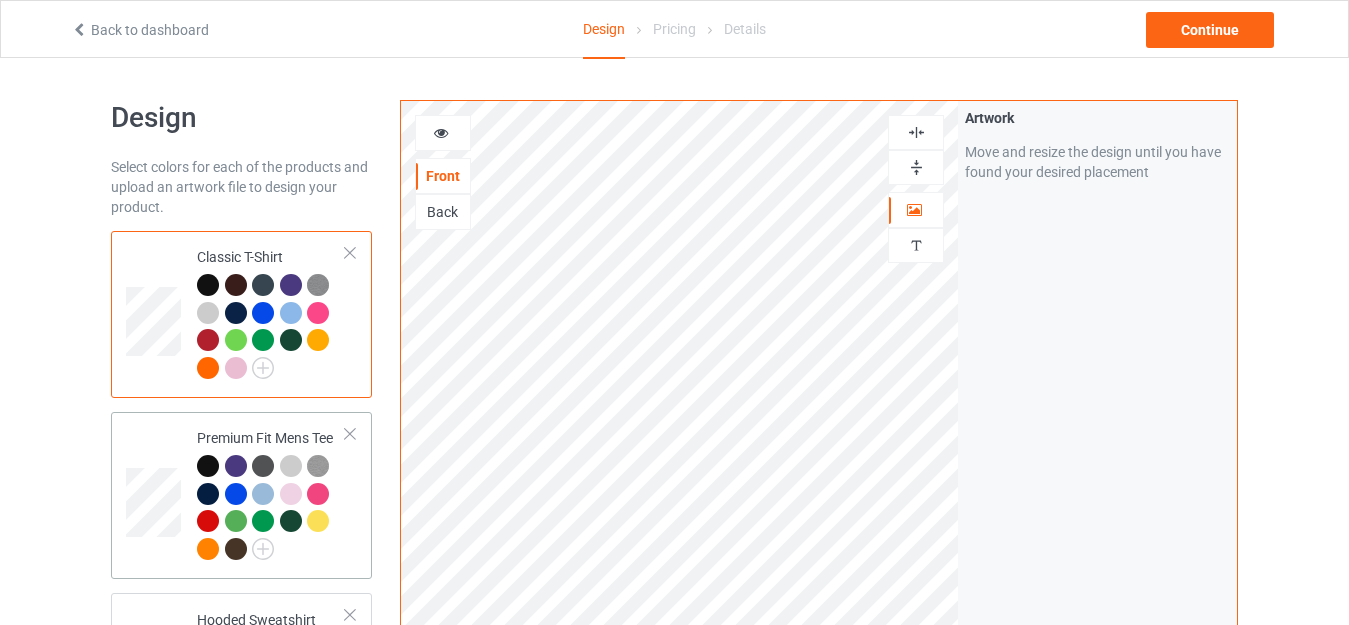 click at bounding box center [239, 469] 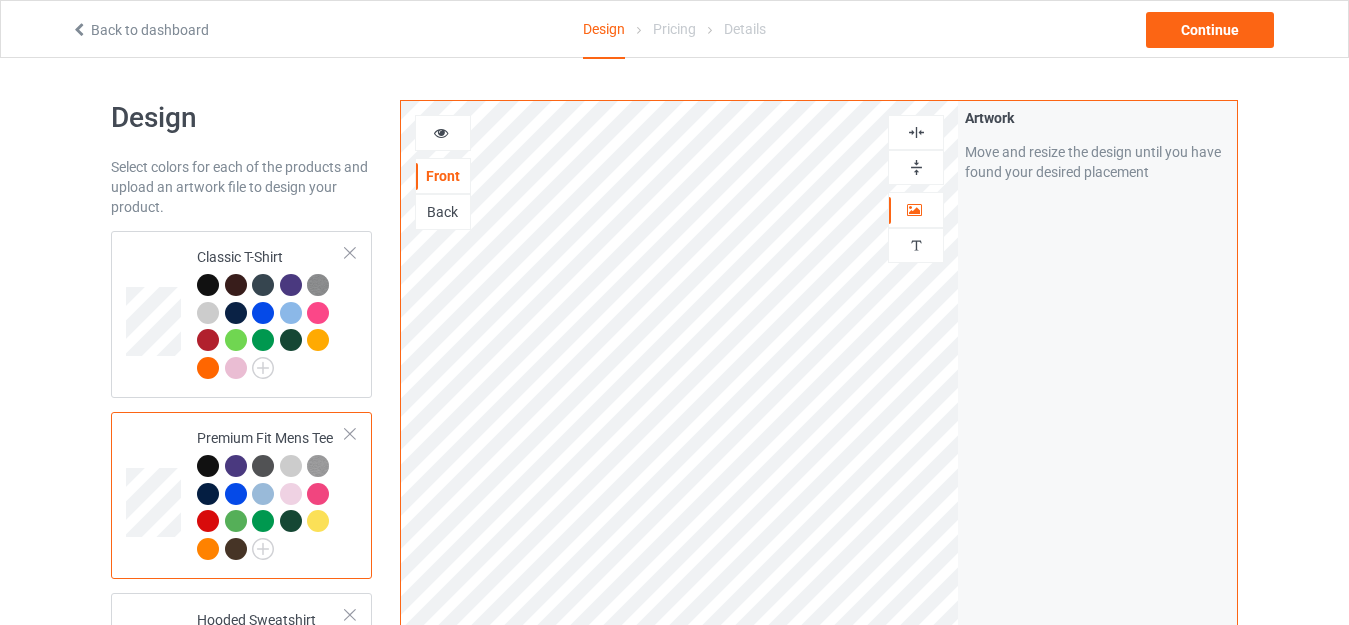 click on "Design Select colors for each of the products and upload an artwork file to design your product. Classic T-Shirt Premium Fit Mens Tee Hooded Sweatshirt 3 Layer Face Mask - Single Baseball Tee Unisex Tank Youth T-Shirt Crewneck Sweatshirt Long Sleeve Tee Add product" at bounding box center (241, 975) 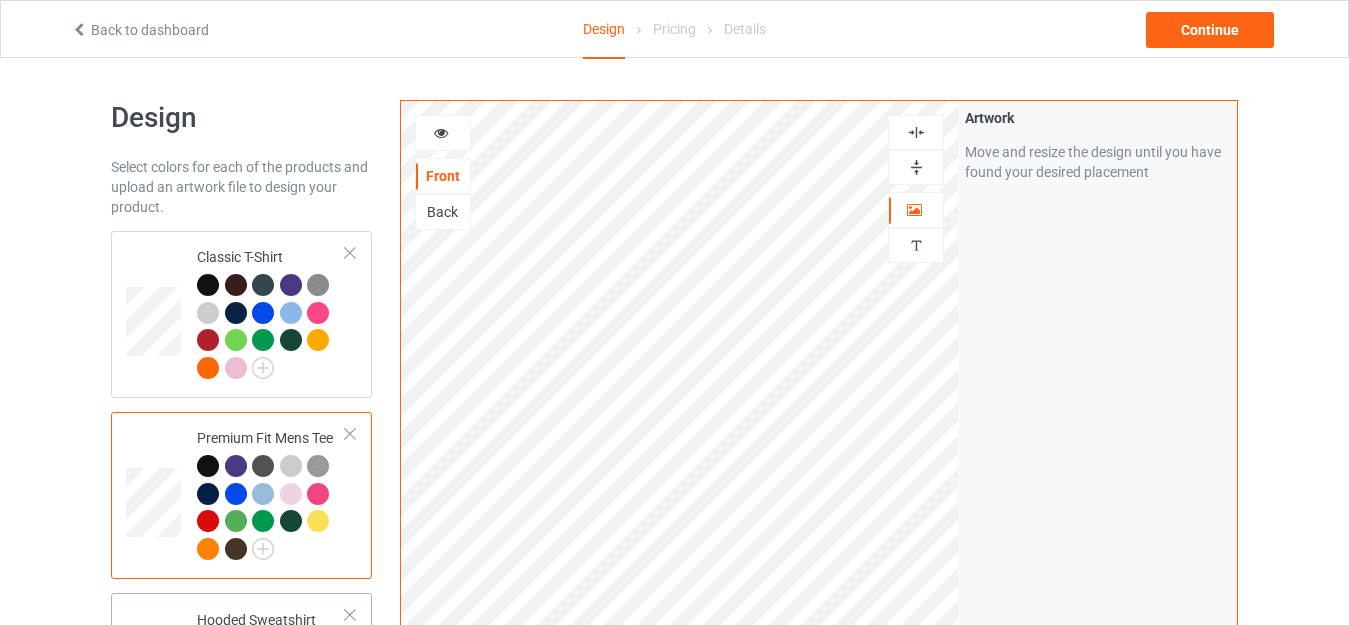 click at bounding box center [156, 676] 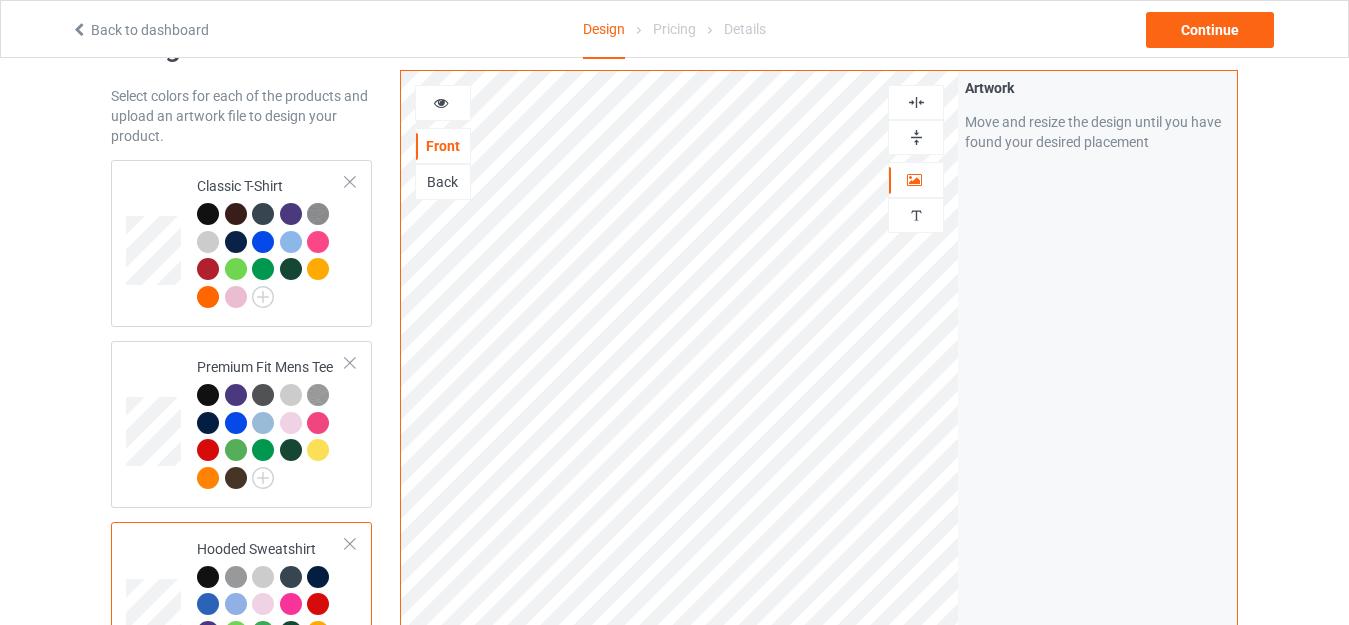 scroll, scrollTop: 151, scrollLeft: 0, axis: vertical 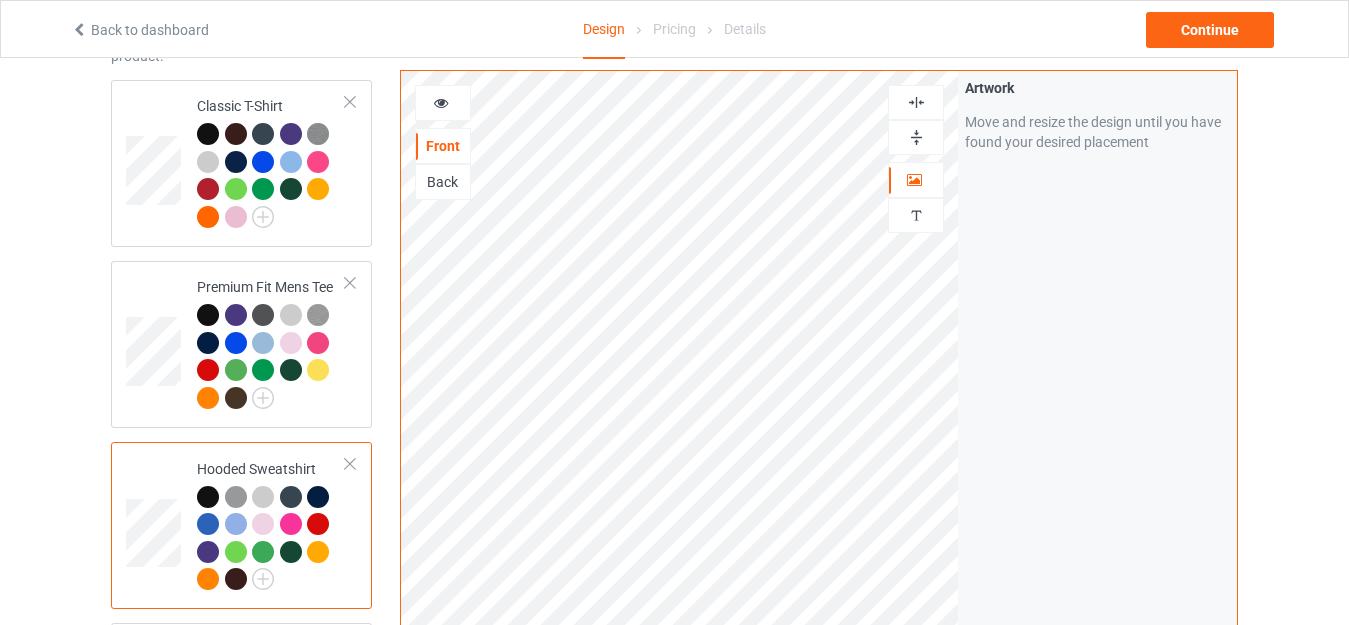 click at bounding box center (441, 100) 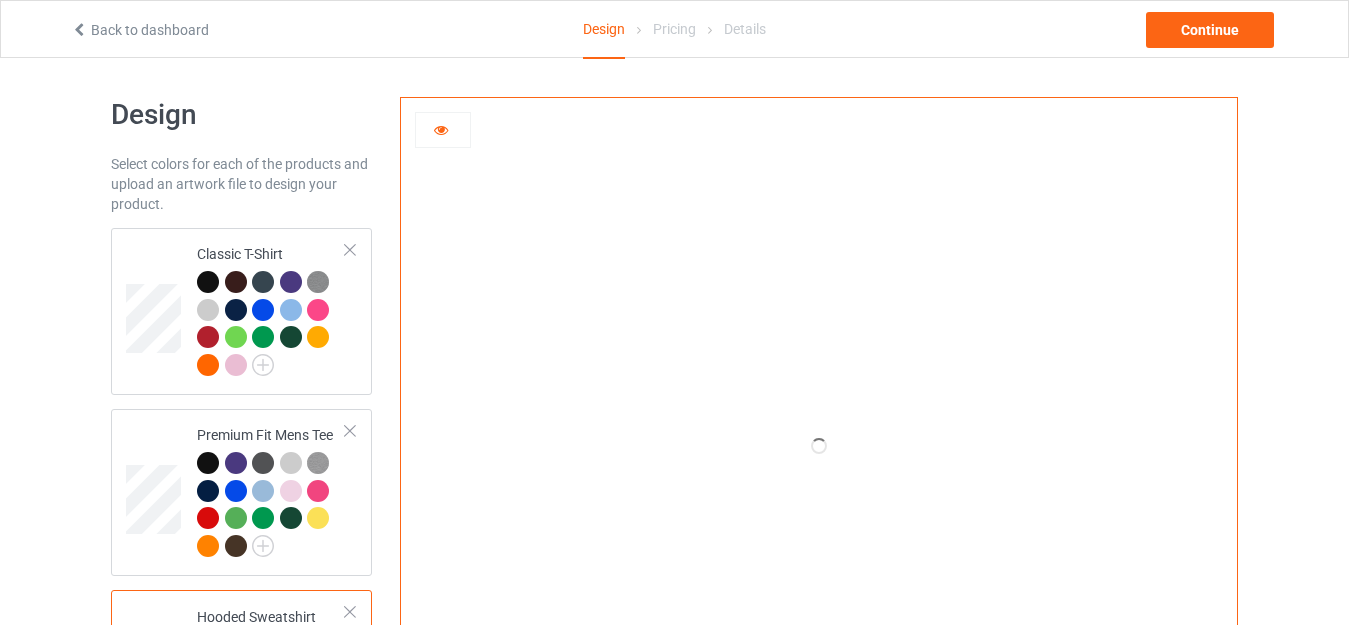 scroll, scrollTop: 0, scrollLeft: 0, axis: both 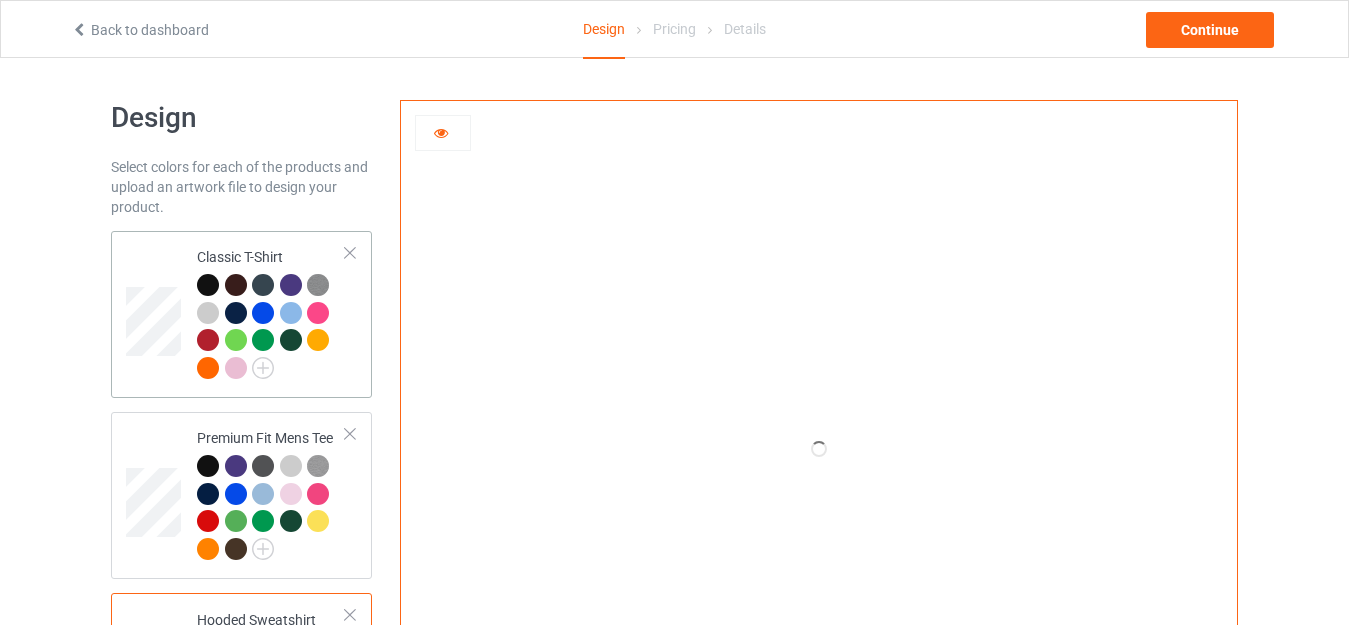 click on "Classic T-Shirt" at bounding box center [271, 314] 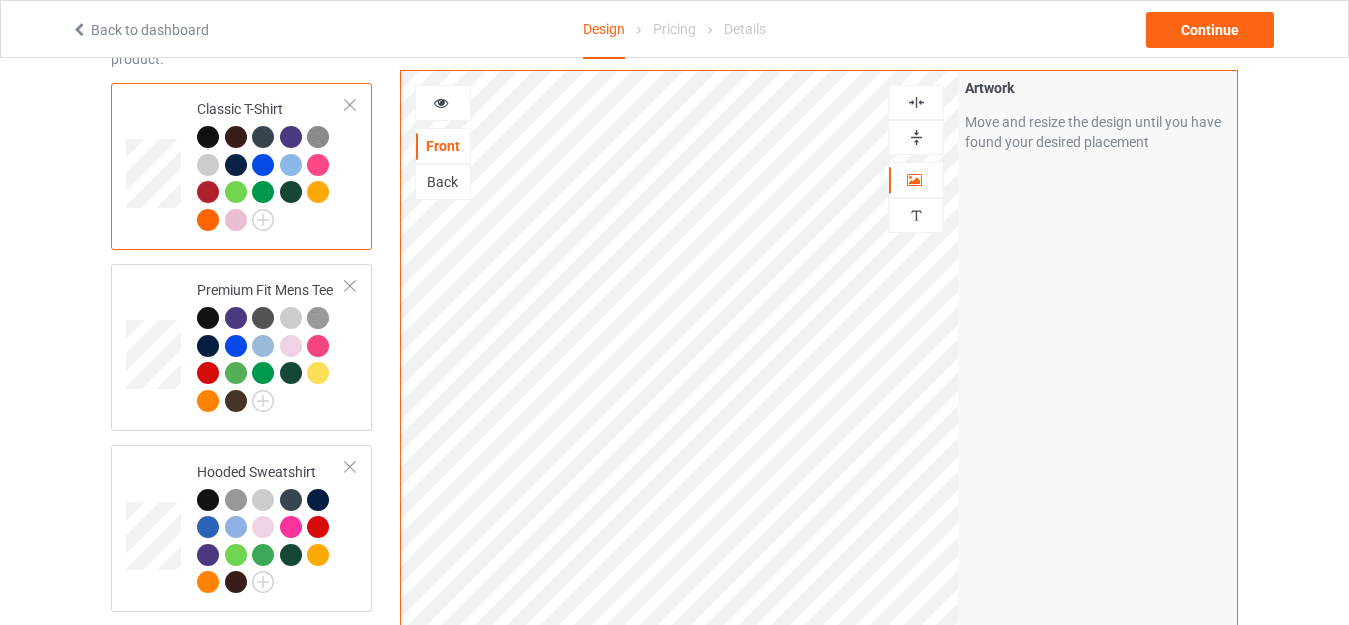 scroll, scrollTop: 363, scrollLeft: 0, axis: vertical 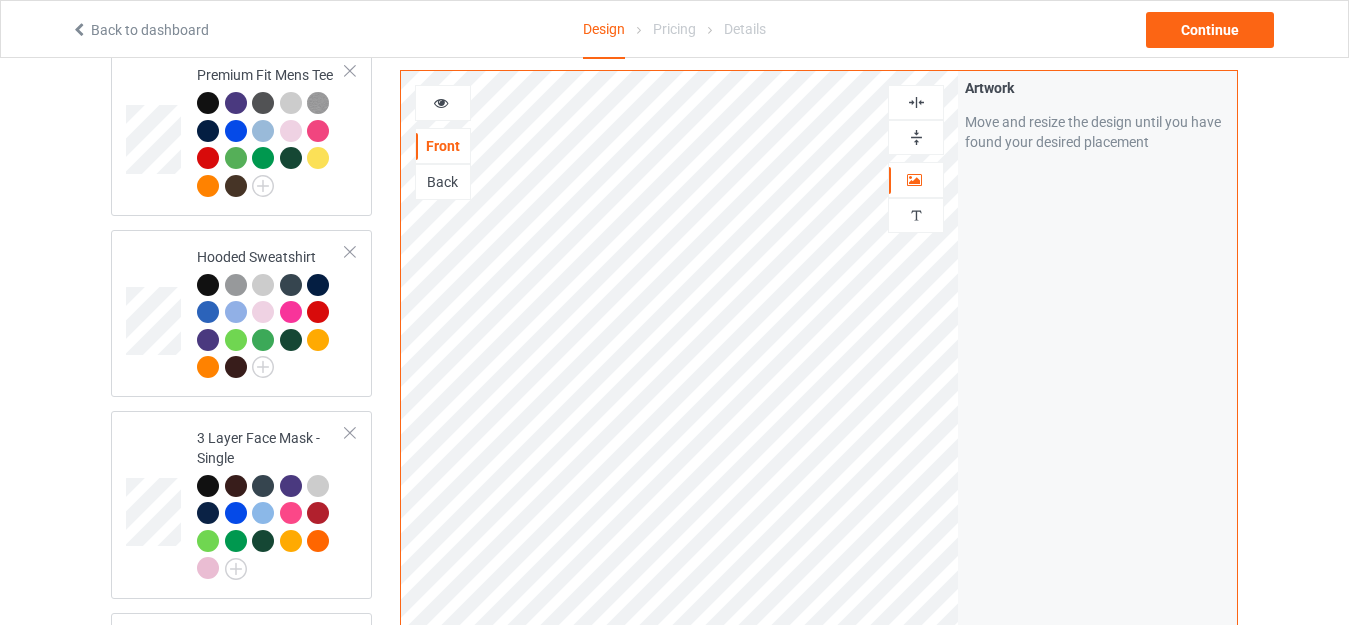 click on "Design Select colors for each of the products and upload an artwork file to design your product. Classic T-Shirt Premium Fit Mens Tee Hooded Sweatshirt 3 Layer Face Mask - Single Baseball Tee Unisex Tank Youth T-Shirt Crewneck Sweatshirt Long Sleeve Tee Add product Front Back Artwork Personalized text Artwork Move and resize the design until you have found your desired placement Product Mockups Add mockup Add mockup Add mockup Add mockup Add mockup Add mockup" at bounding box center (674, 612) 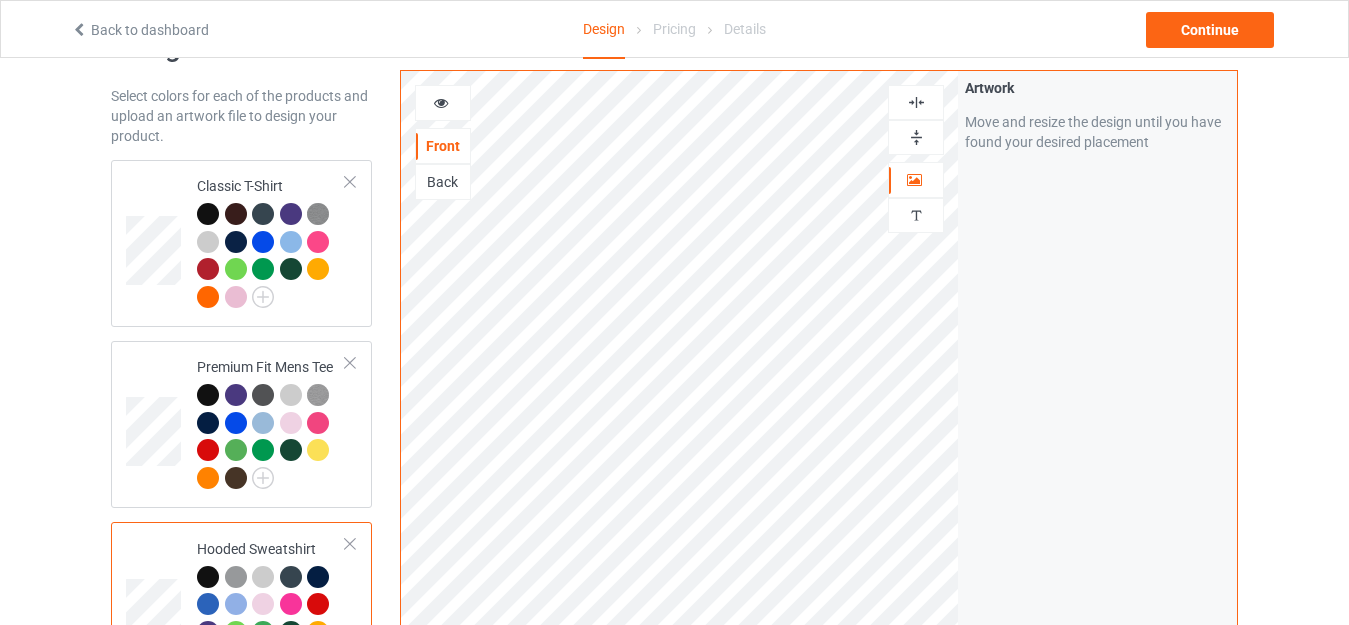 scroll, scrollTop: 48, scrollLeft: 0, axis: vertical 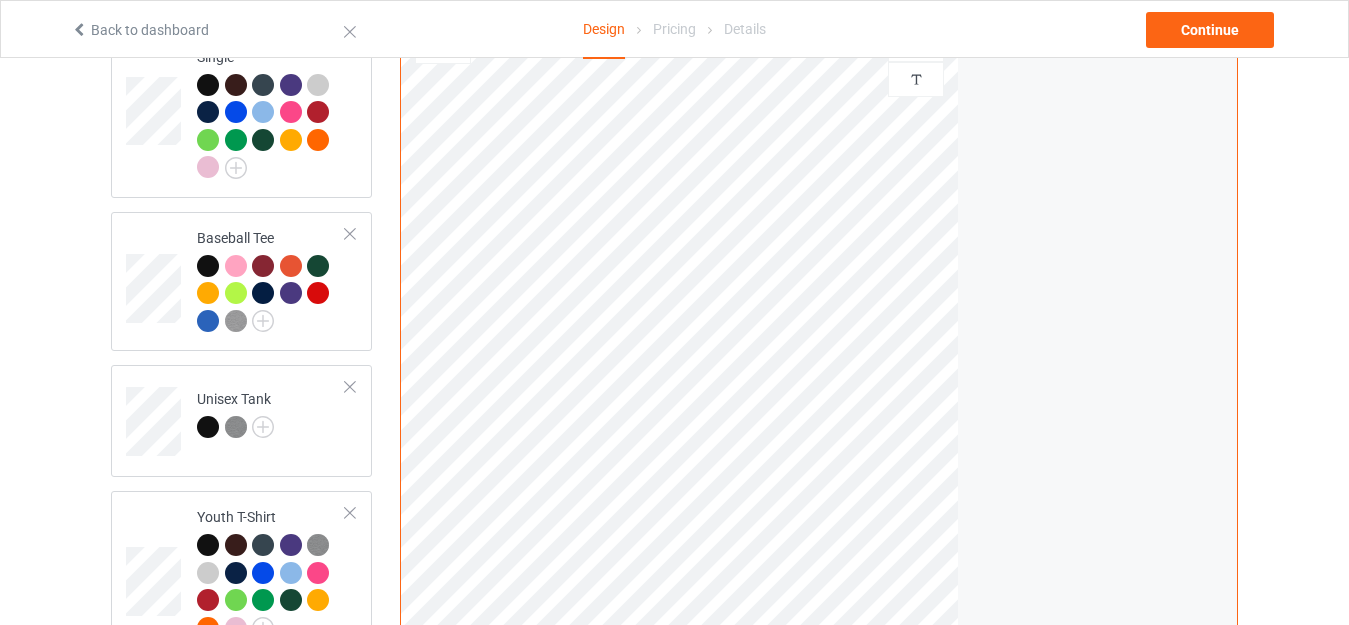 drag, startPoint x: 1345, startPoint y: 319, endPoint x: 1365, endPoint y: 374, distance: 58.5235 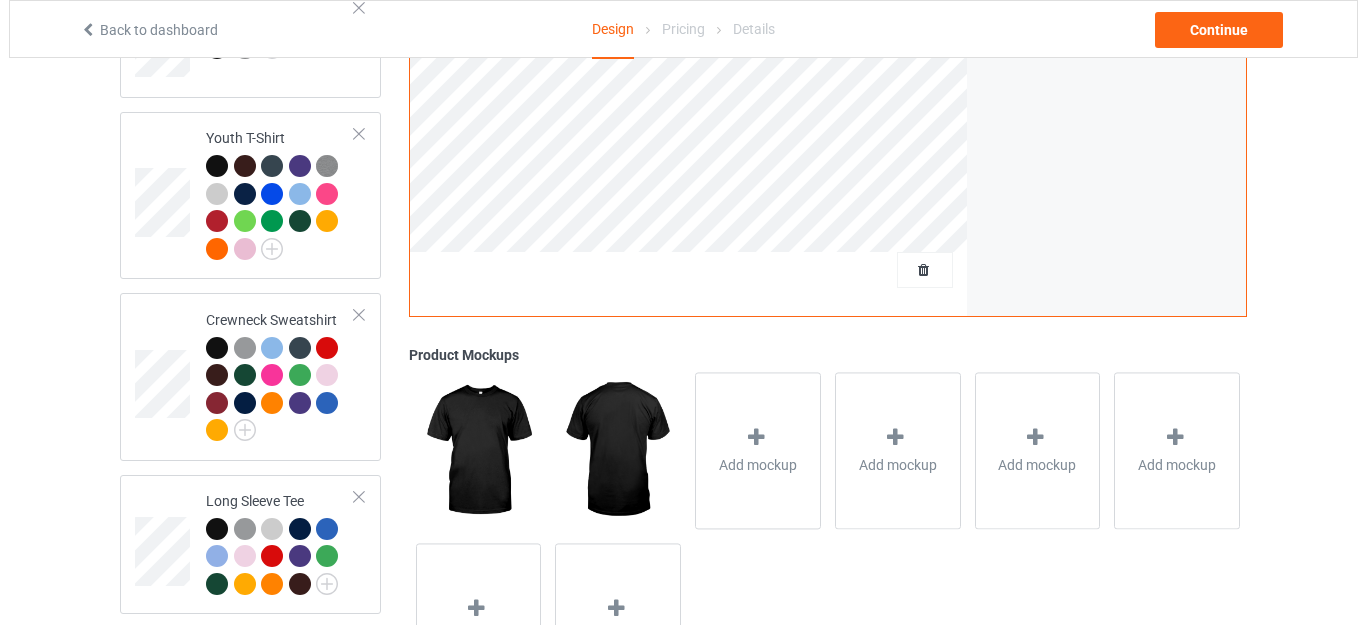 scroll, scrollTop: 1156, scrollLeft: 0, axis: vertical 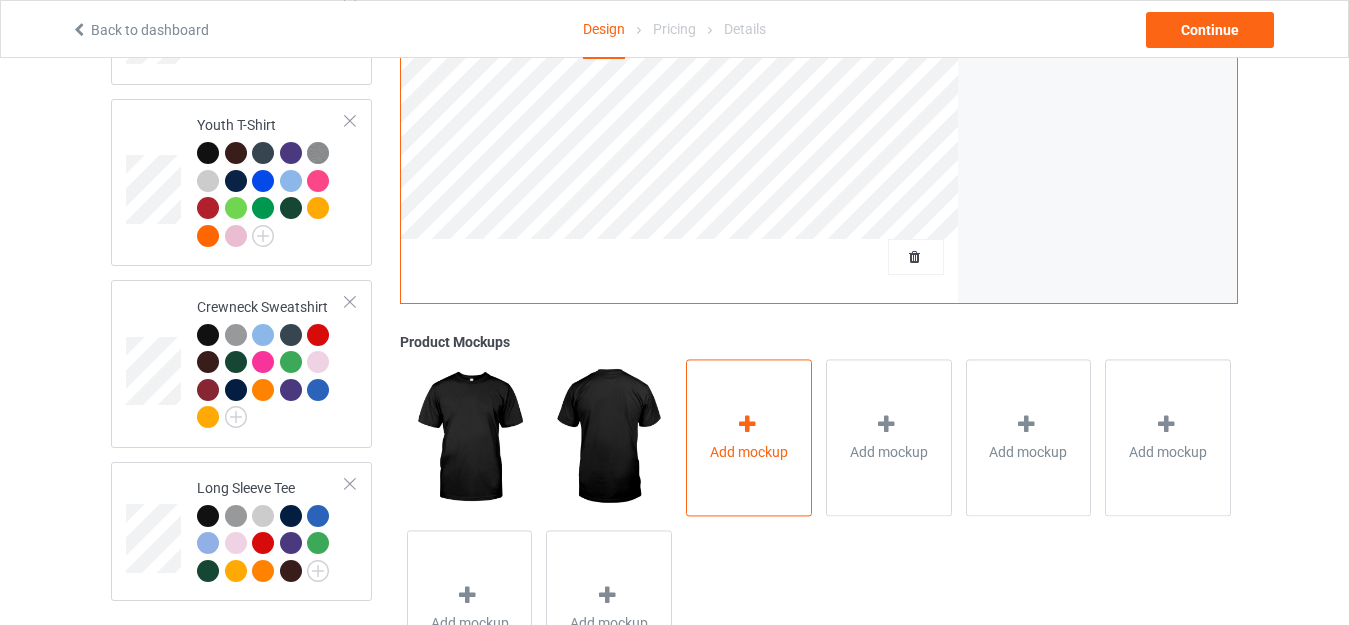 click on "Add mockup" at bounding box center [749, 437] 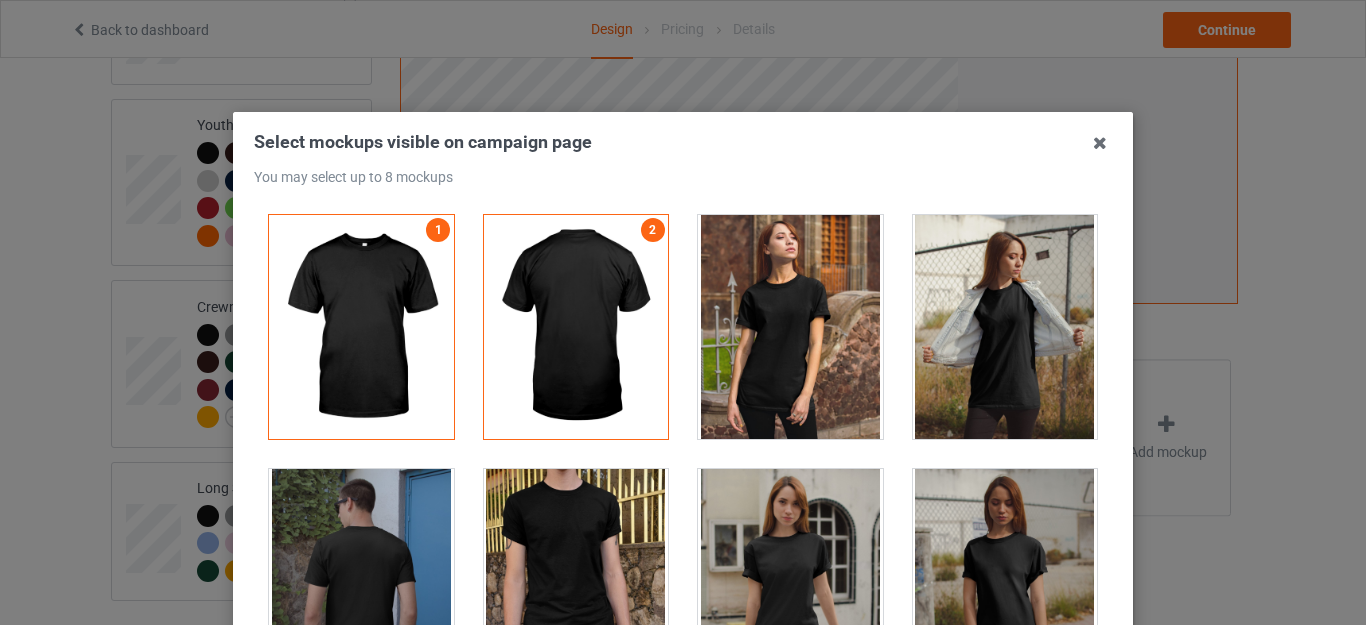 scroll, scrollTop: 438, scrollLeft: 0, axis: vertical 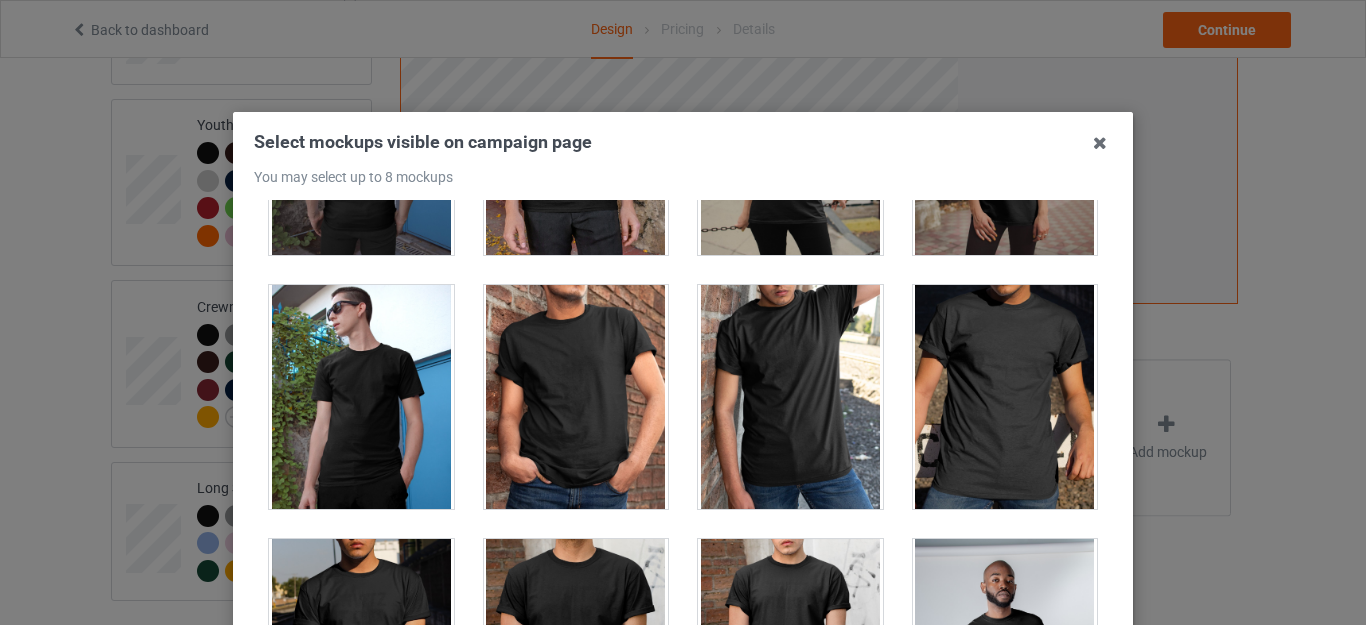 click at bounding box center (576, 397) 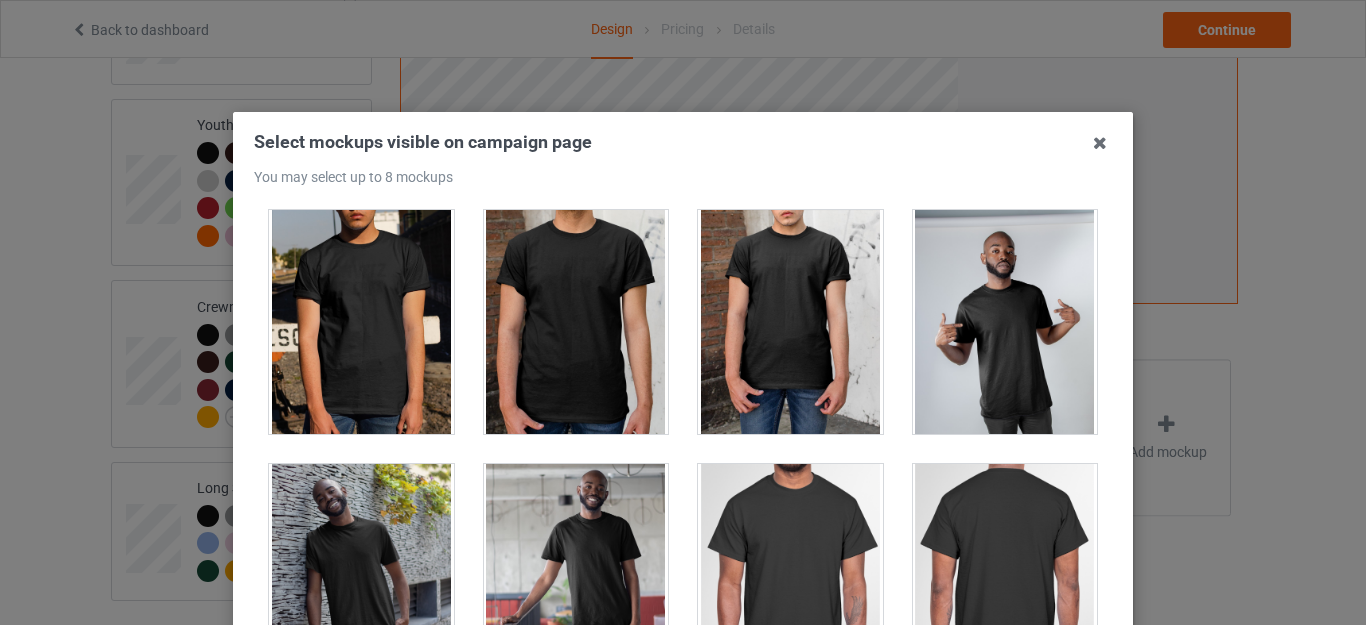 scroll, scrollTop: 1215, scrollLeft: 0, axis: vertical 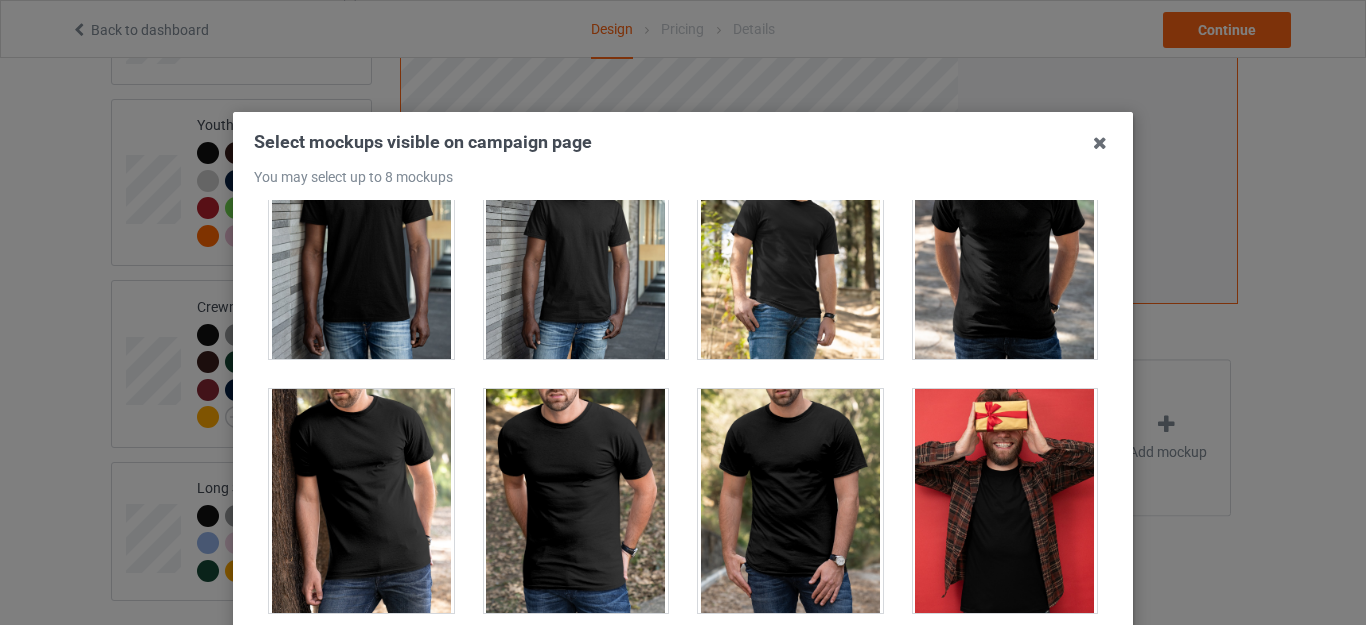 click at bounding box center [790, 501] 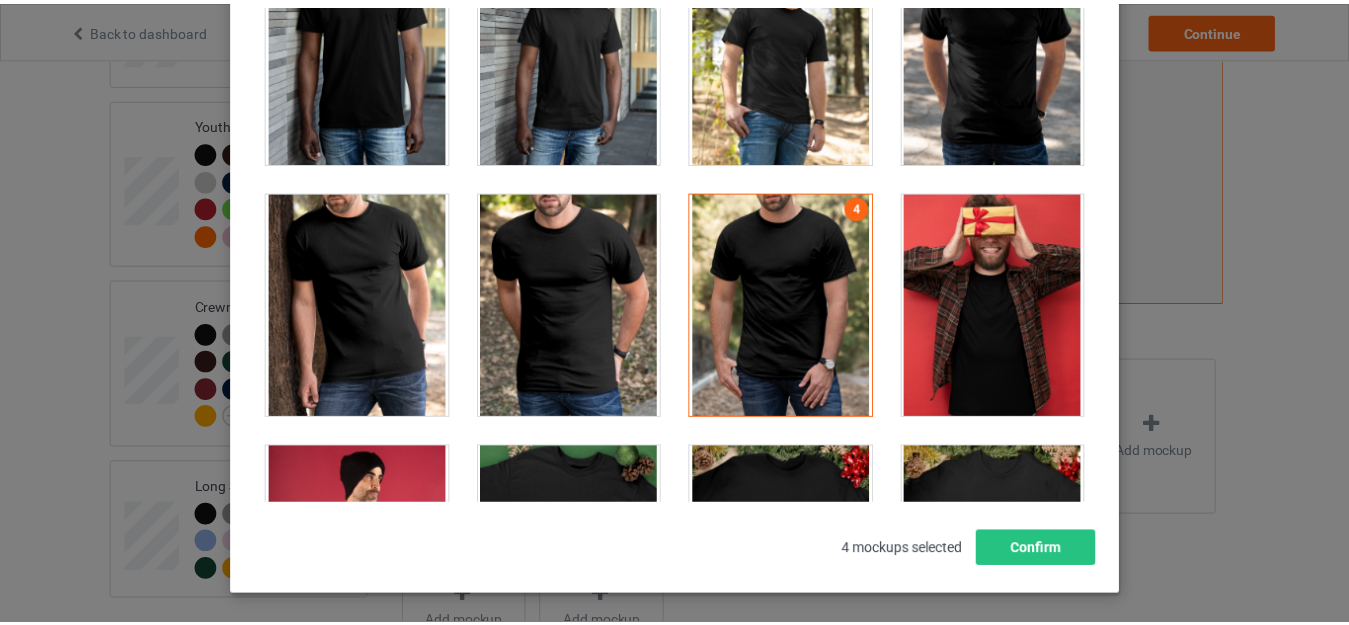 scroll, scrollTop: 273, scrollLeft: 0, axis: vertical 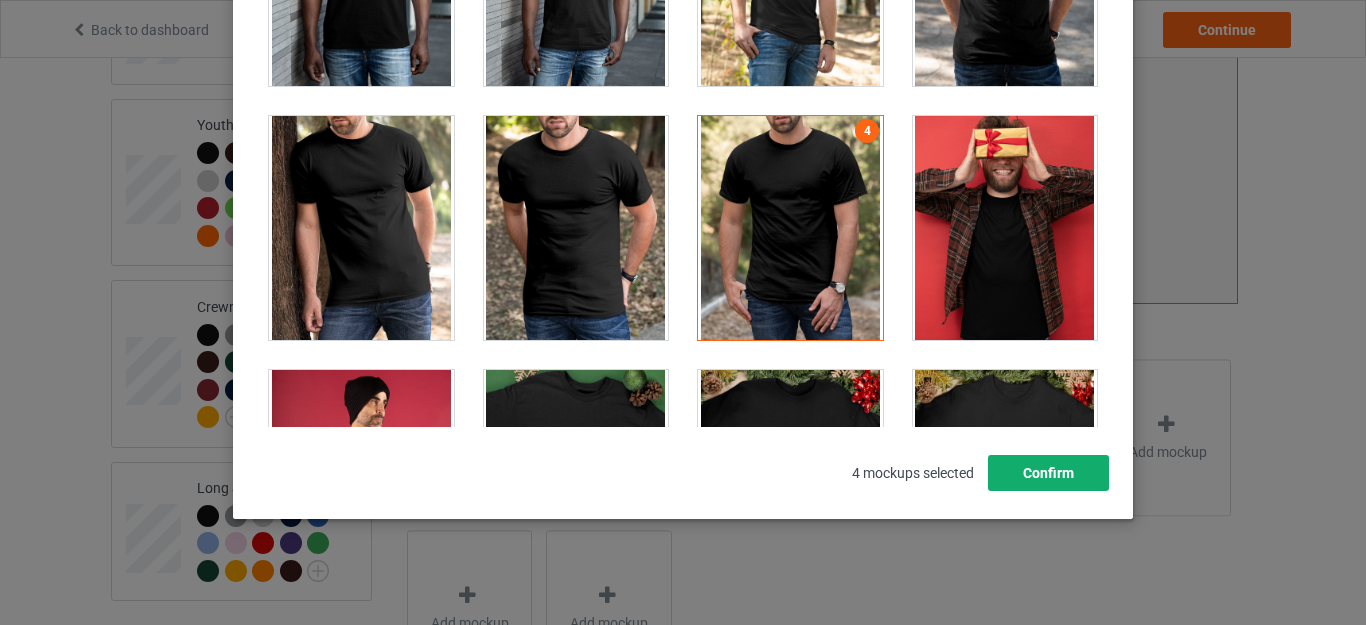 click on "Confirm" at bounding box center (1048, 473) 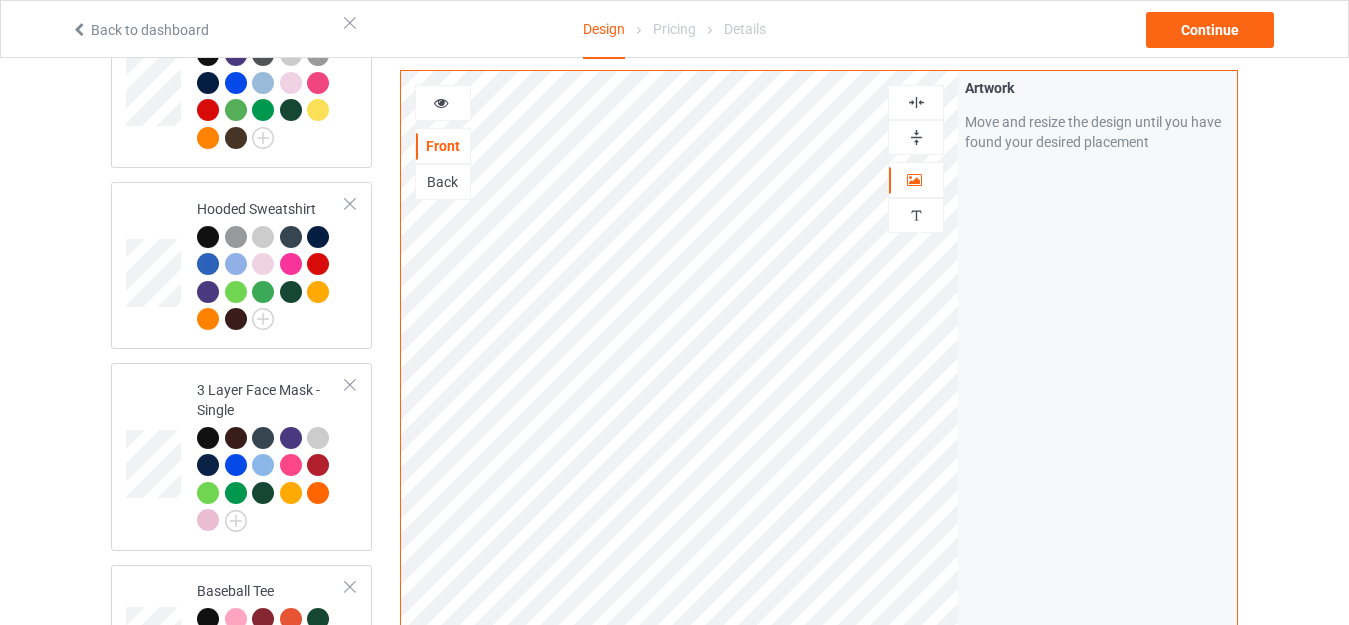 scroll, scrollTop: 337, scrollLeft: 0, axis: vertical 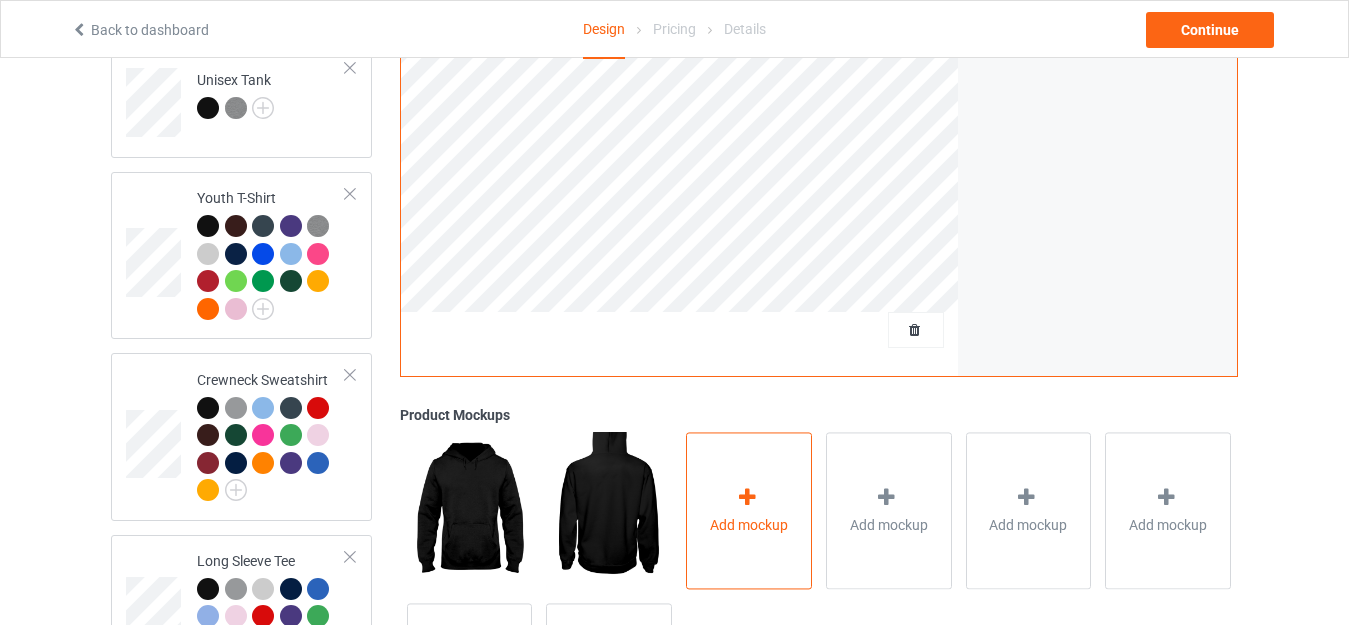 click on "Add mockup" at bounding box center [749, 510] 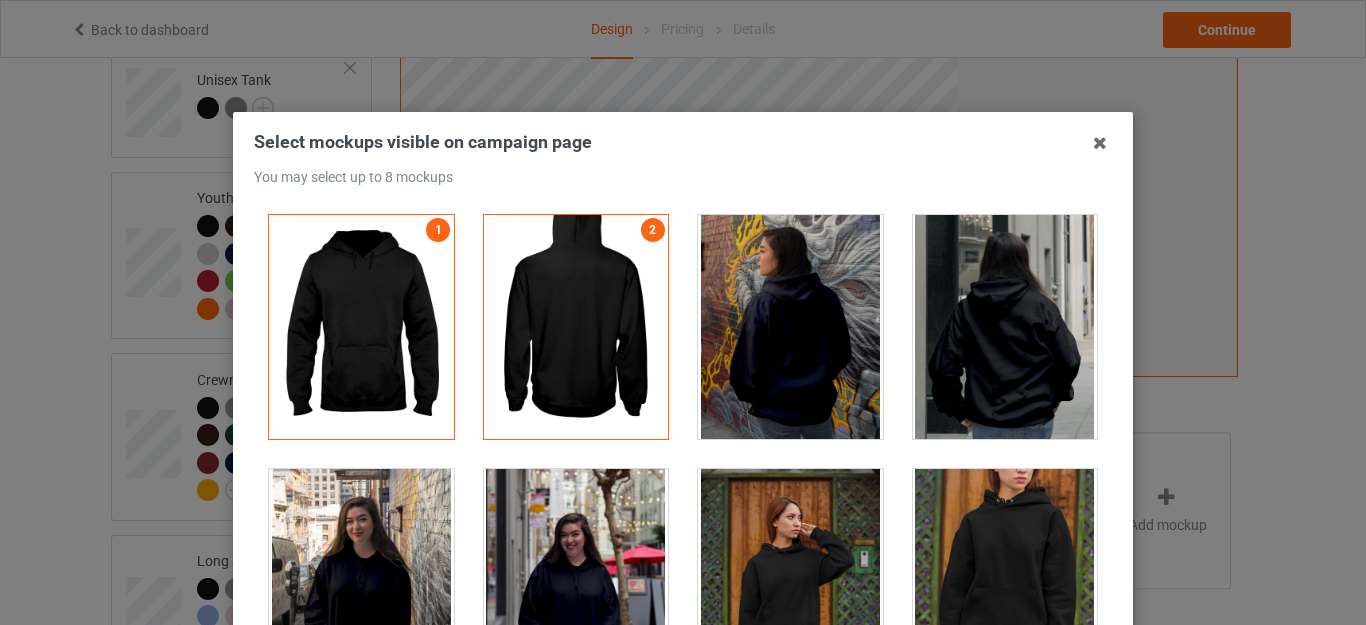 scroll, scrollTop: 438, scrollLeft: 0, axis: vertical 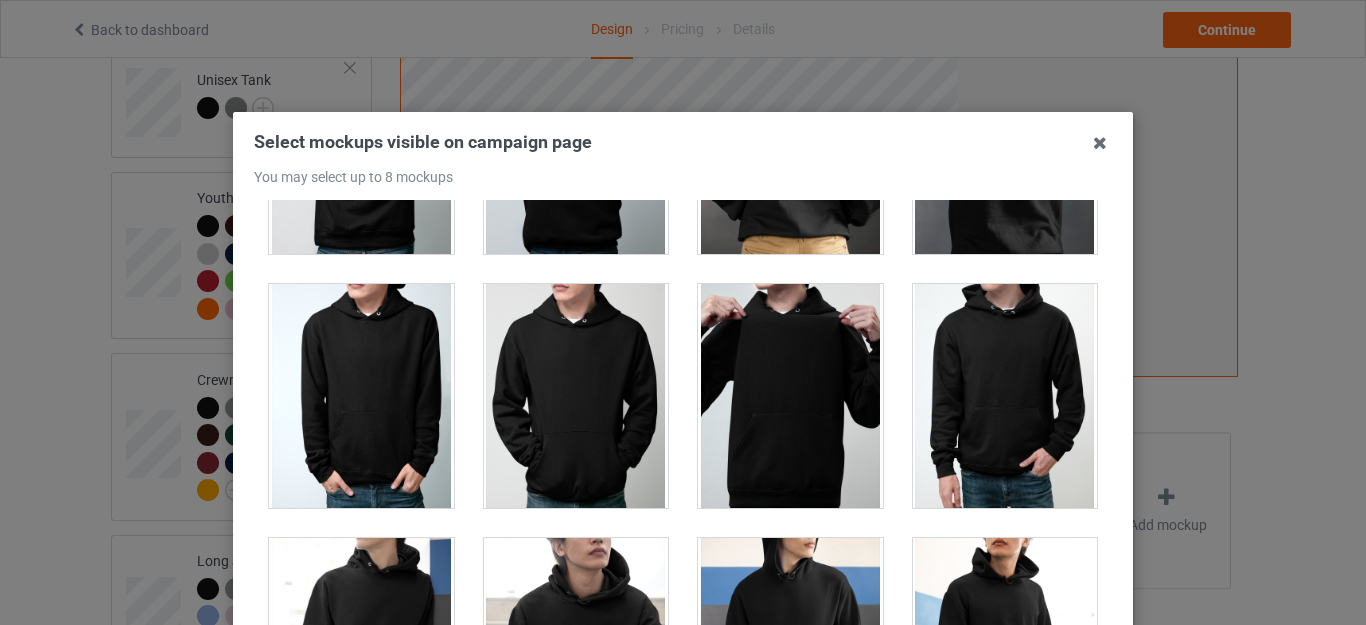 click at bounding box center [361, 396] 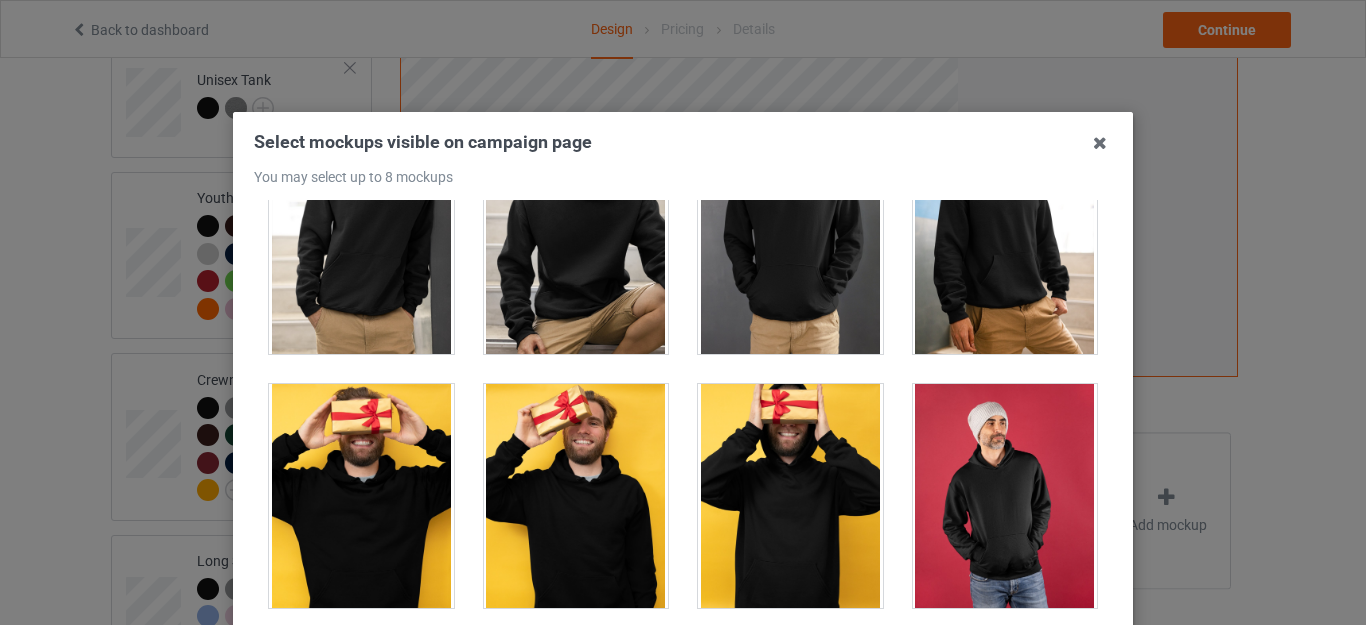 scroll, scrollTop: 3671, scrollLeft: 0, axis: vertical 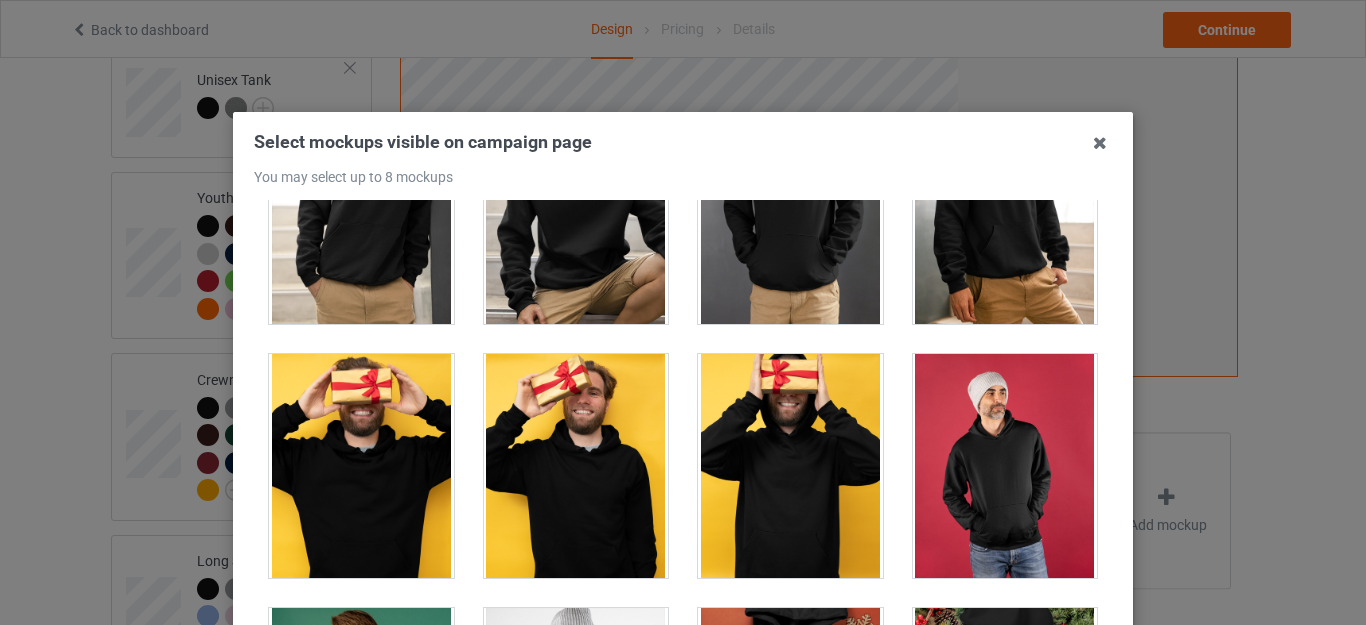 drag, startPoint x: 554, startPoint y: 416, endPoint x: 826, endPoint y: 388, distance: 273.43738 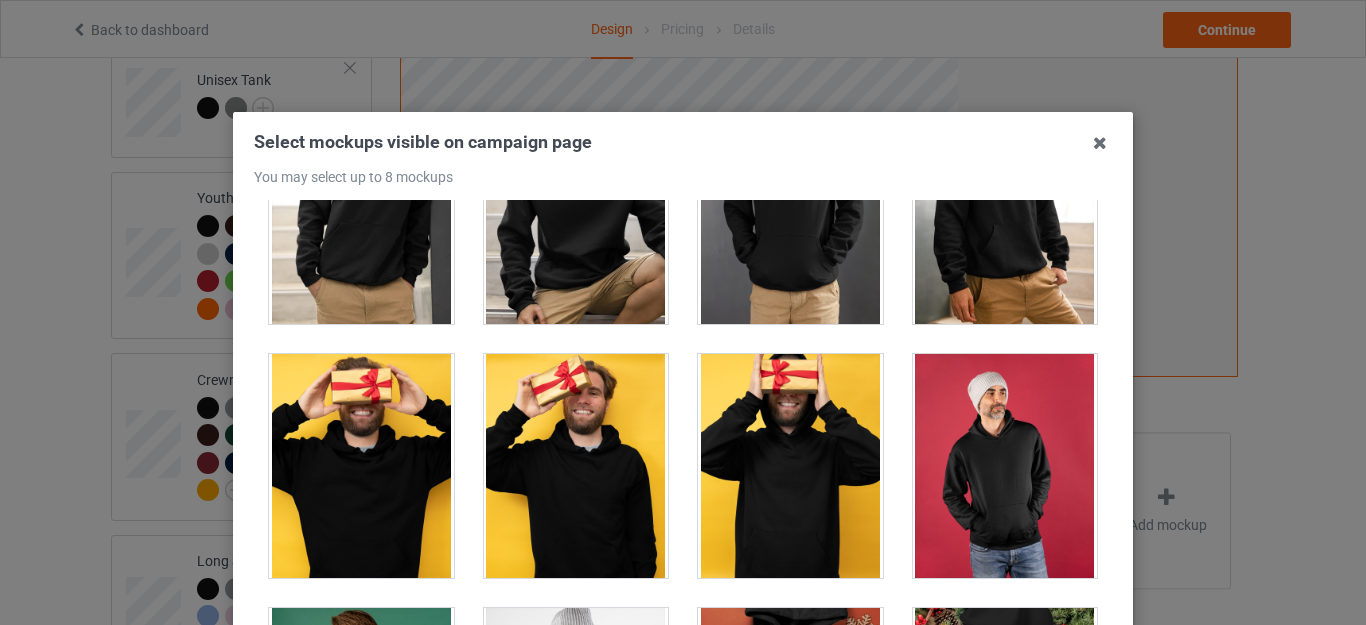click at bounding box center (576, 466) 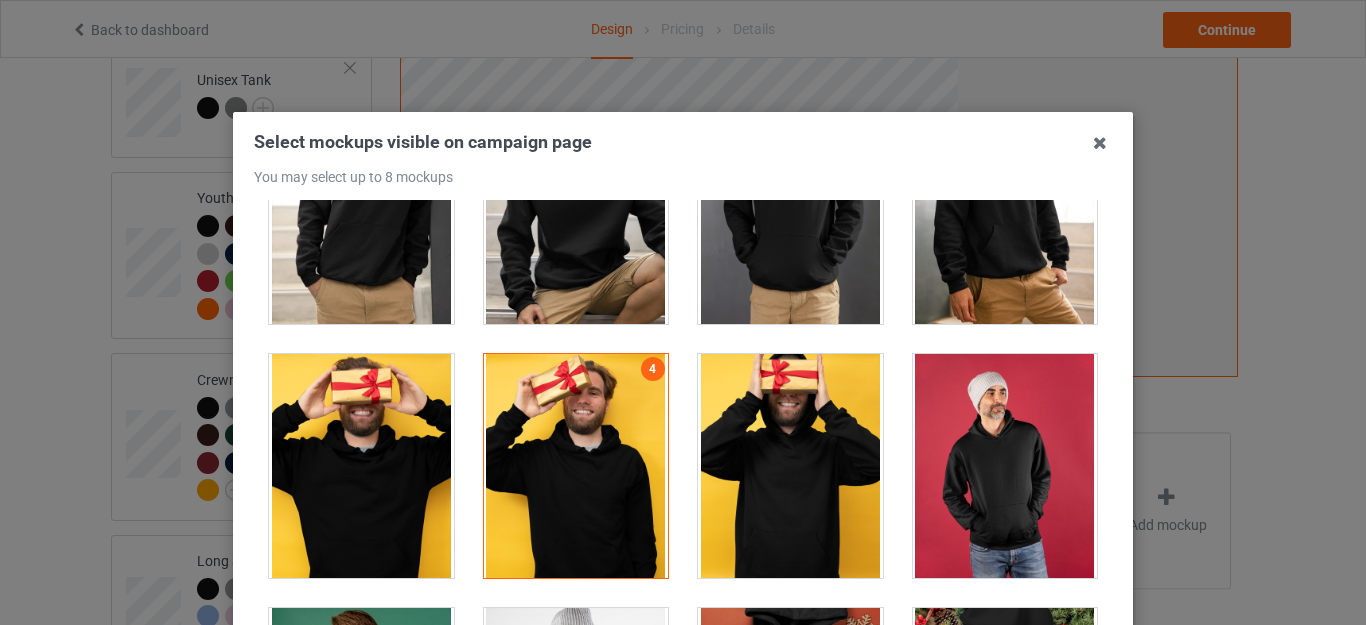 click at bounding box center [576, 466] 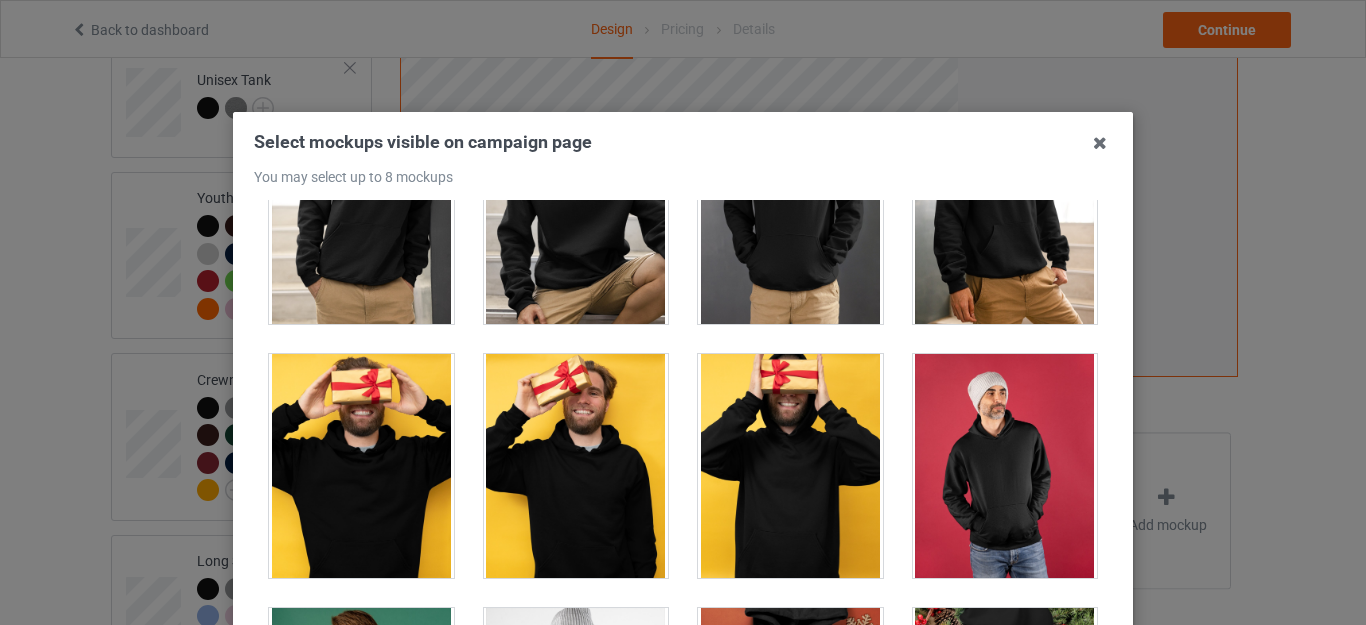 click at bounding box center [790, 466] 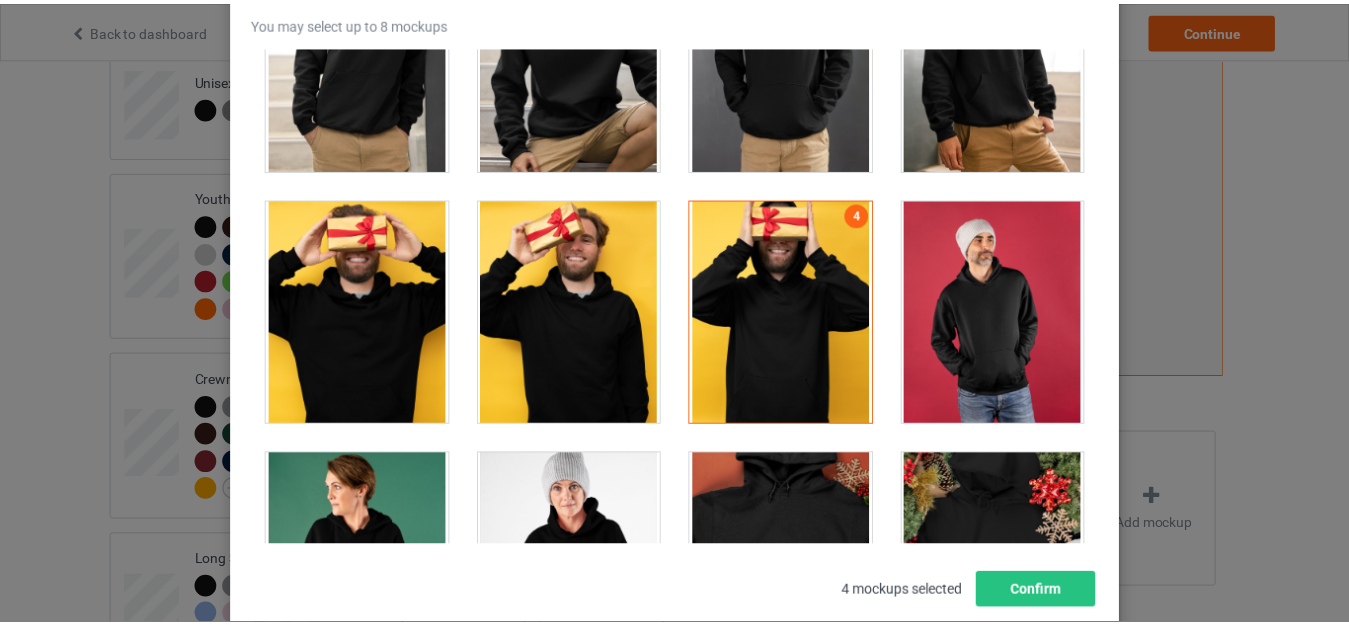 scroll, scrollTop: 278, scrollLeft: 0, axis: vertical 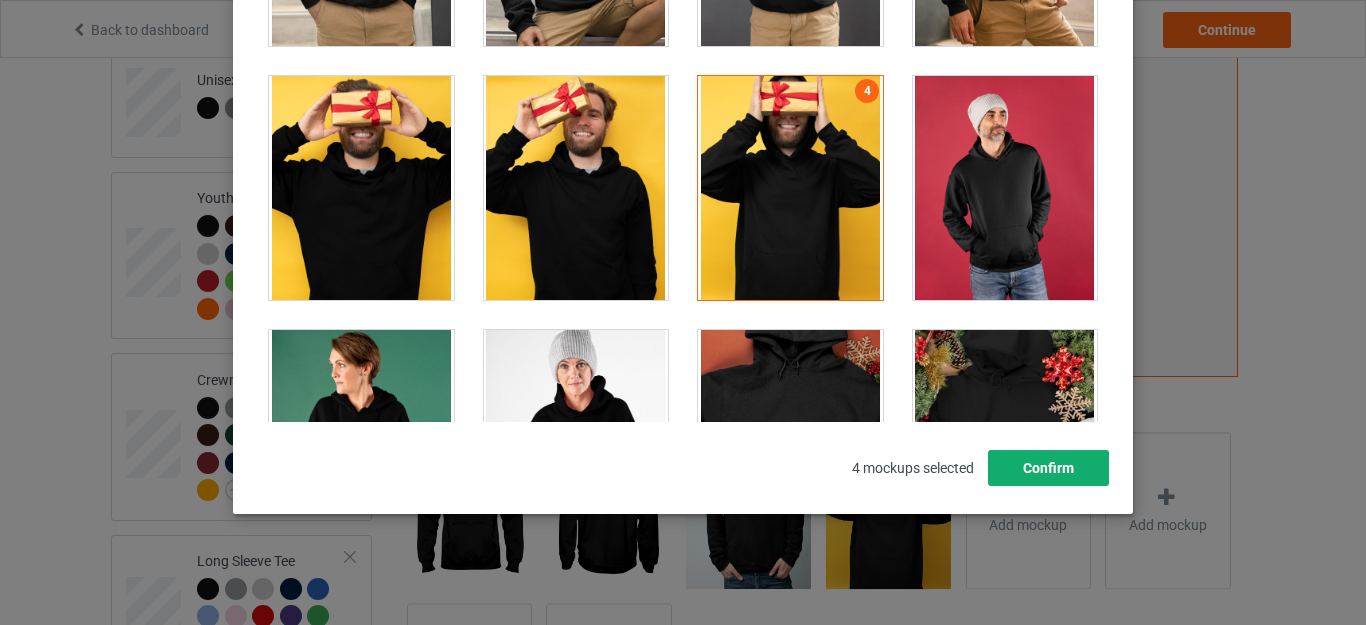 click on "Confirm" at bounding box center (1048, 468) 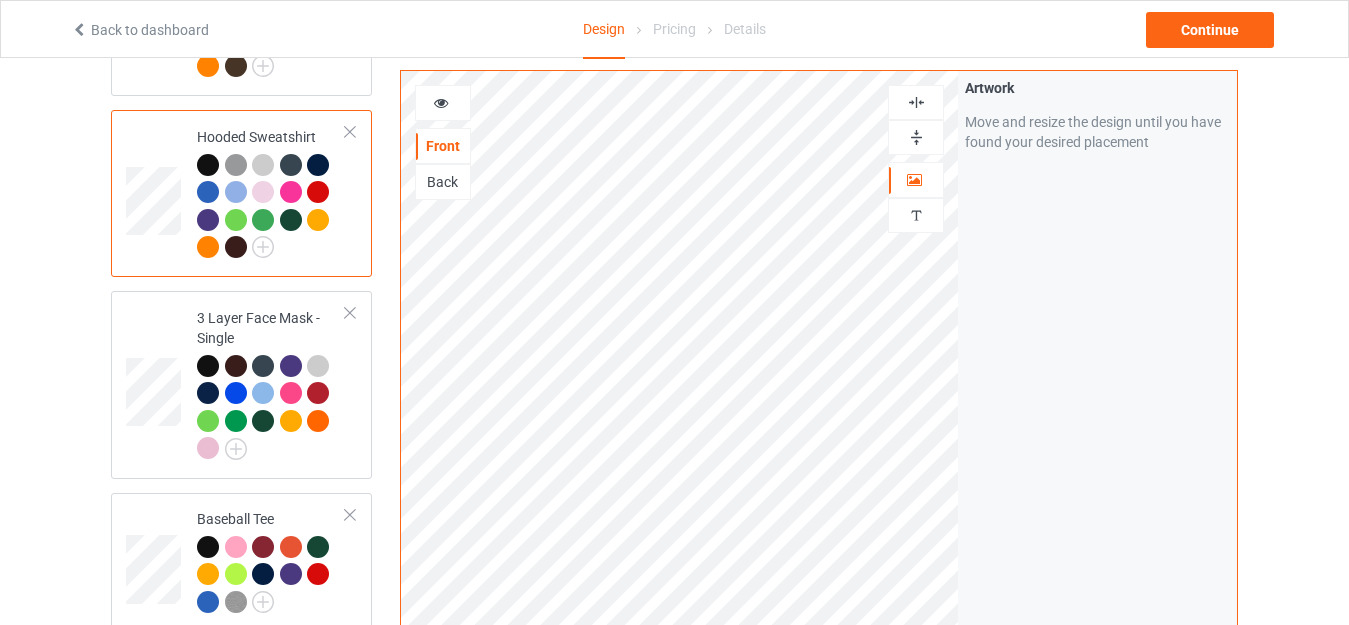 scroll, scrollTop: 534, scrollLeft: 0, axis: vertical 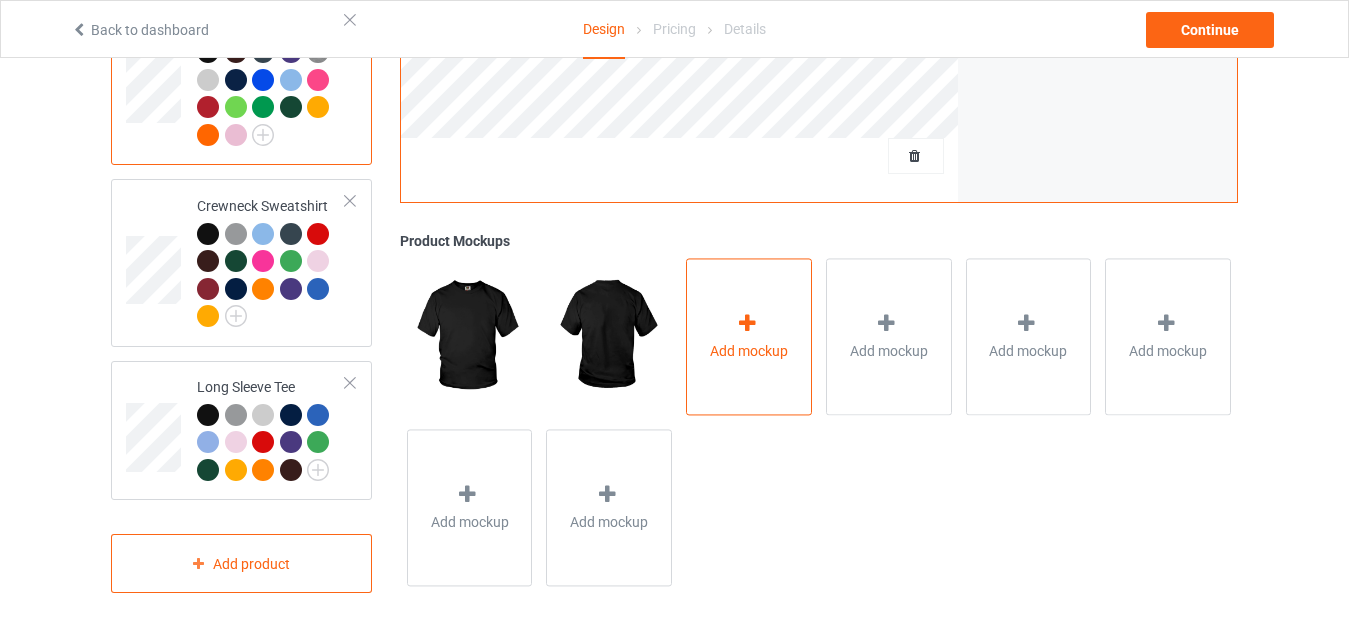click on "Add mockup" at bounding box center [749, 336] 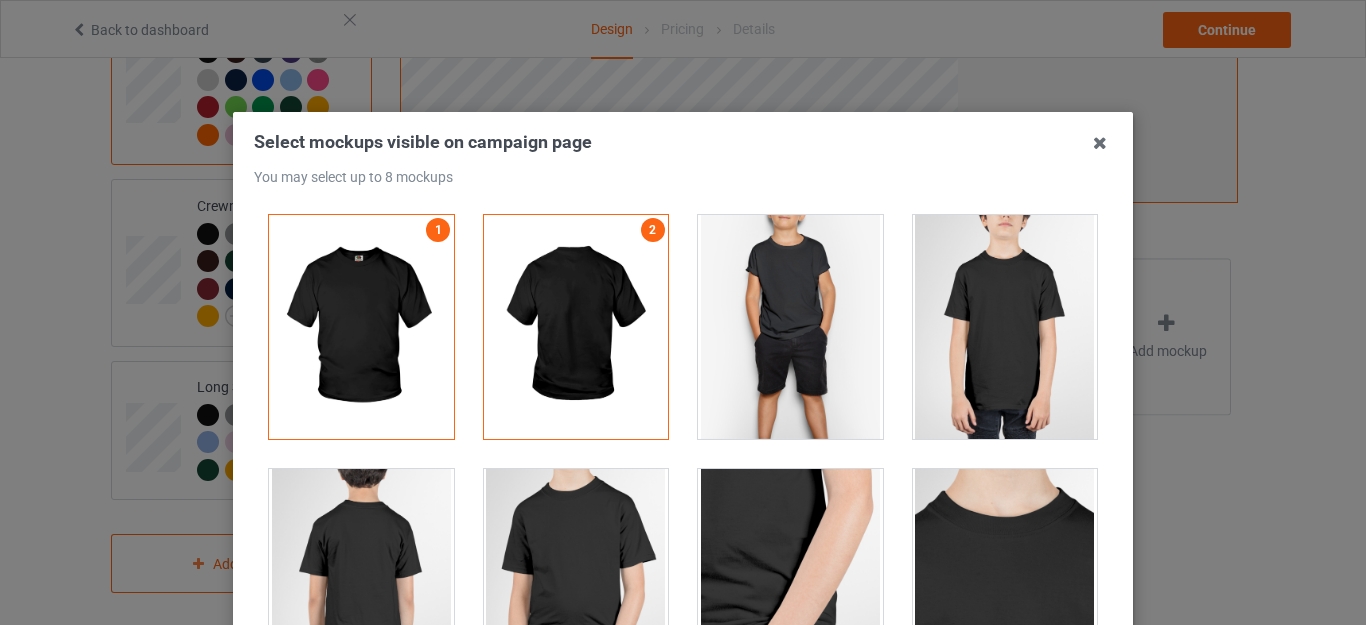 click at bounding box center (790, 327) 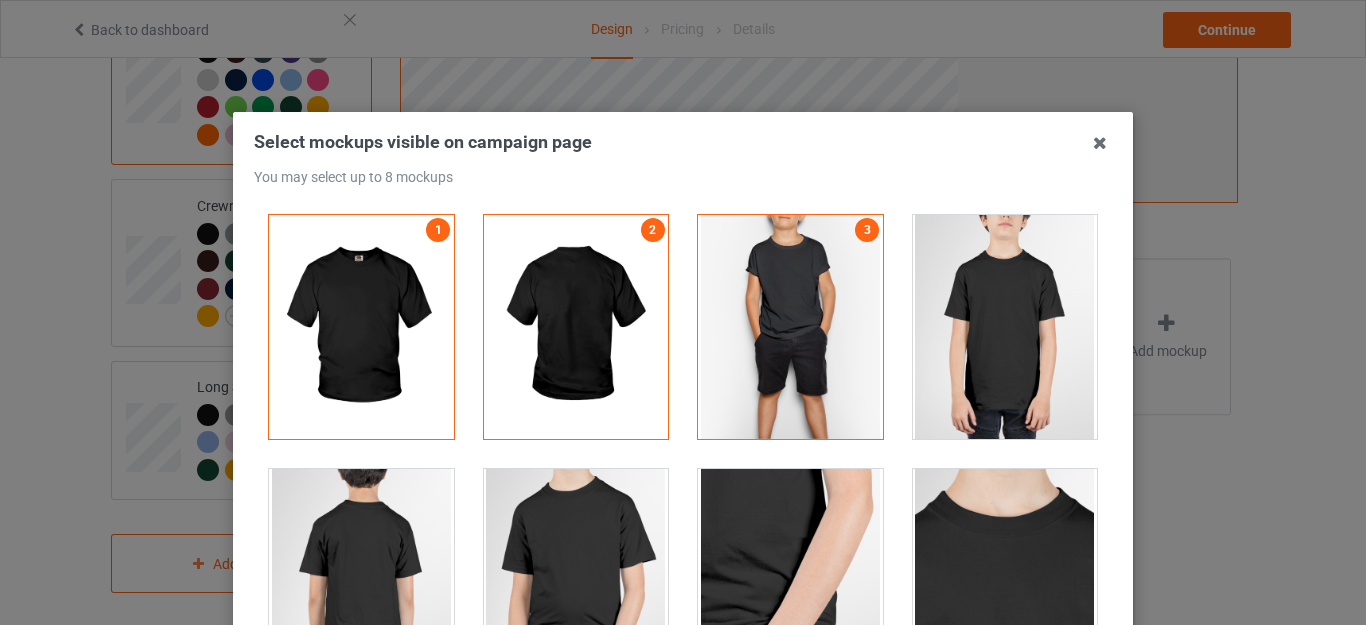 scroll, scrollTop: 278, scrollLeft: 0, axis: vertical 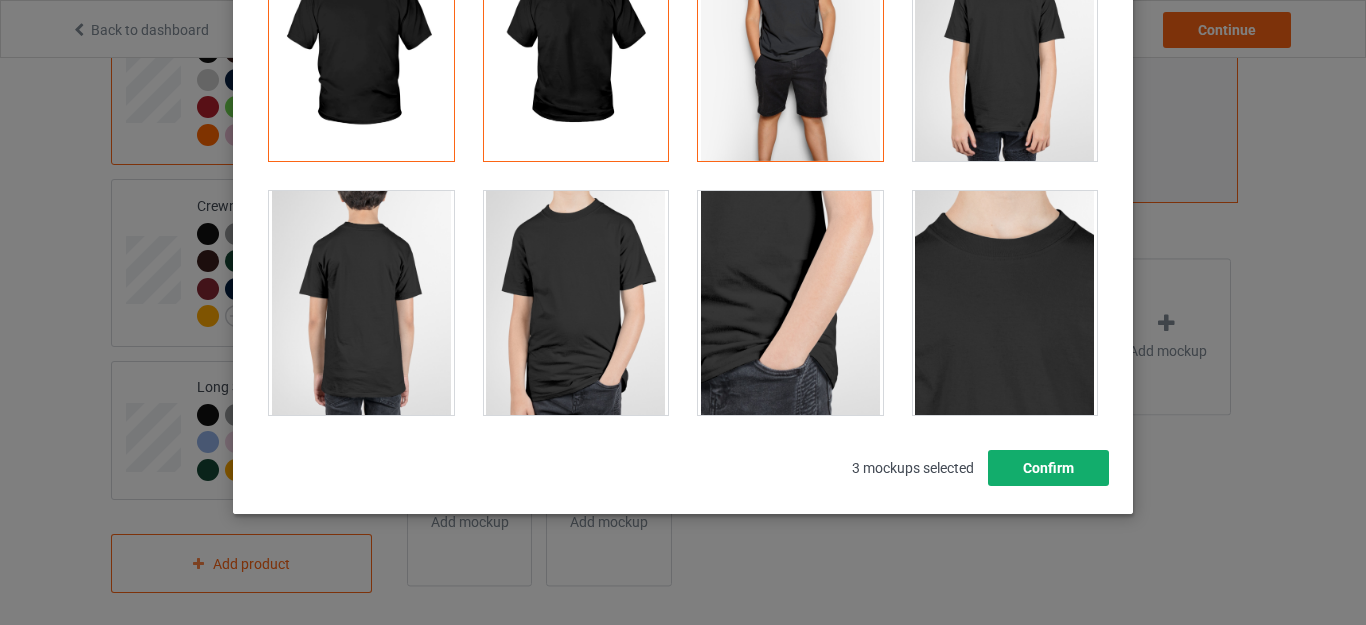 click on "Confirm" at bounding box center [1048, 468] 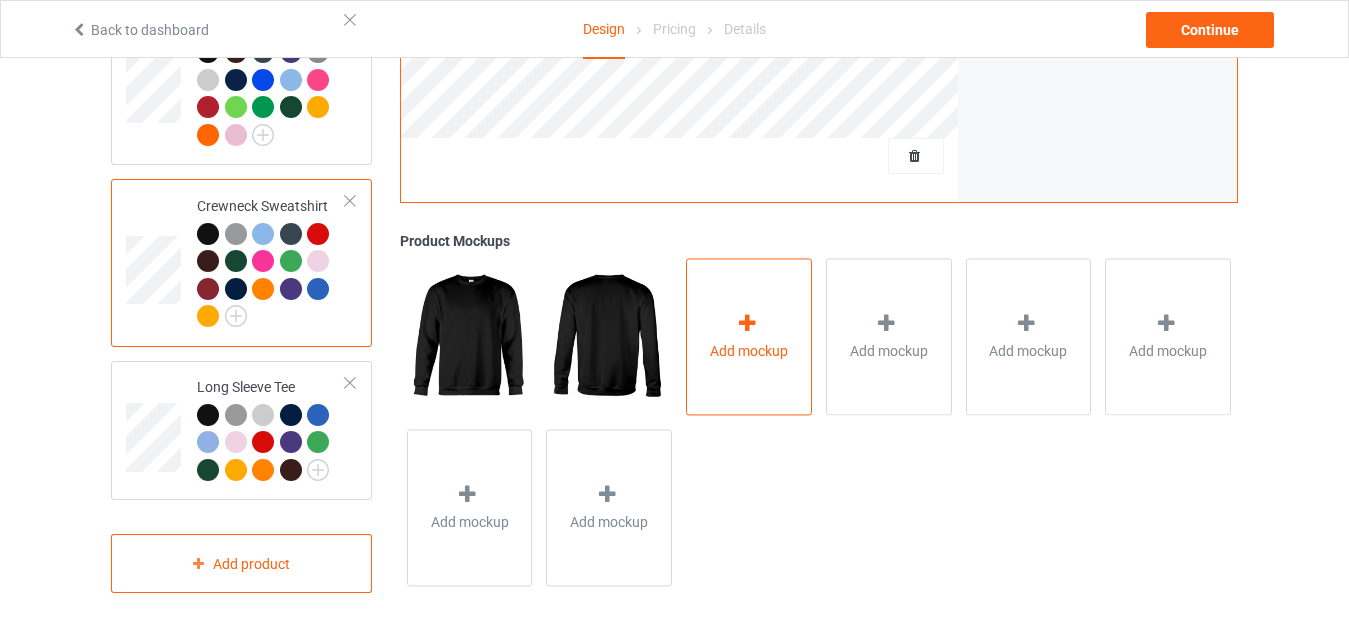 click on "Add mockup" at bounding box center (749, 336) 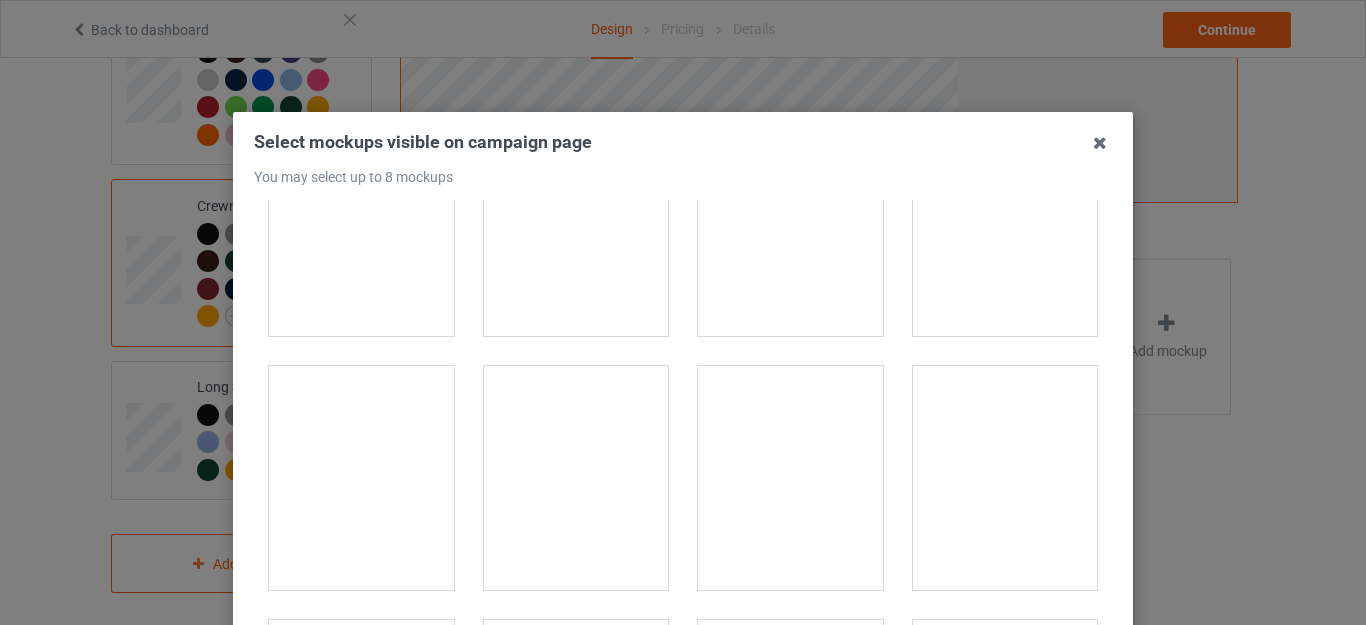 scroll, scrollTop: 0, scrollLeft: 0, axis: both 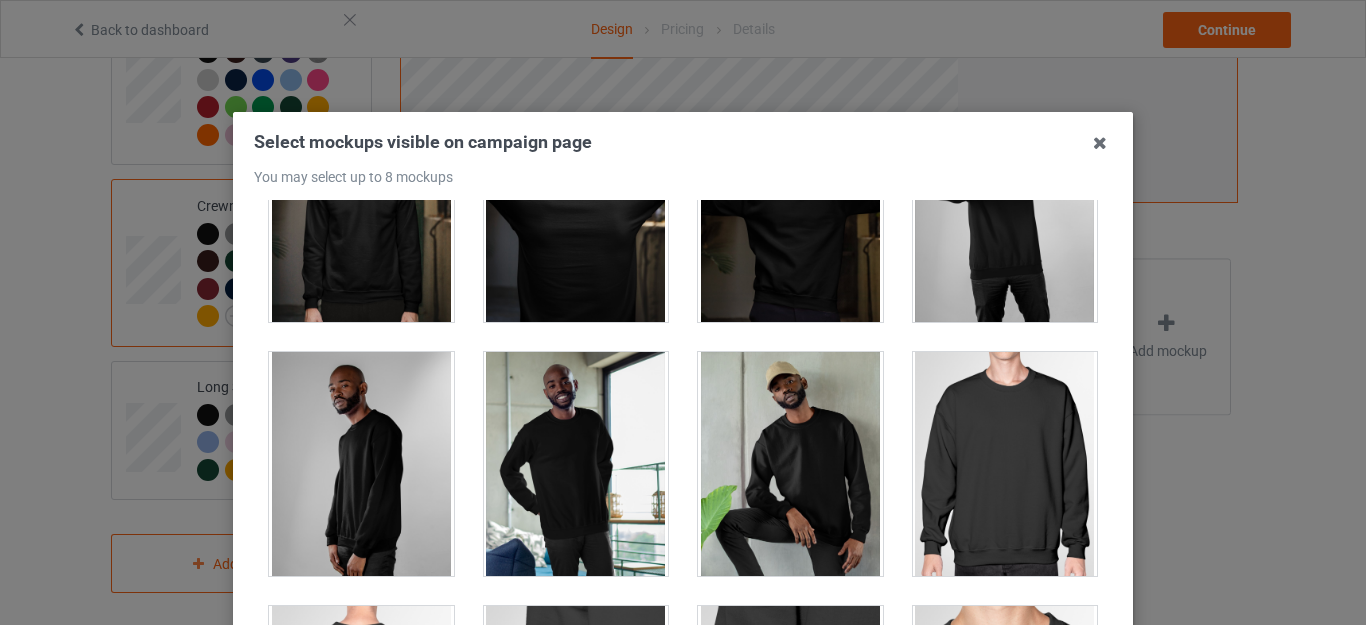 click at bounding box center (790, 464) 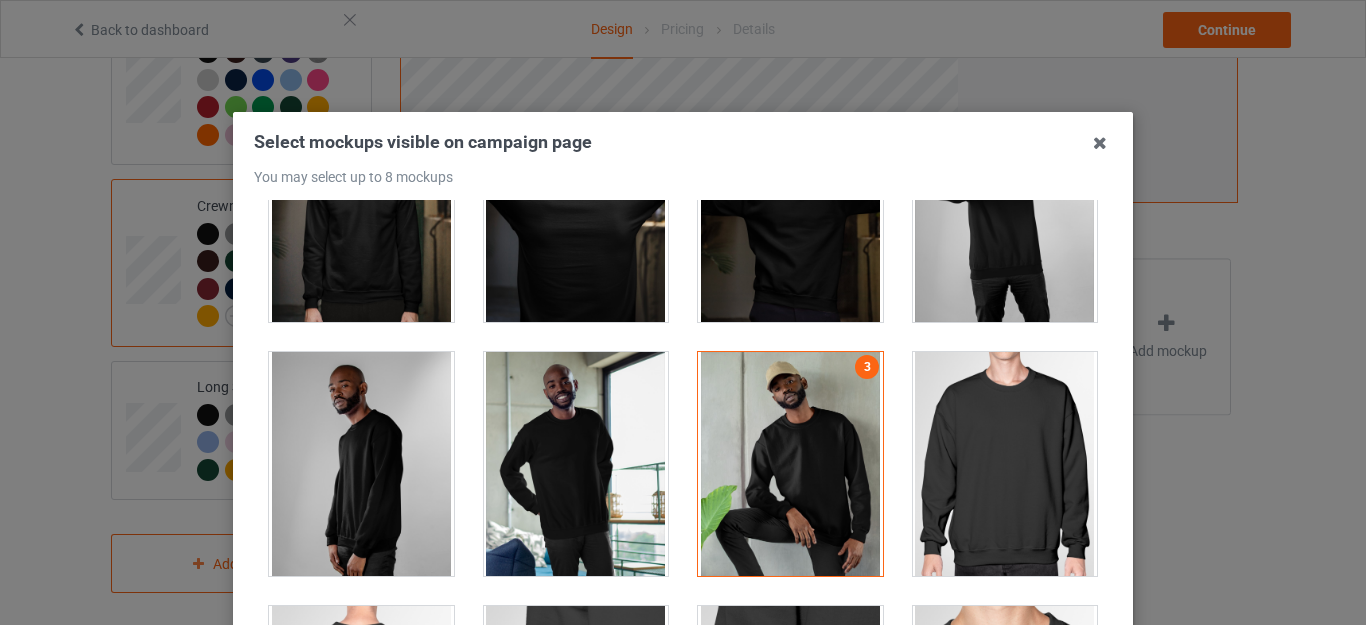 click at bounding box center (361, 464) 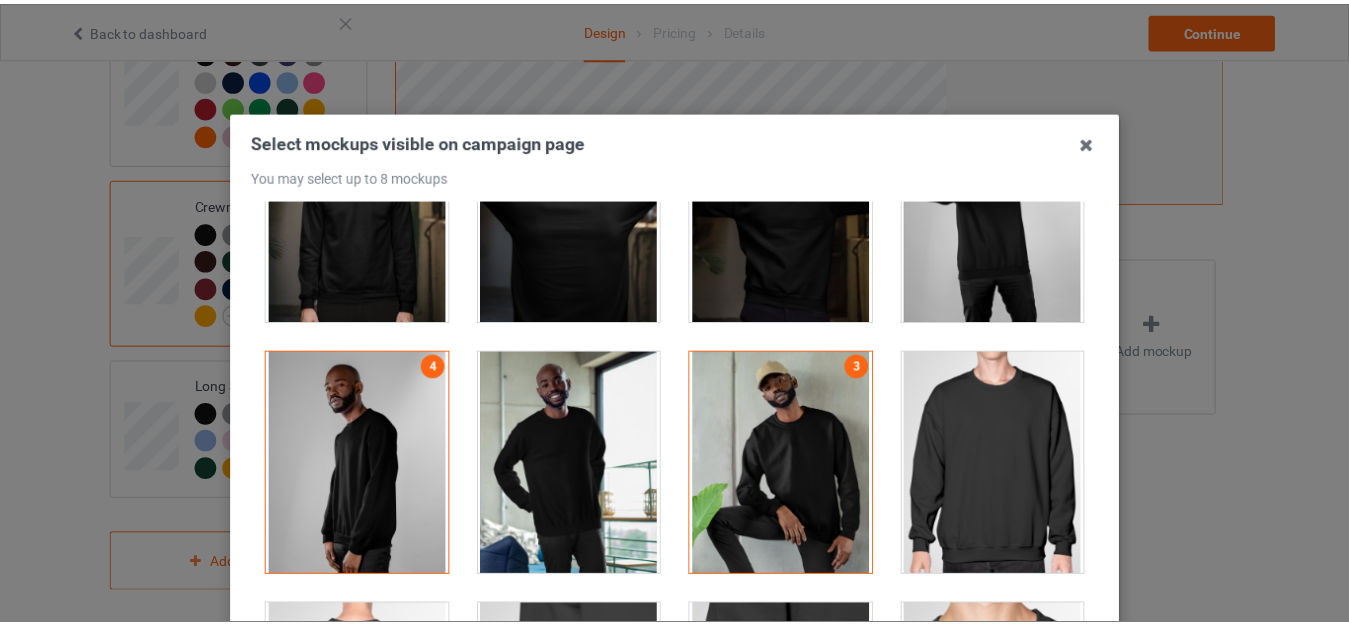 scroll, scrollTop: 278, scrollLeft: 0, axis: vertical 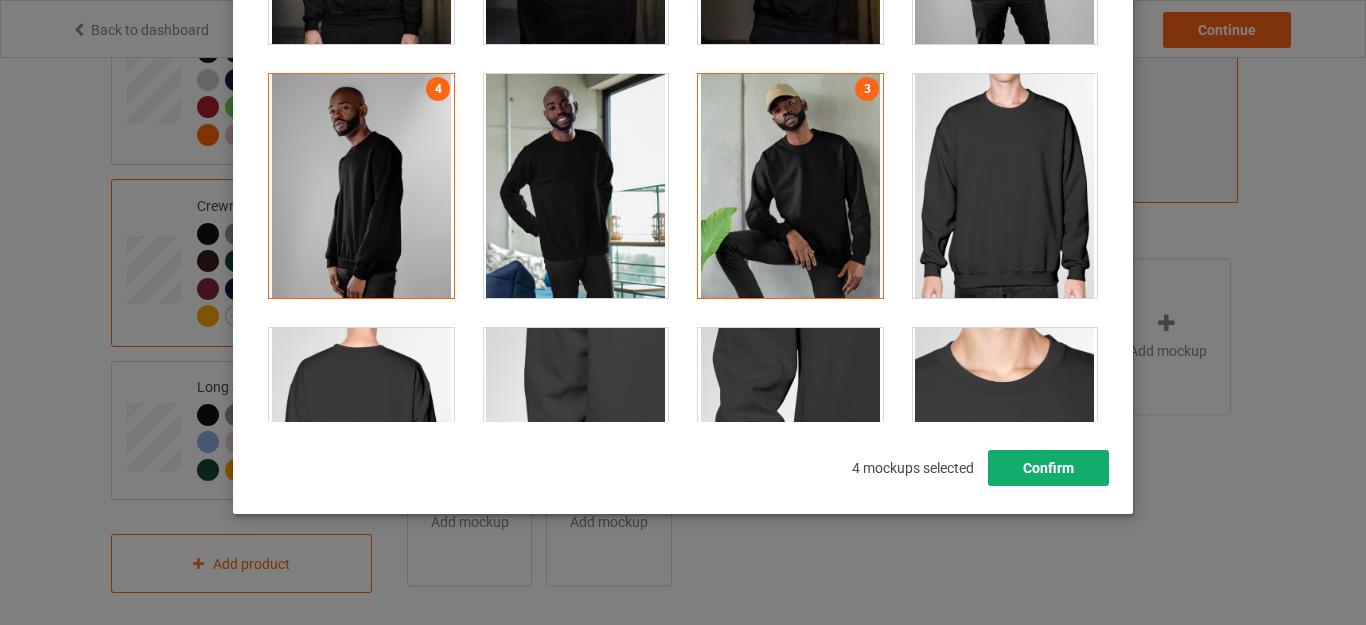 click on "Confirm" at bounding box center [1048, 468] 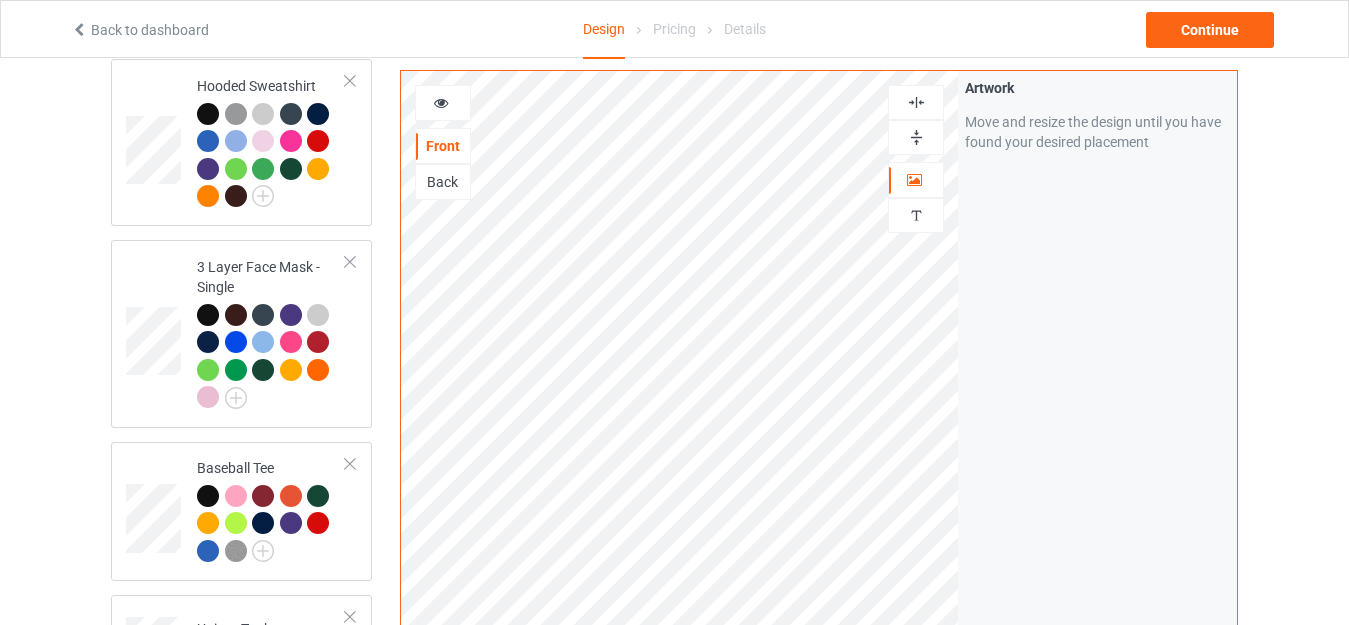 scroll, scrollTop: 505, scrollLeft: 0, axis: vertical 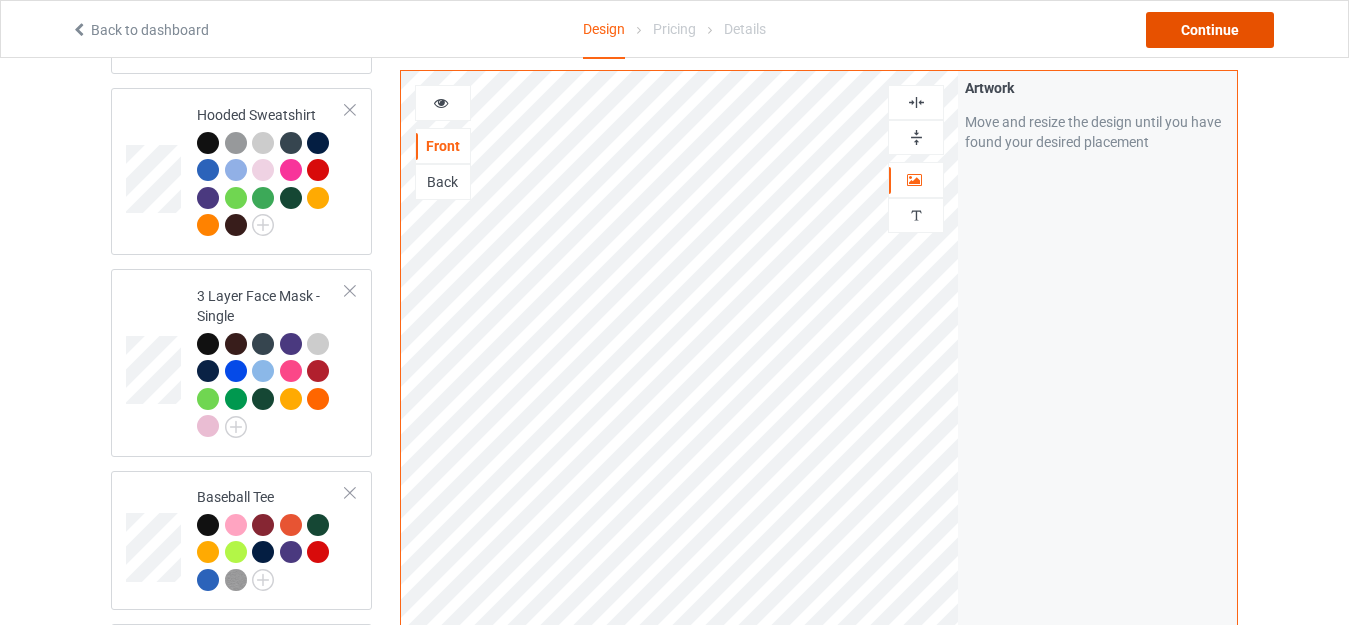 click on "Continue" at bounding box center (1210, 30) 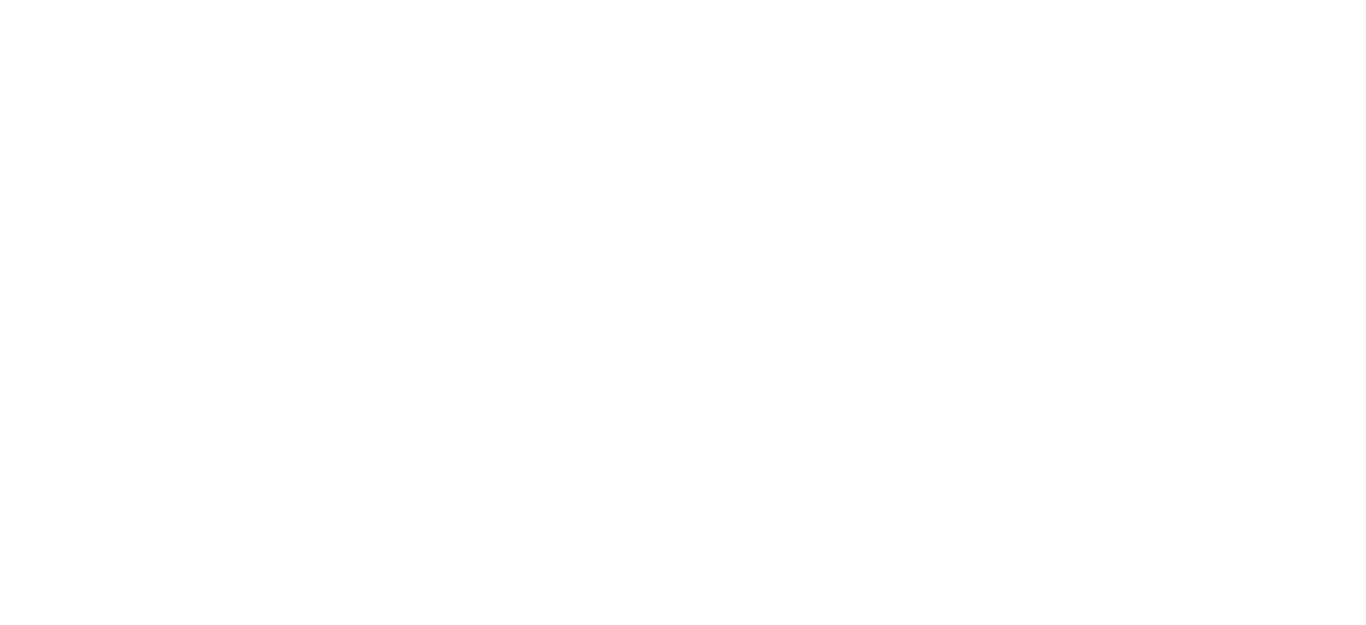 scroll, scrollTop: 0, scrollLeft: 0, axis: both 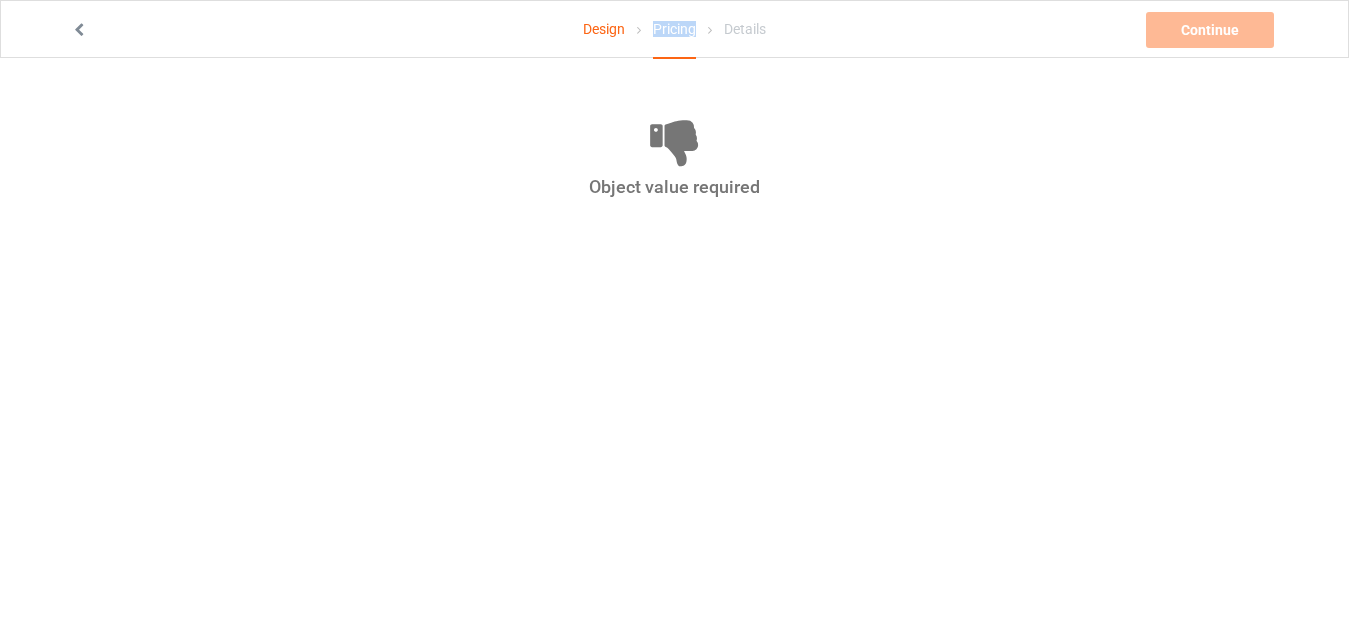 drag, startPoint x: 703, startPoint y: 29, endPoint x: 635, endPoint y: 33, distance: 68.117546 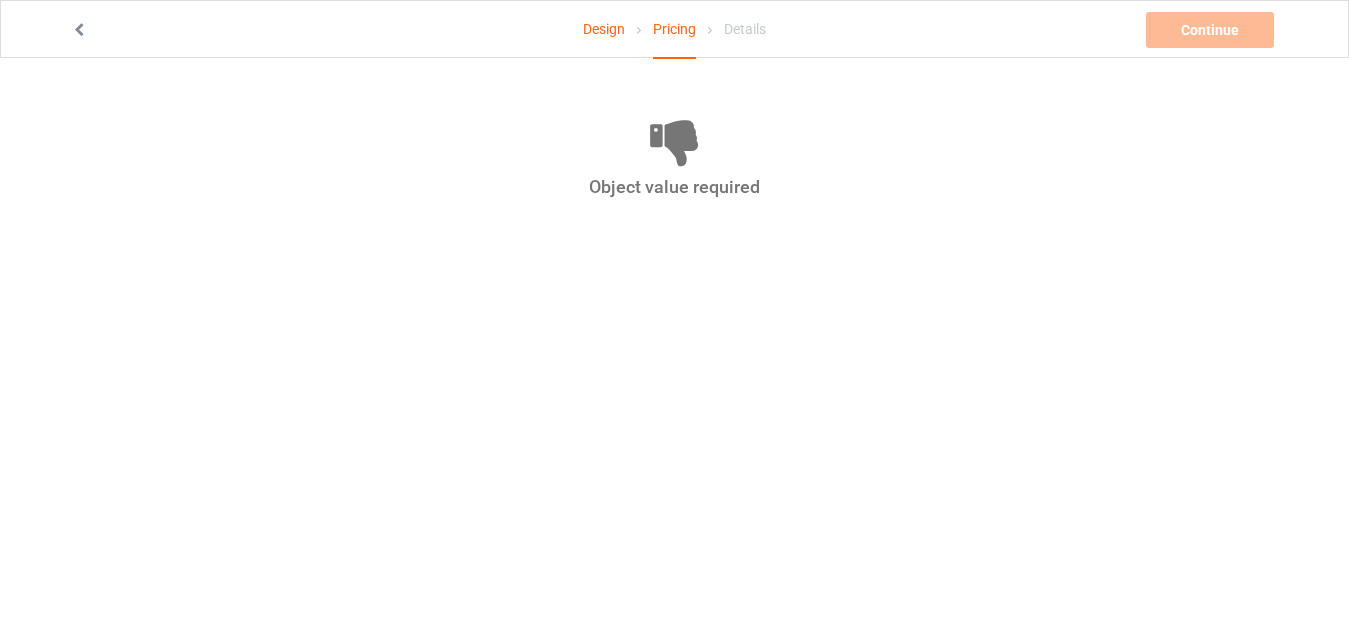 click on "Design" at bounding box center [604, 29] 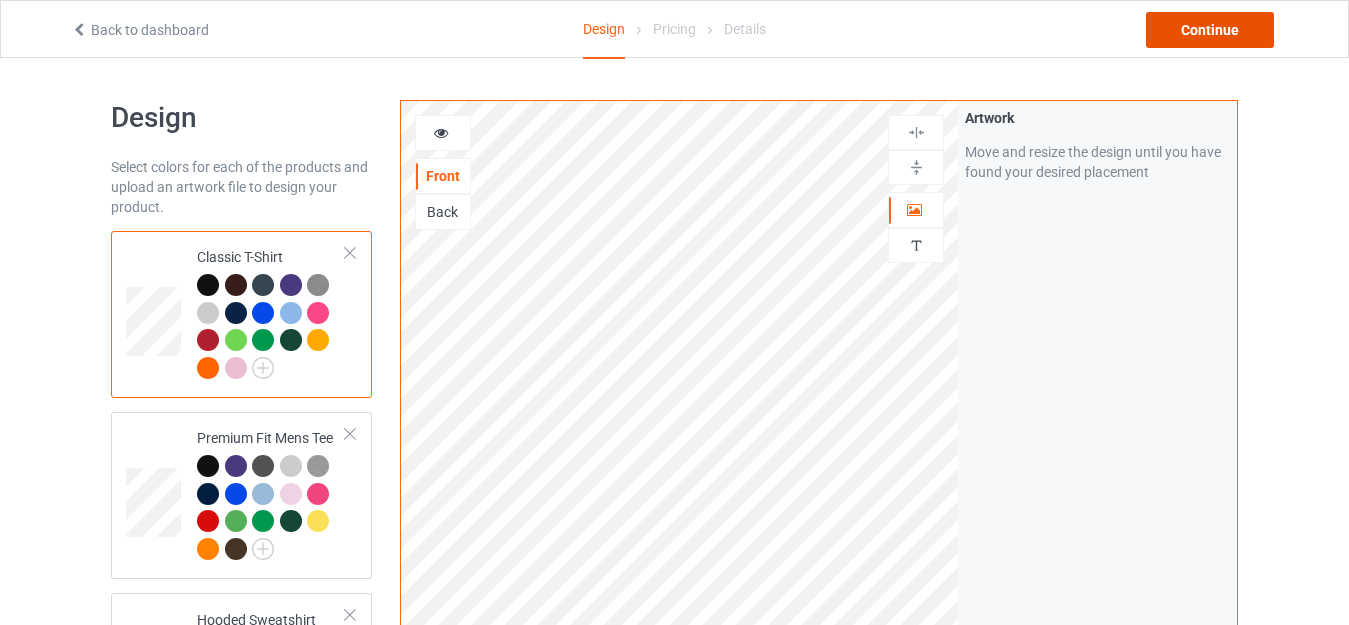 click on "Continue" at bounding box center [1210, 30] 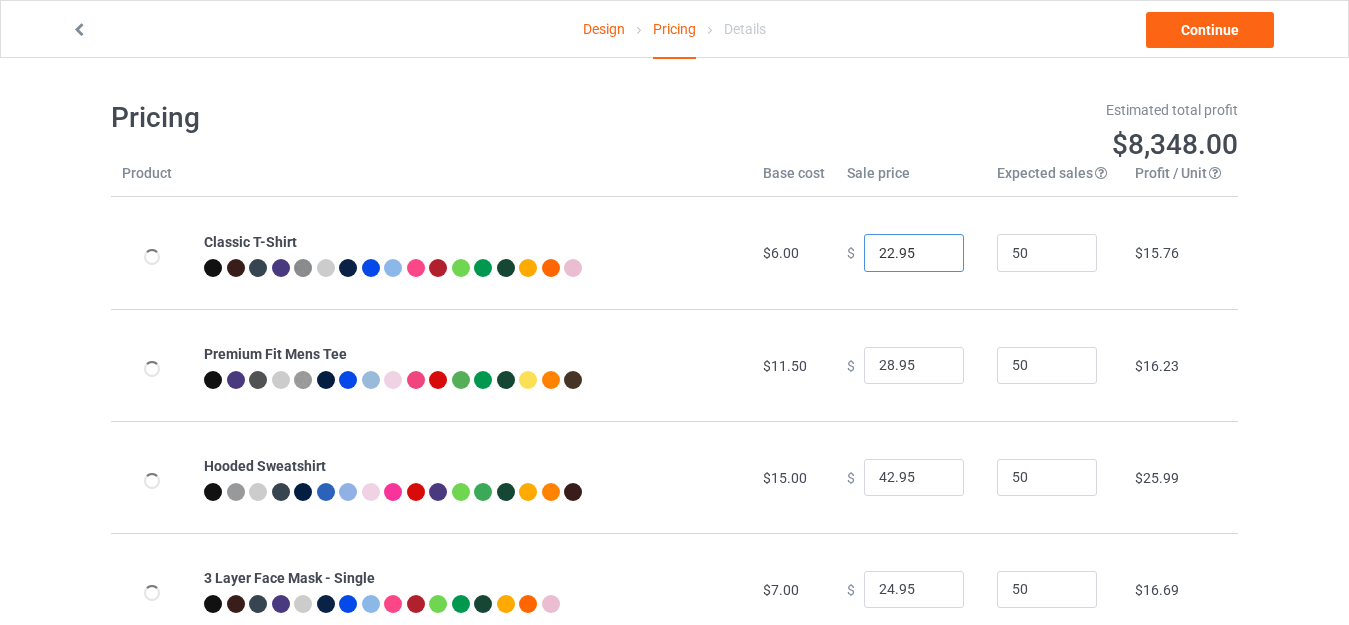 click on "22.95" at bounding box center (914, 253) 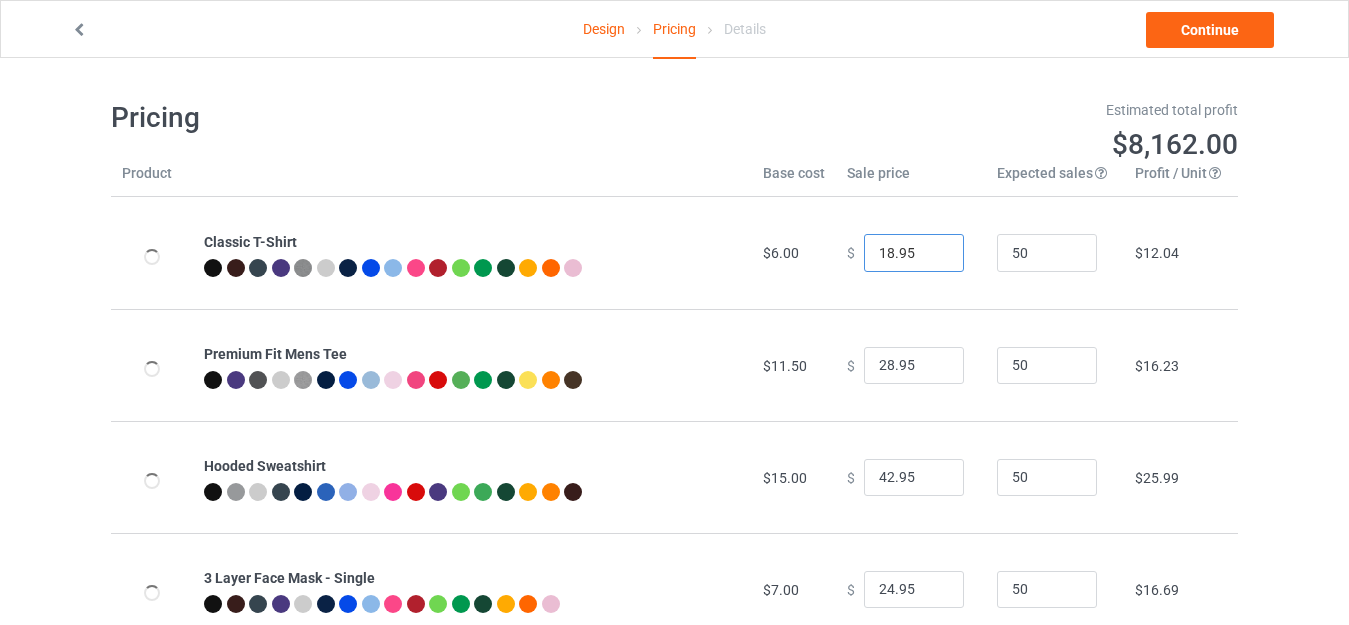 type on "18.95" 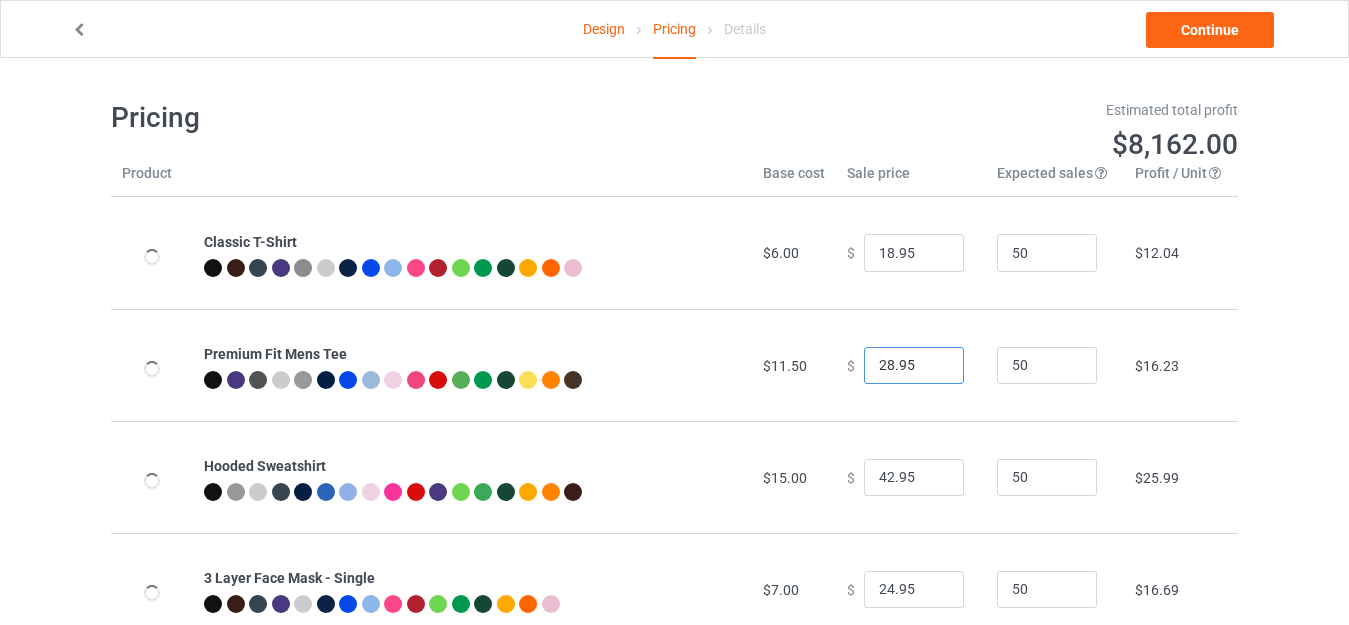 click on "28.95" at bounding box center [914, 366] 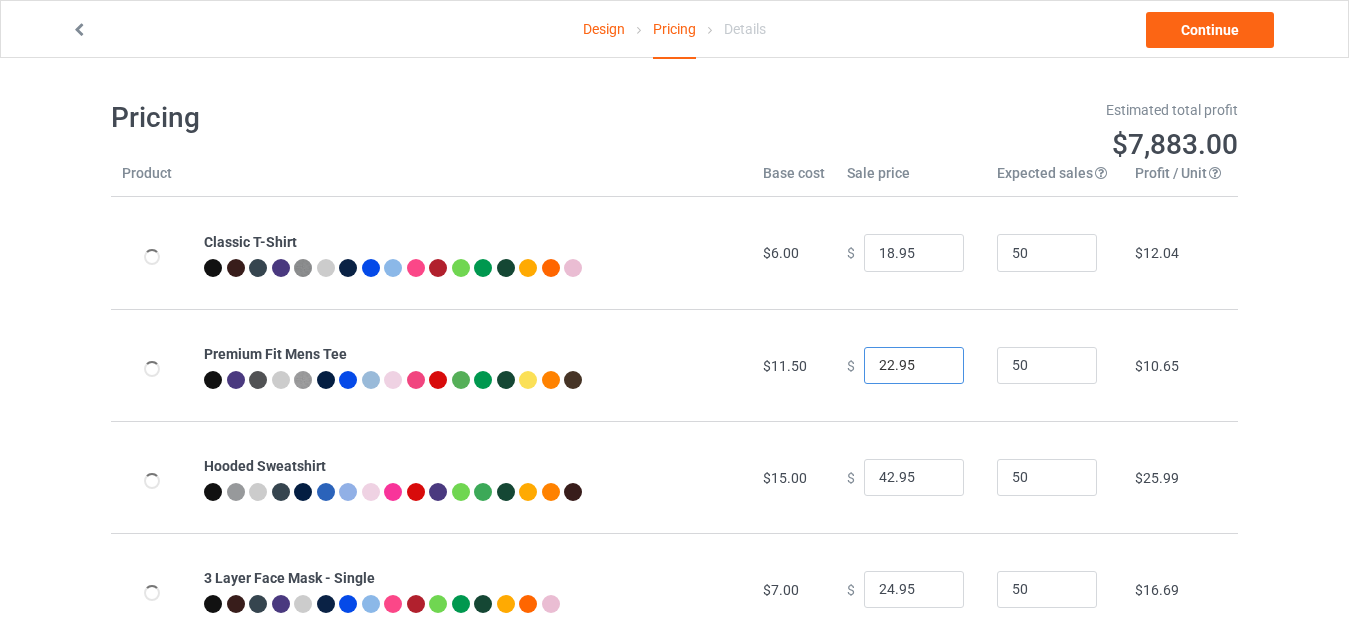 type on "22.95" 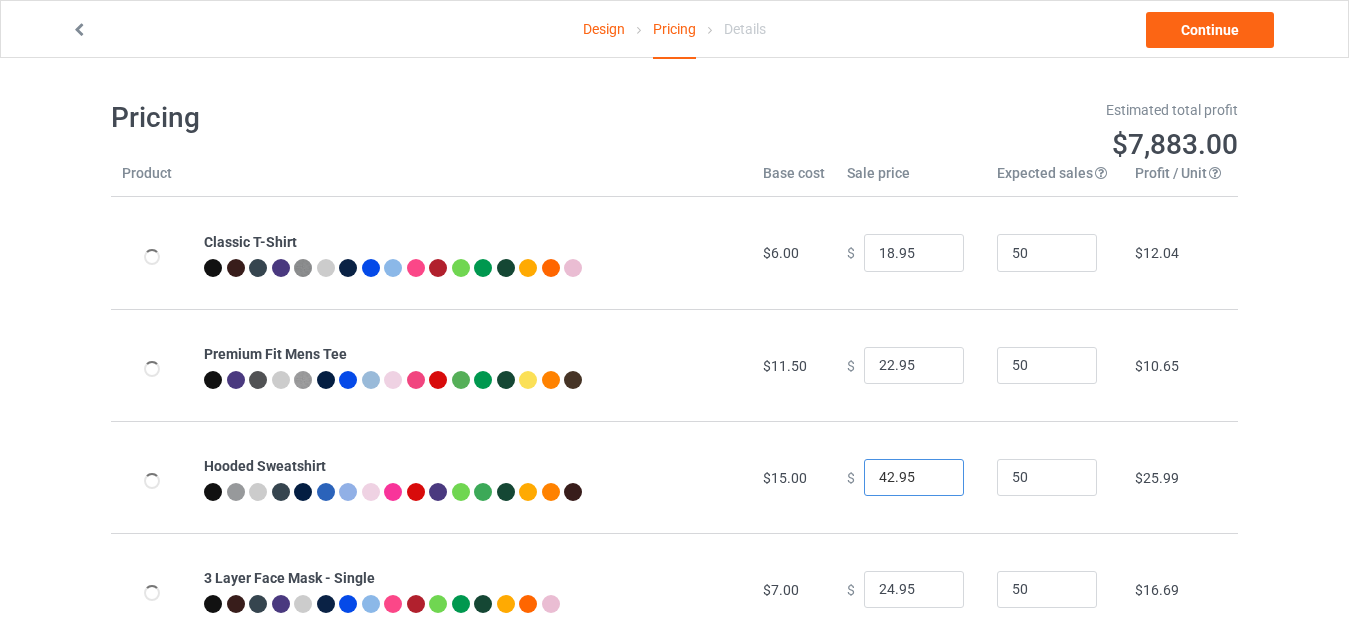 click on "42.95" at bounding box center (914, 478) 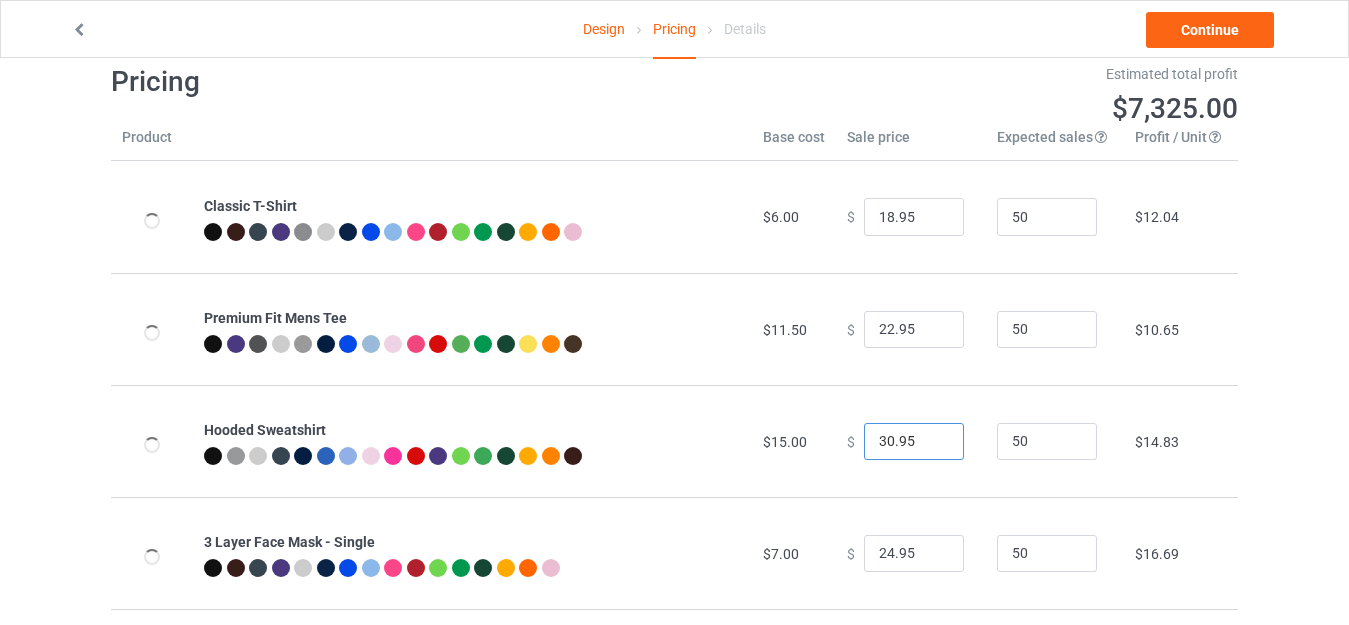 scroll, scrollTop: 38, scrollLeft: 0, axis: vertical 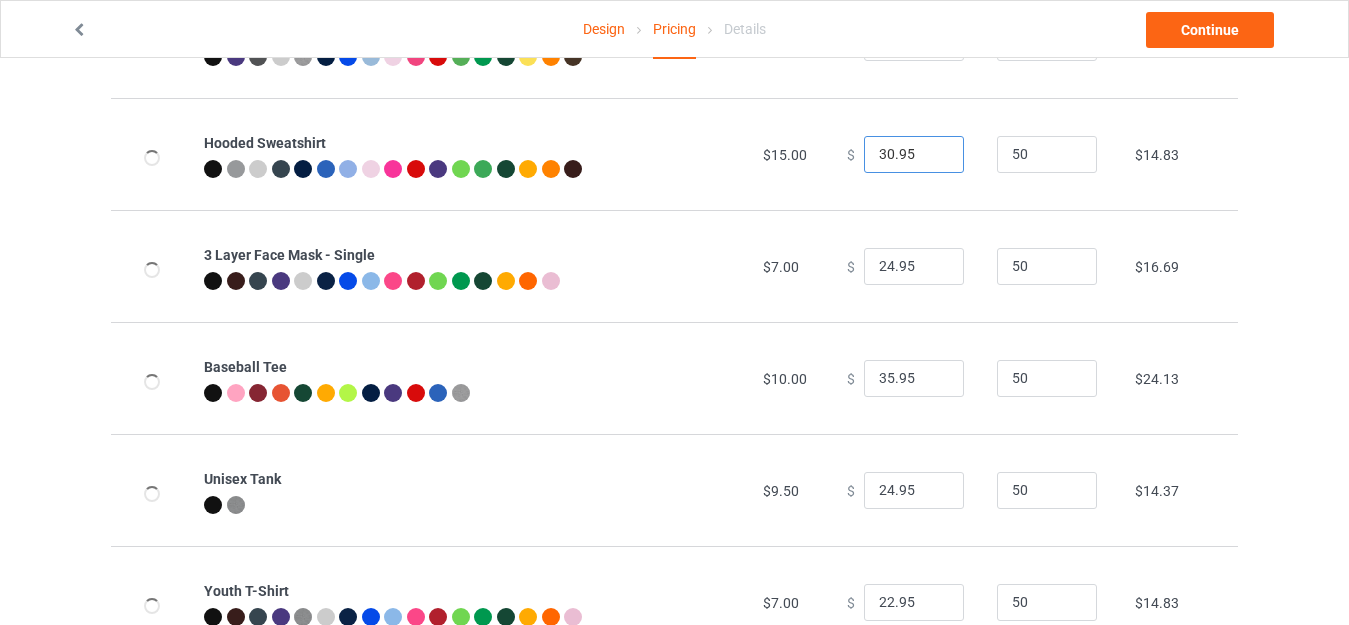 type on "30.95" 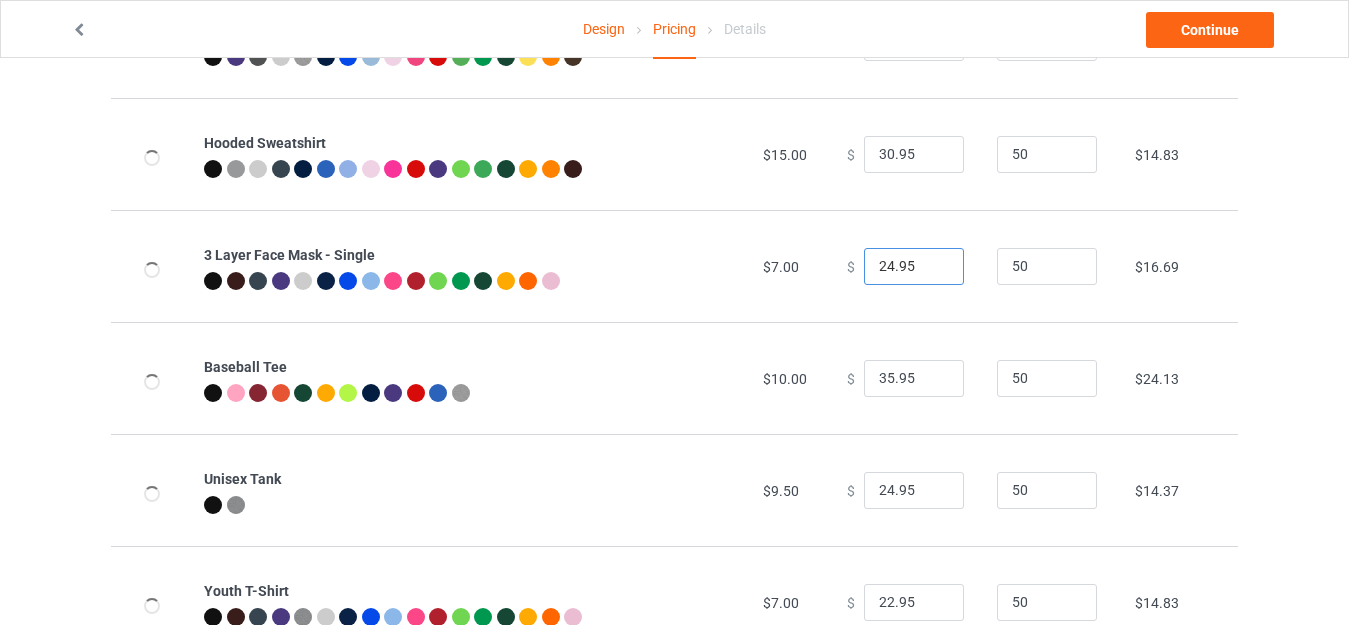click on "24.95" at bounding box center [914, 267] 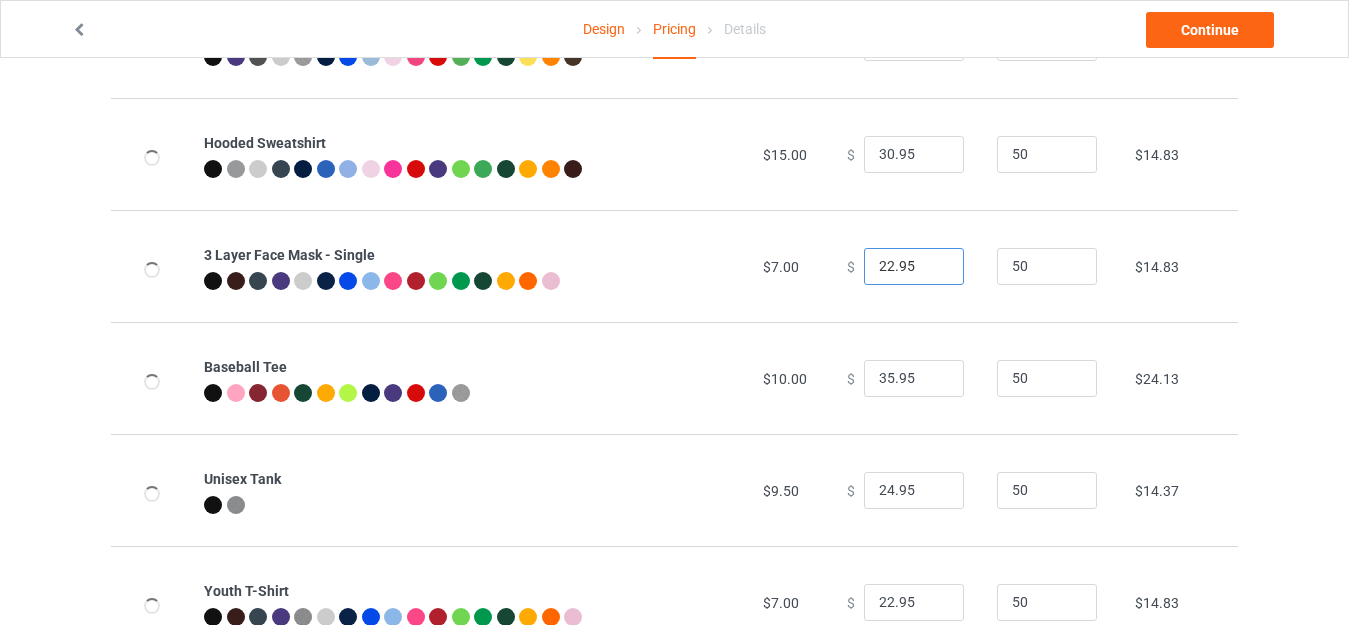 type on "22.95" 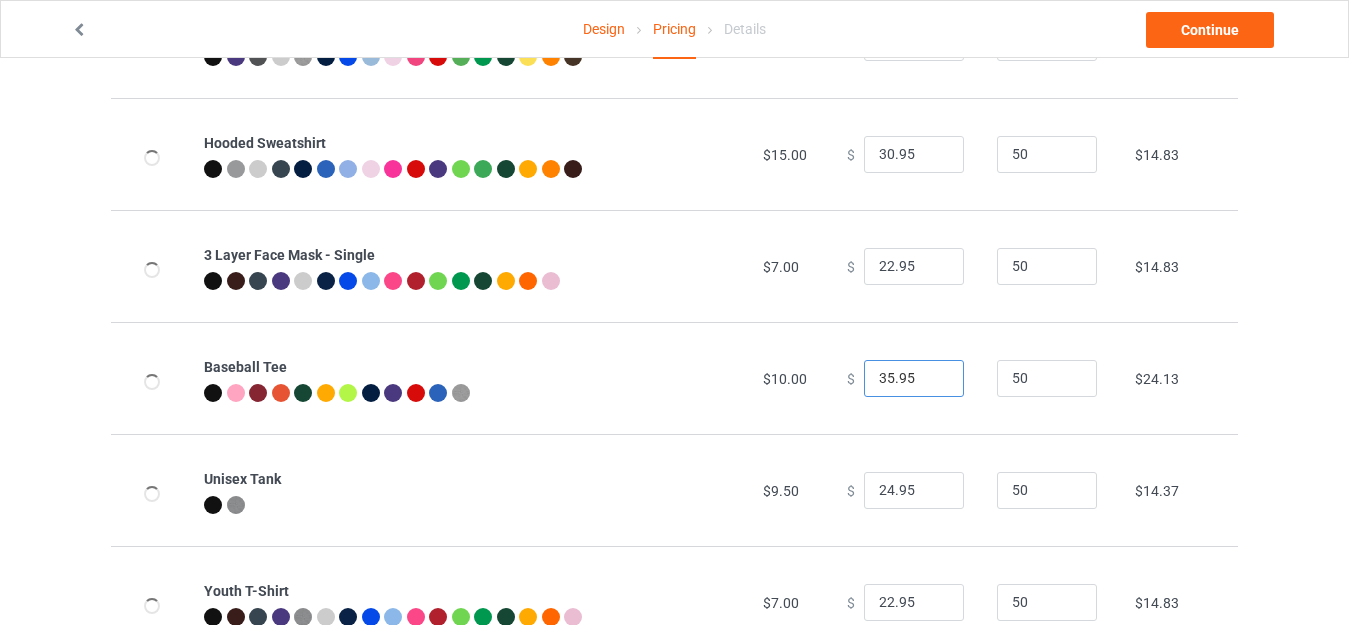 click on "35.95" at bounding box center [914, 379] 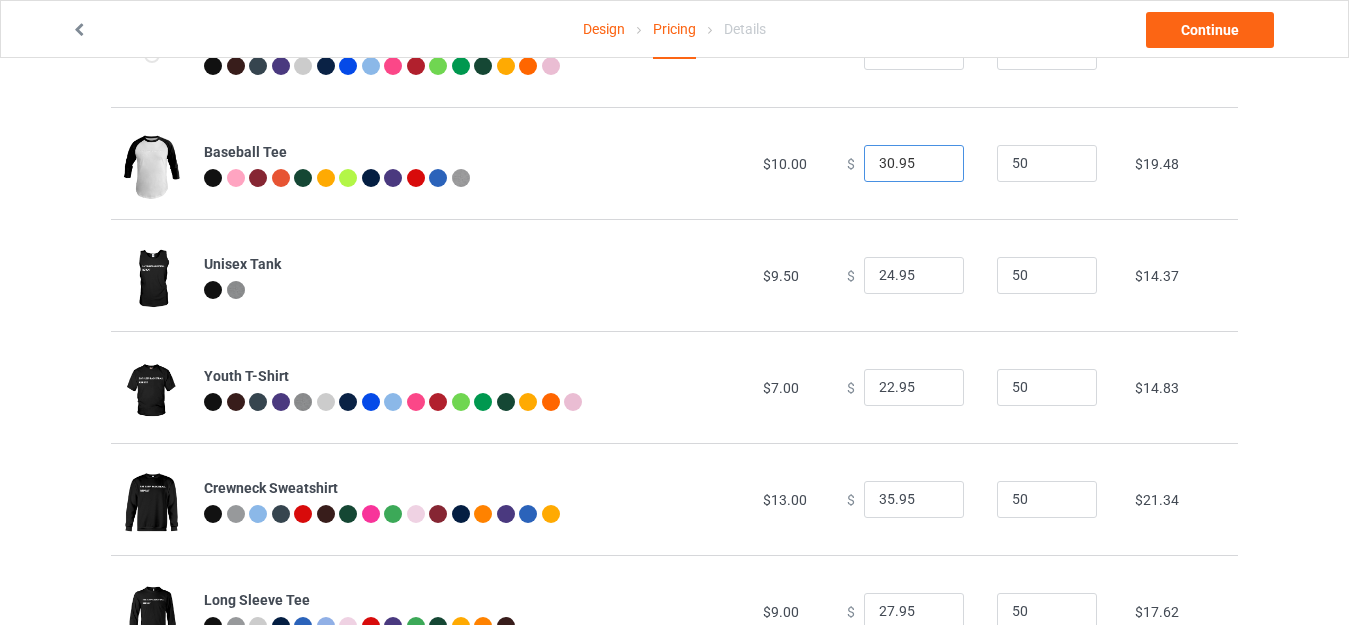 scroll, scrollTop: 552, scrollLeft: 0, axis: vertical 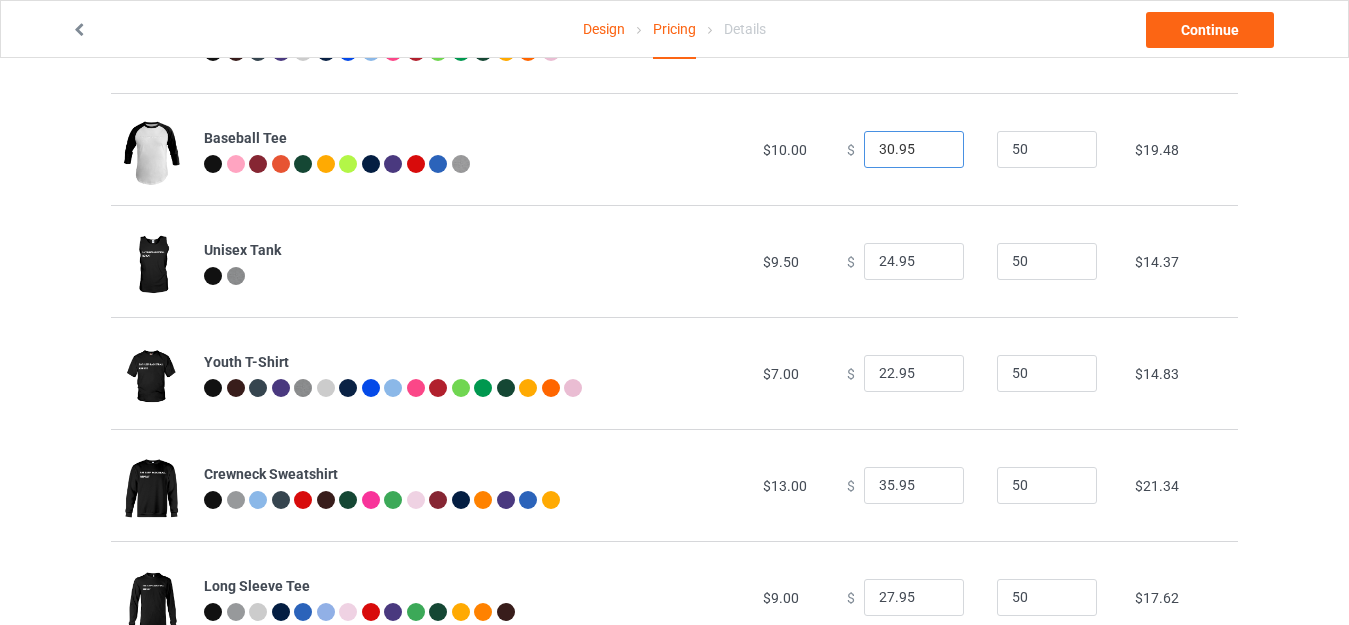type on "30.95" 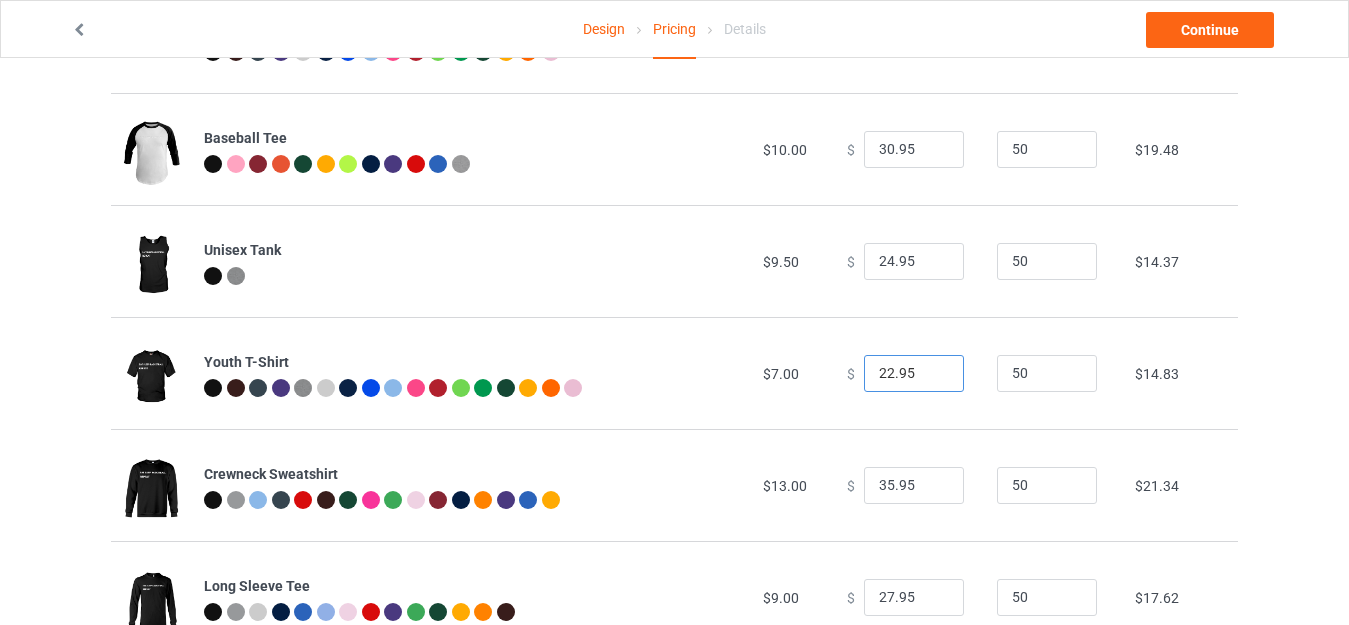 click on "22.95" at bounding box center [914, 374] 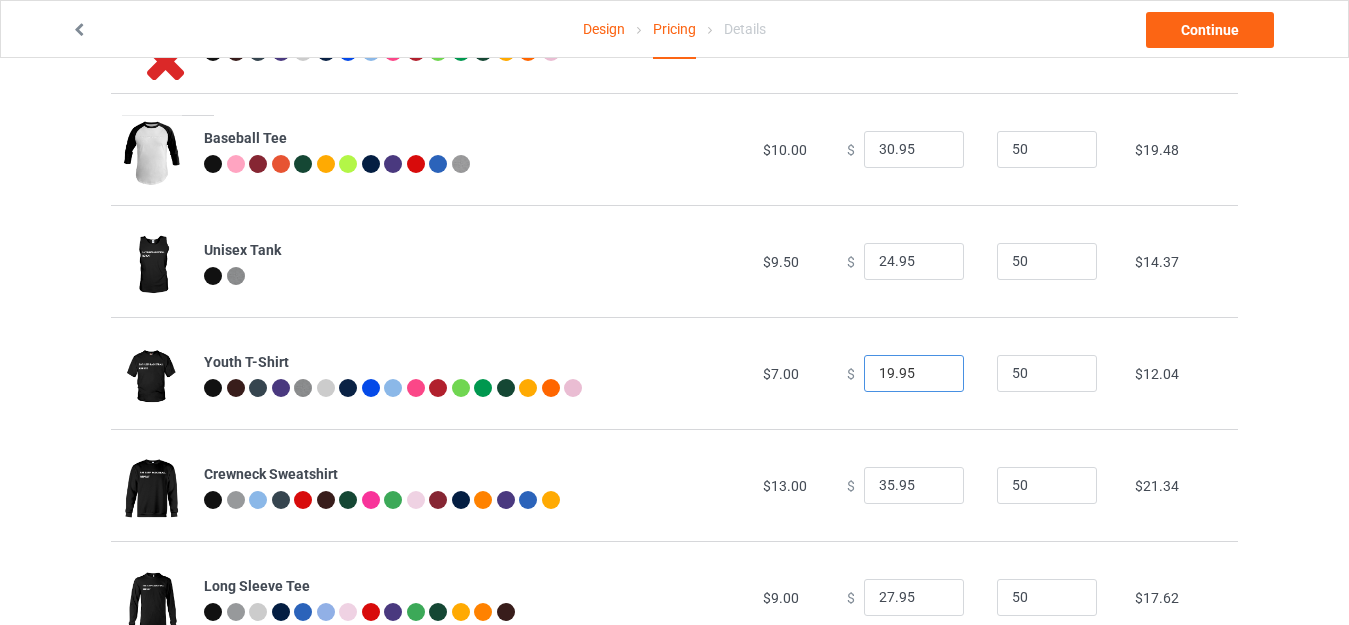 type on "19.95" 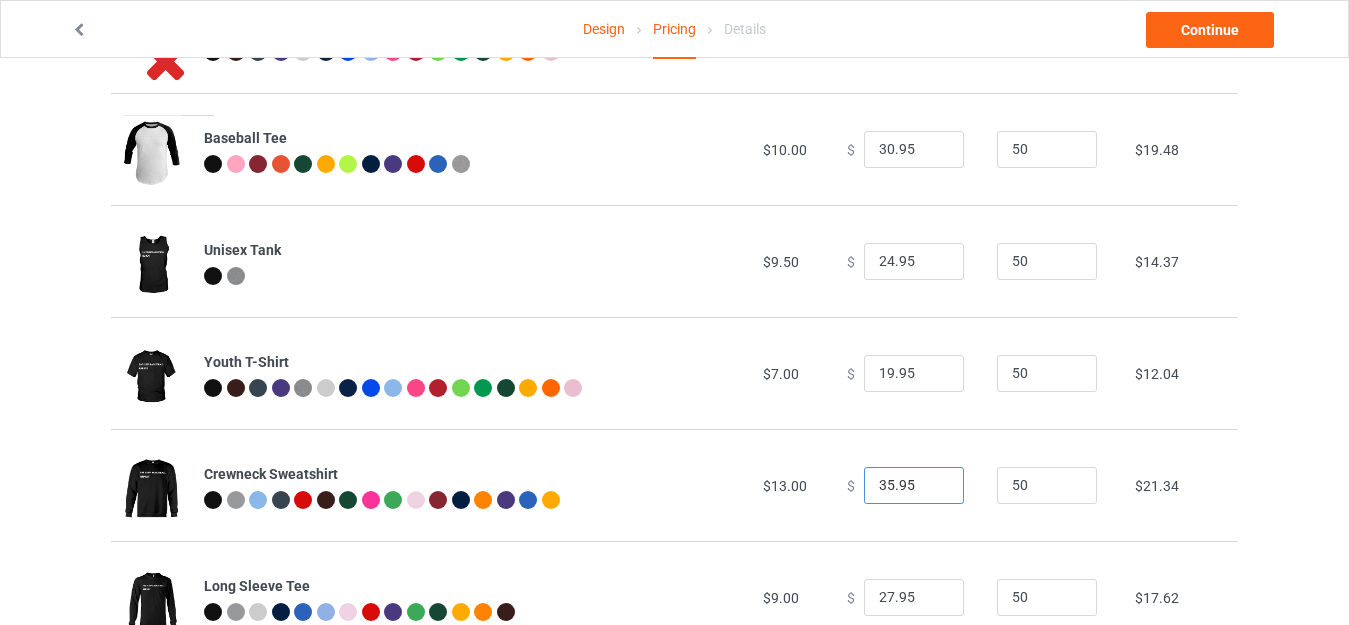 click on "35.95" at bounding box center [914, 486] 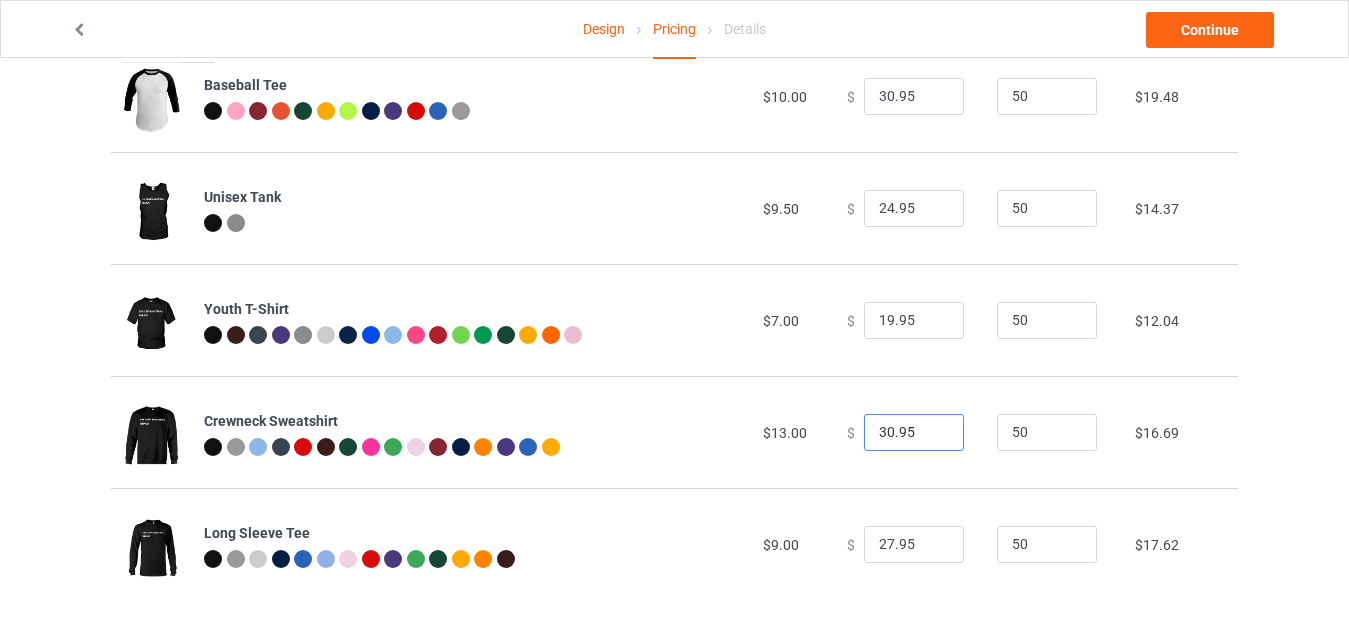 scroll, scrollTop: 622, scrollLeft: 0, axis: vertical 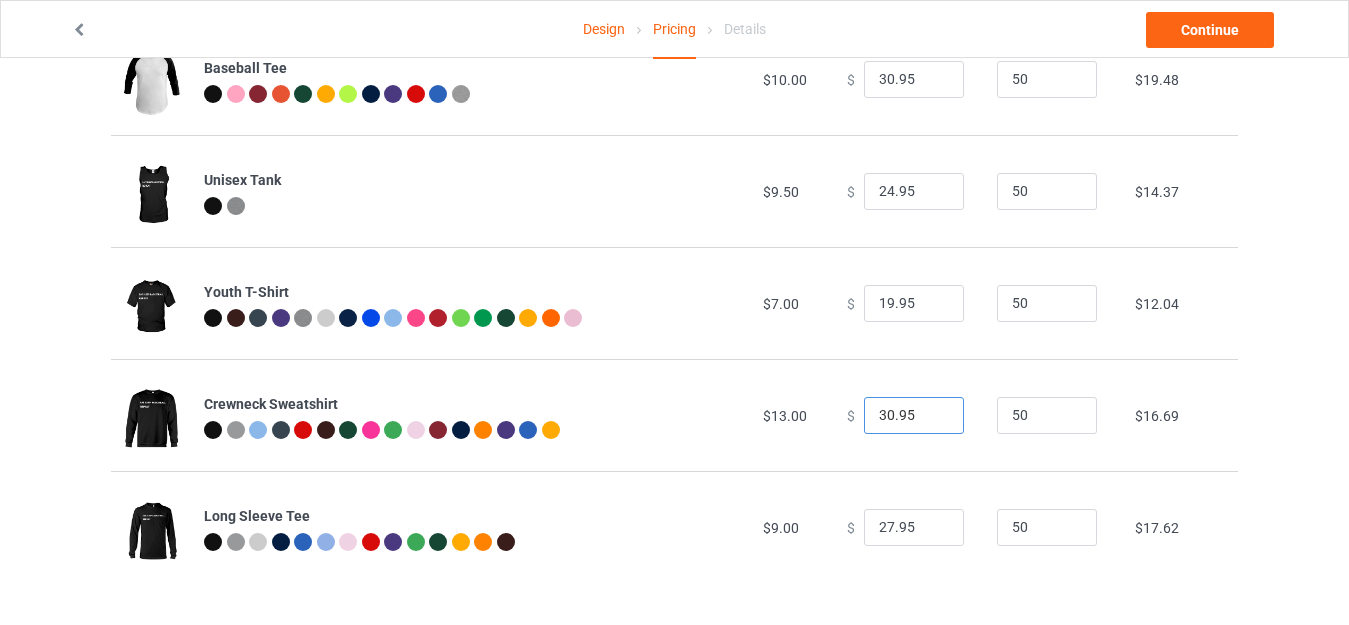 type on "30.95" 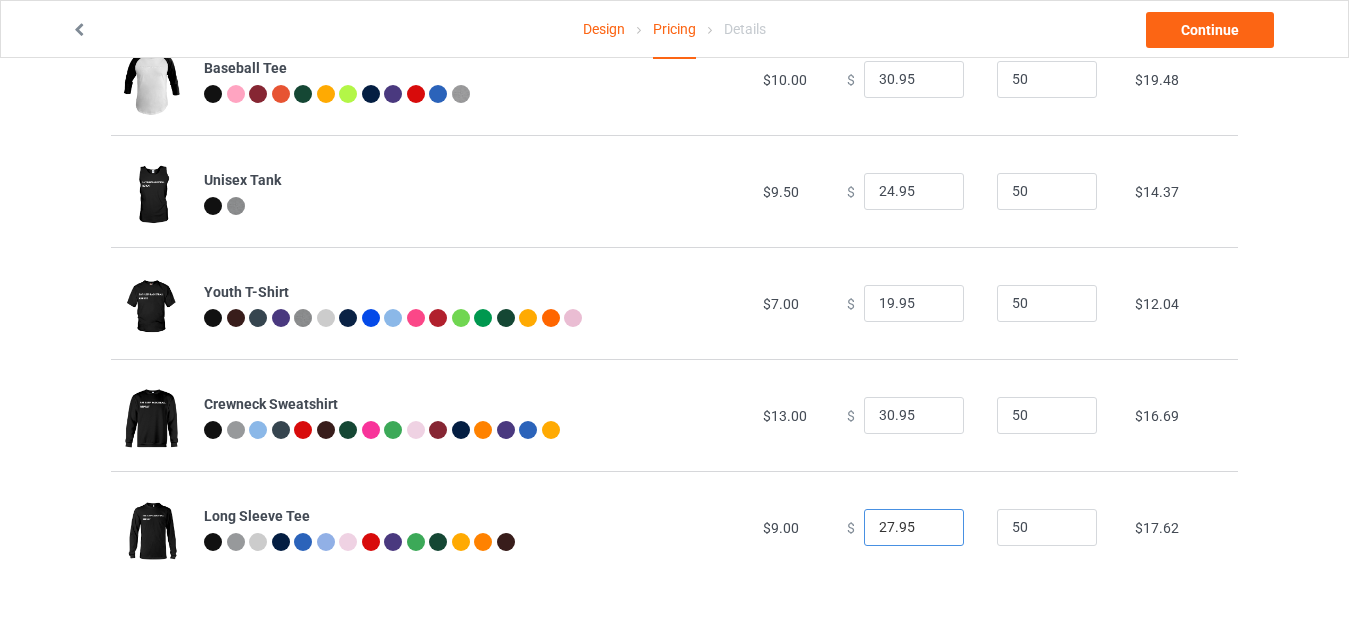 click on "27.95" at bounding box center [914, 528] 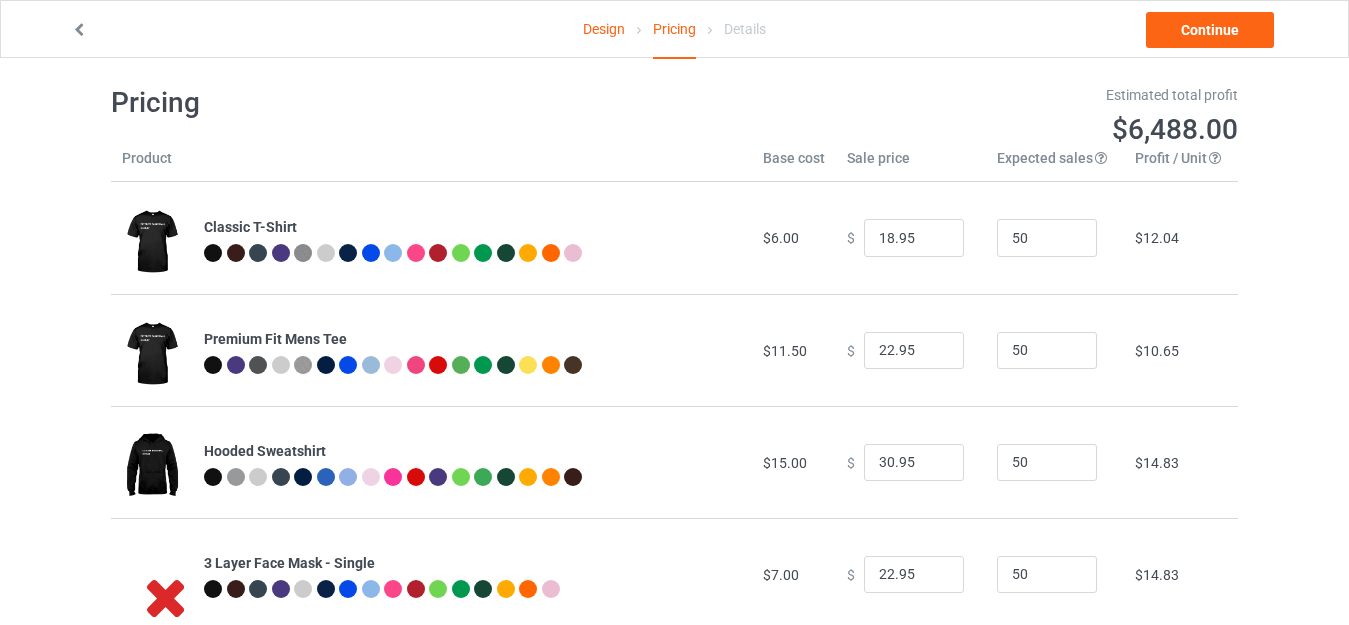 scroll, scrollTop: 0, scrollLeft: 0, axis: both 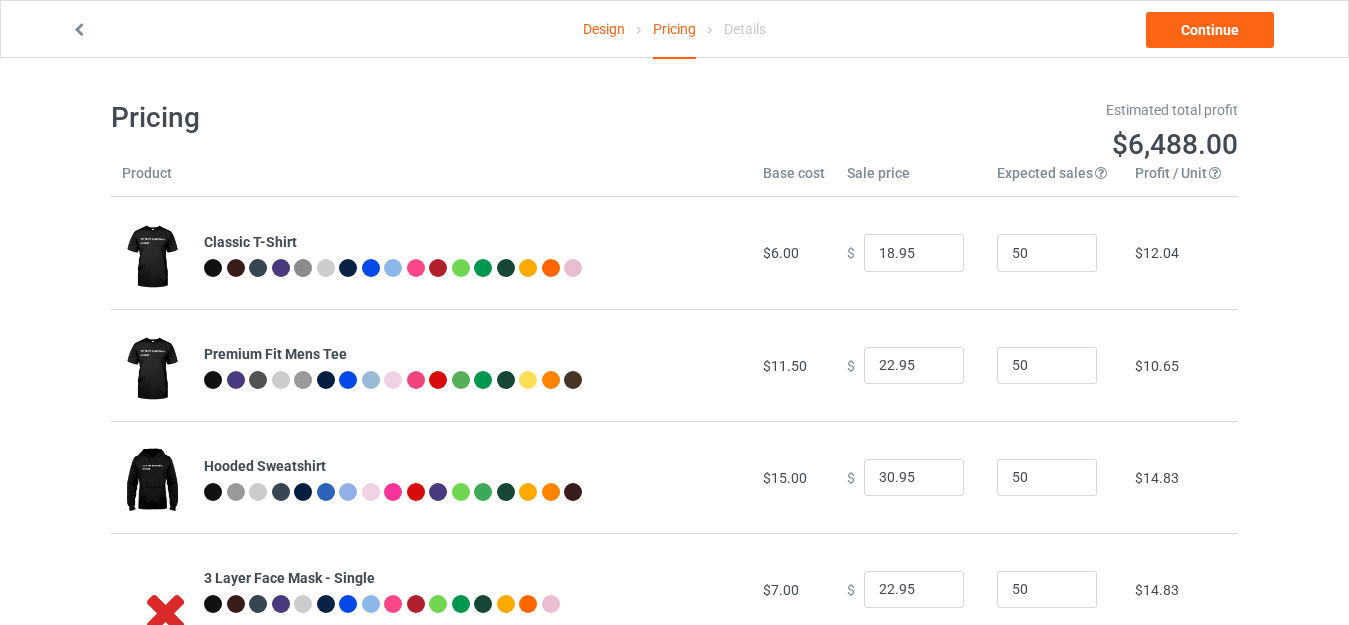 type on "24.95" 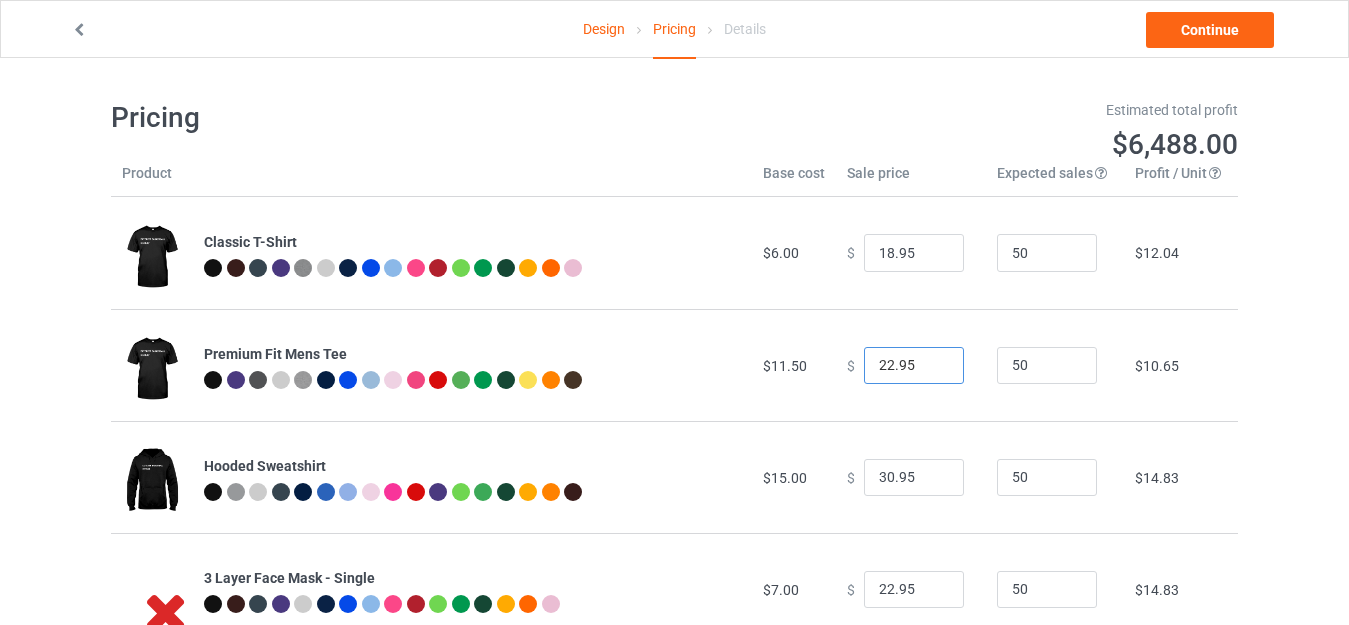 click on "22.95" at bounding box center [914, 366] 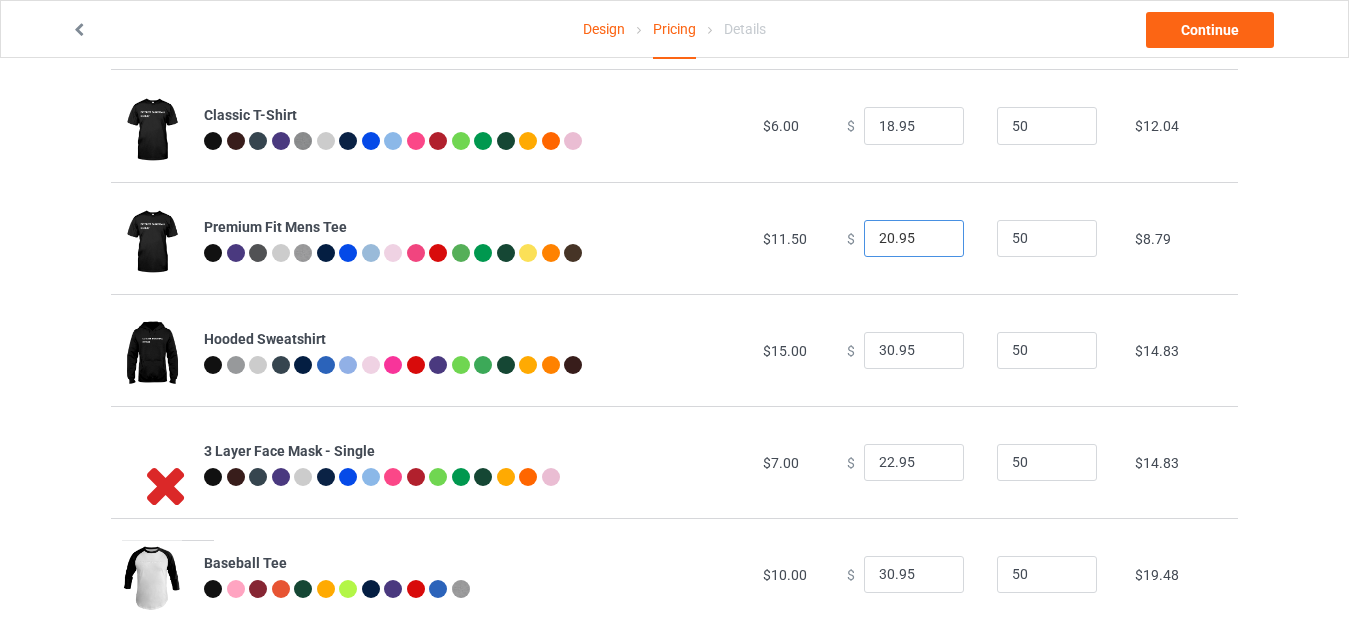 scroll, scrollTop: 120, scrollLeft: 0, axis: vertical 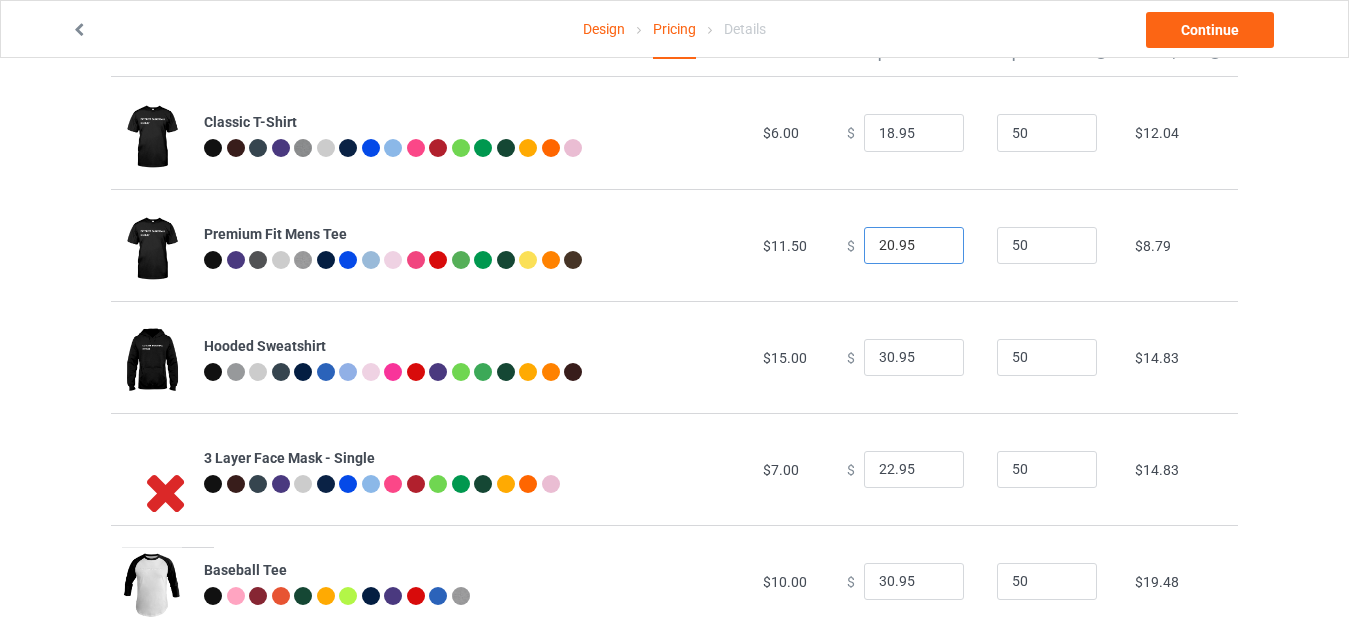 type on "20.95" 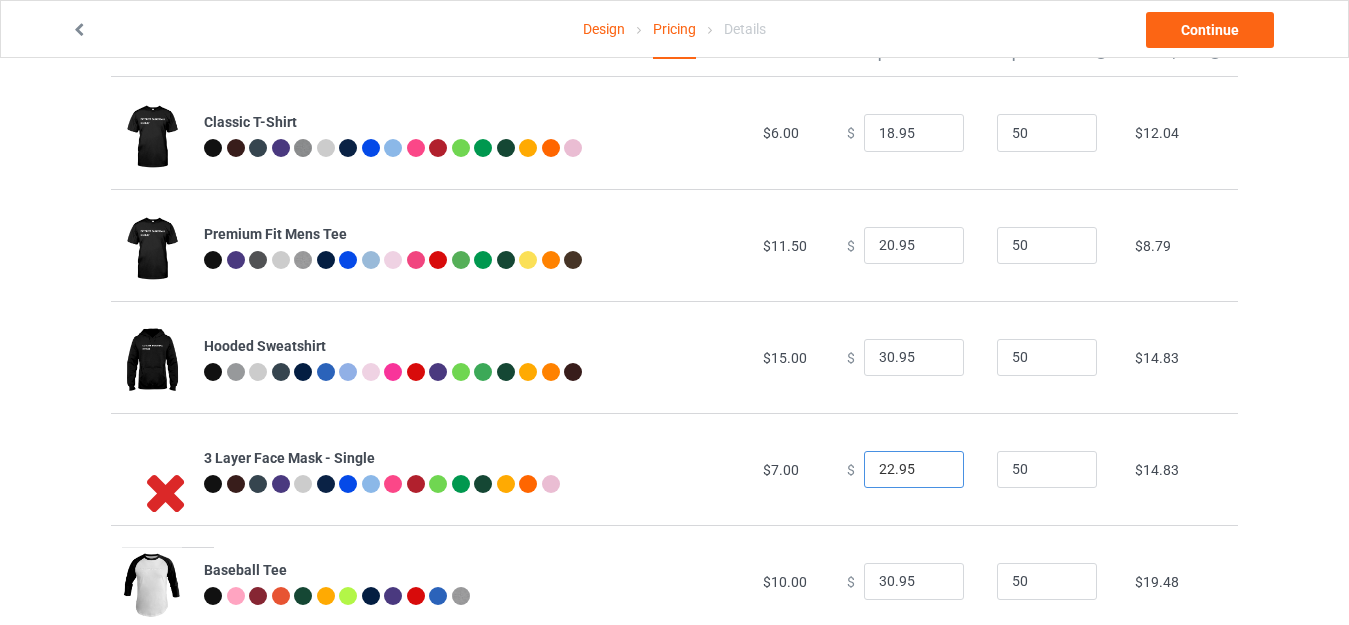 click on "22.95" at bounding box center (914, 470) 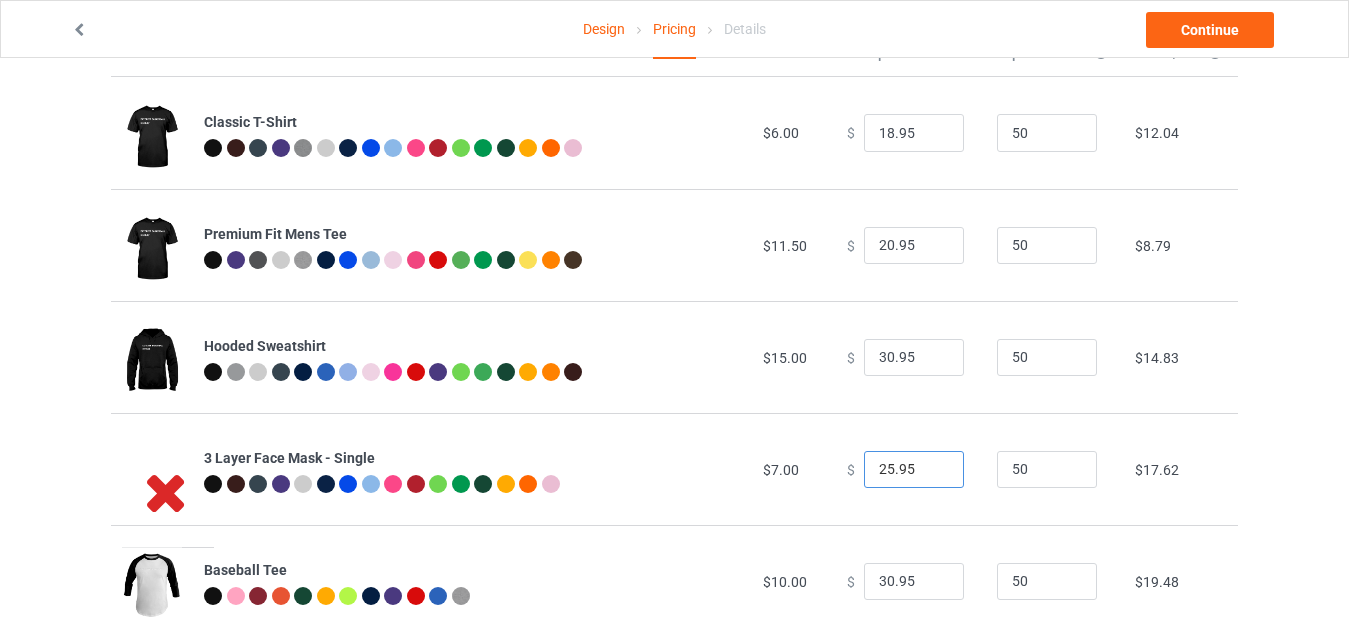 type on "25.95" 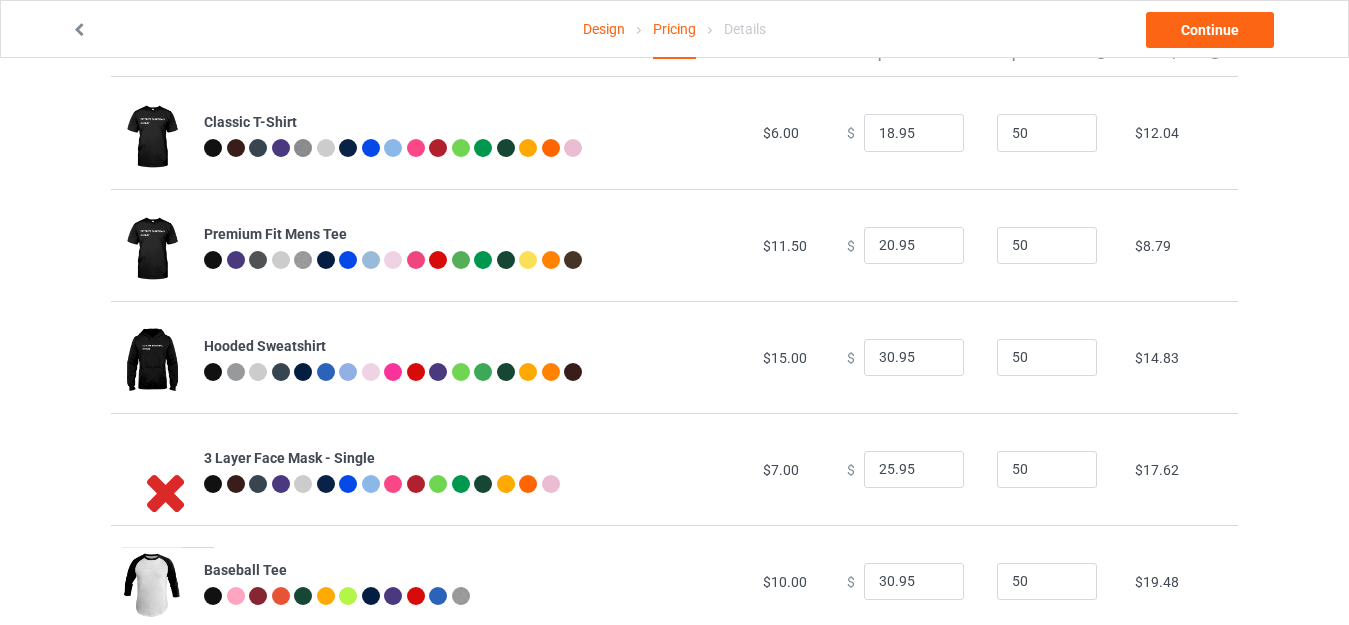 click at bounding box center (639, 30) 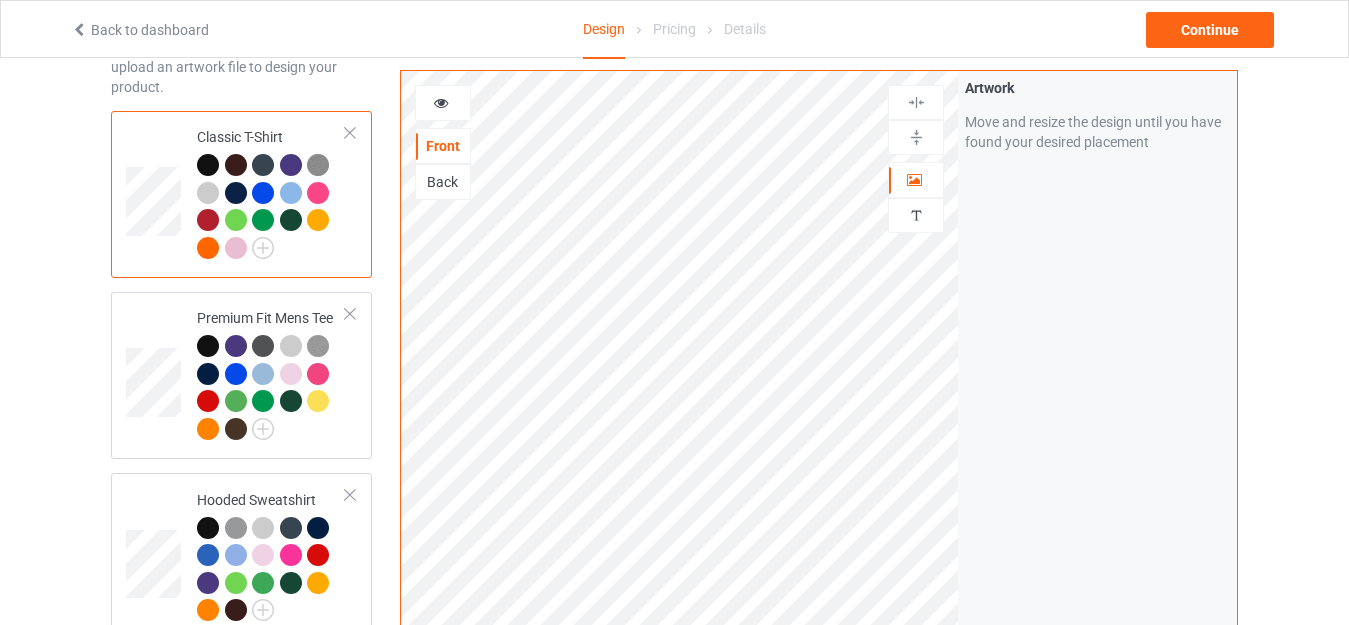 scroll, scrollTop: 0, scrollLeft: 0, axis: both 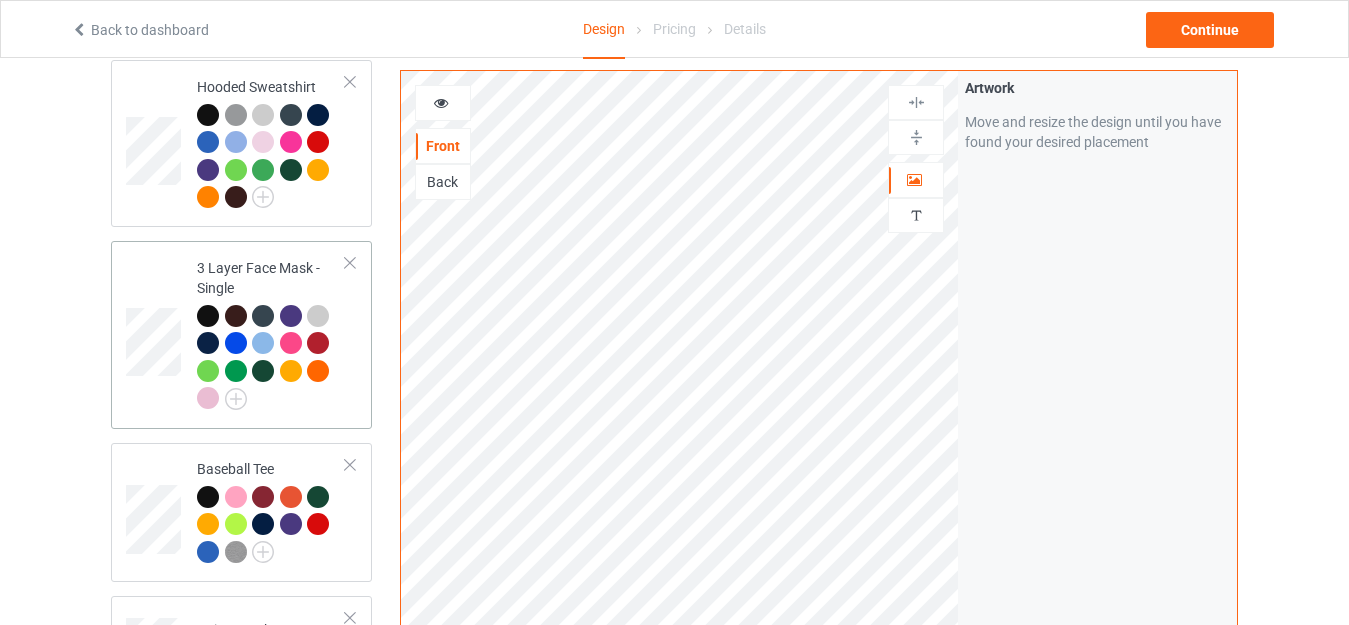 click at bounding box center [350, 263] 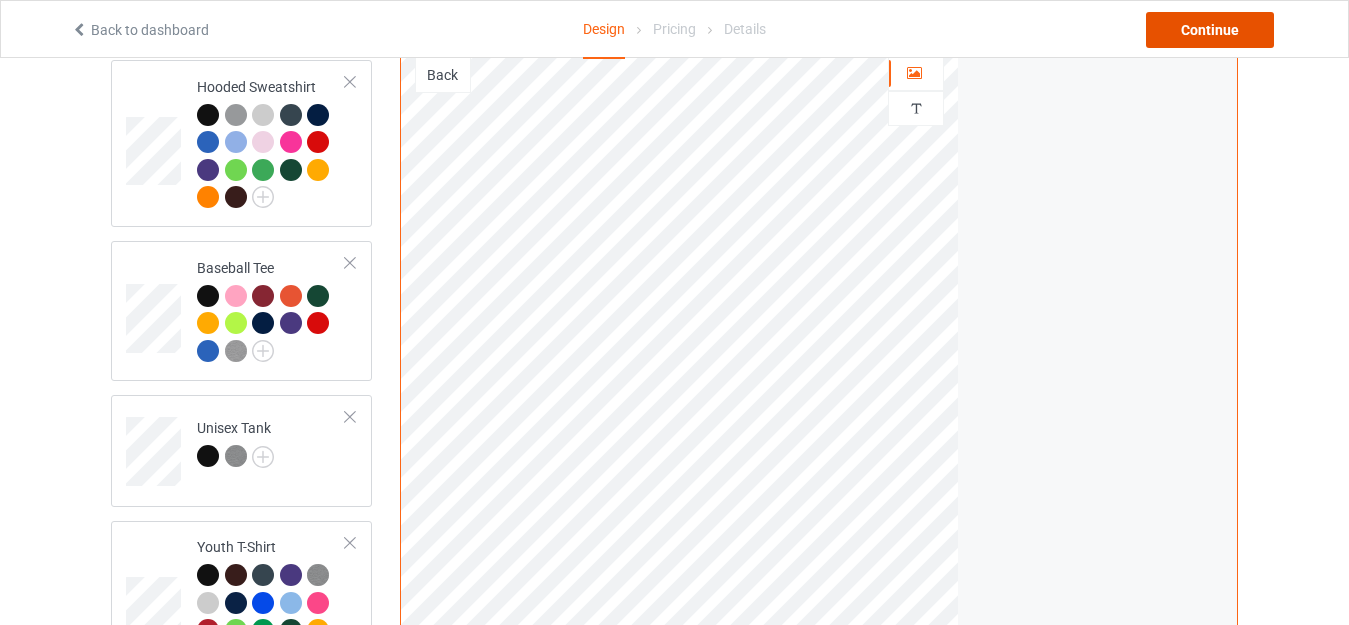click on "Continue" at bounding box center [1210, 30] 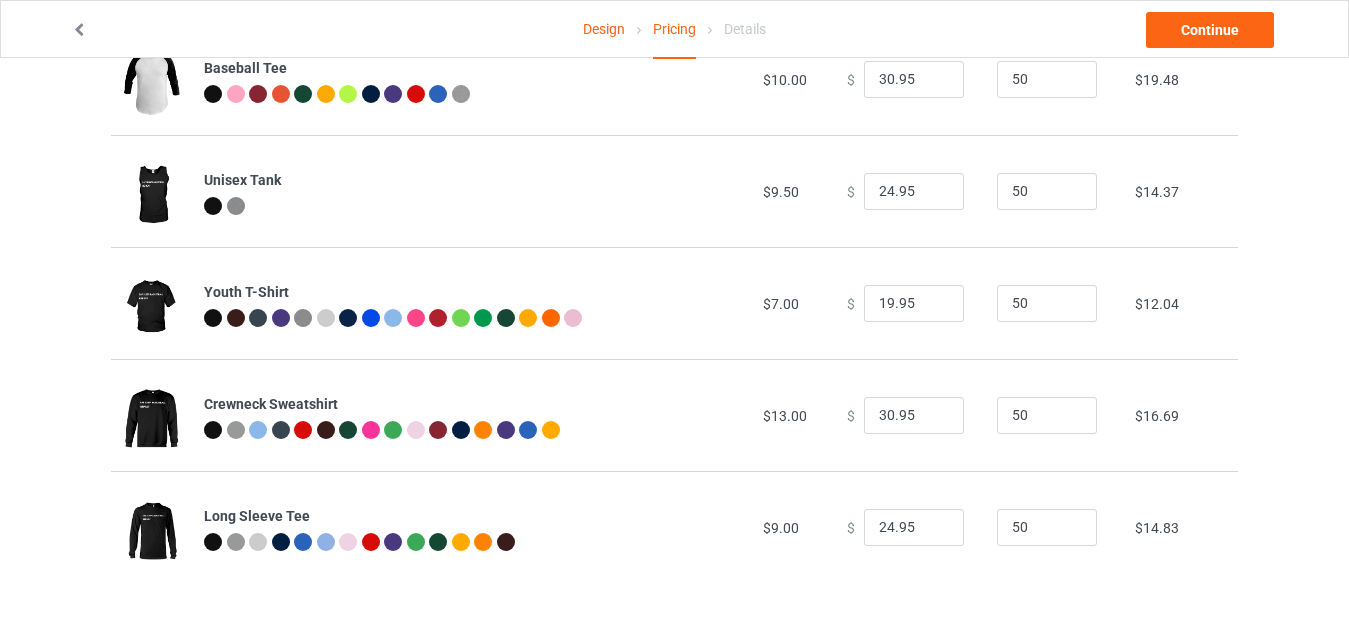 scroll, scrollTop: 0, scrollLeft: 0, axis: both 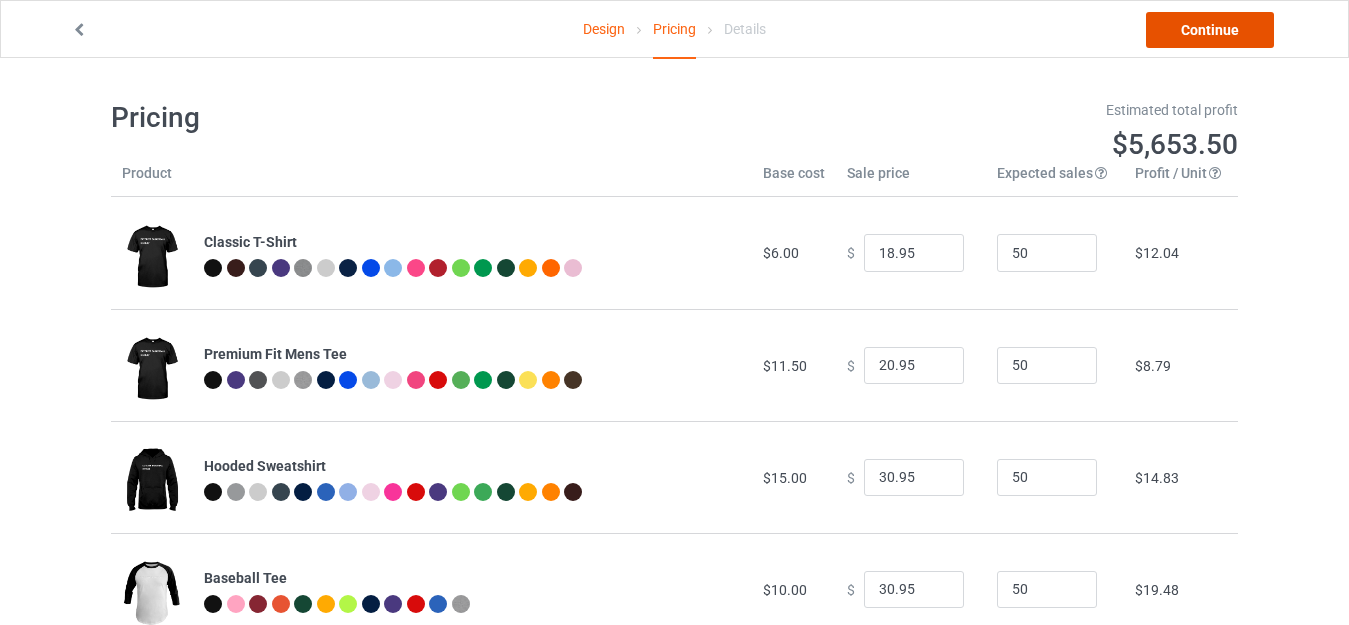 click on "Continue" at bounding box center (1210, 30) 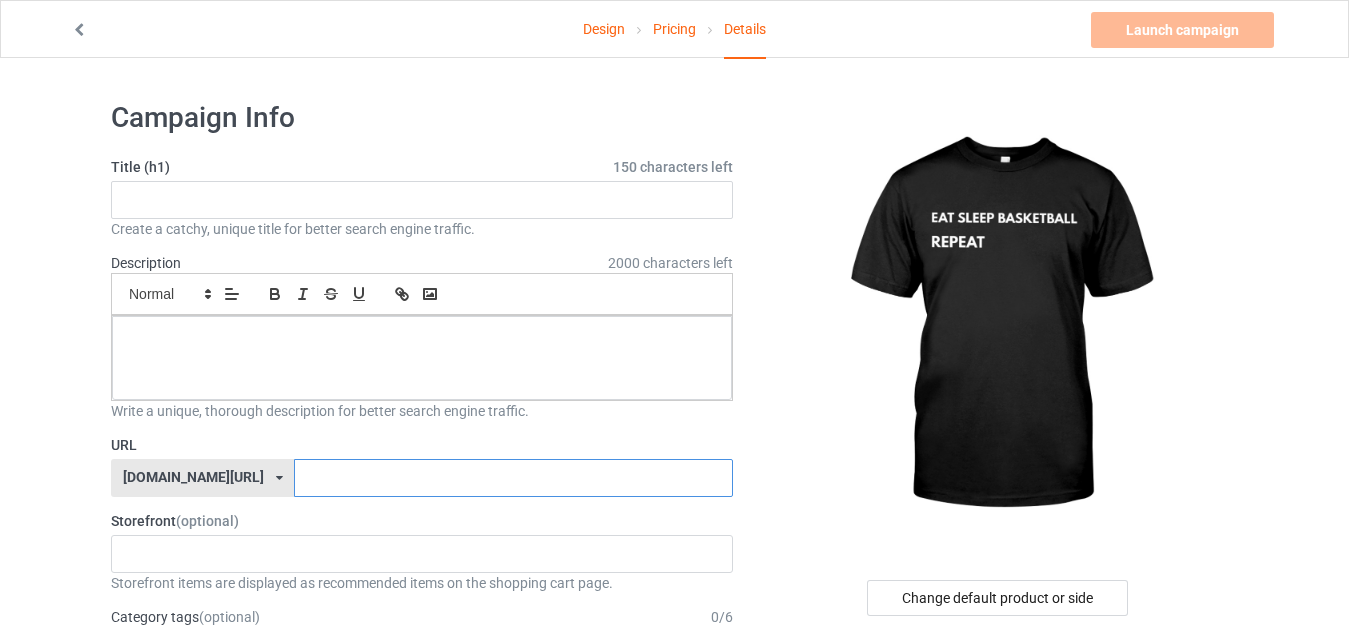 click at bounding box center (513, 478) 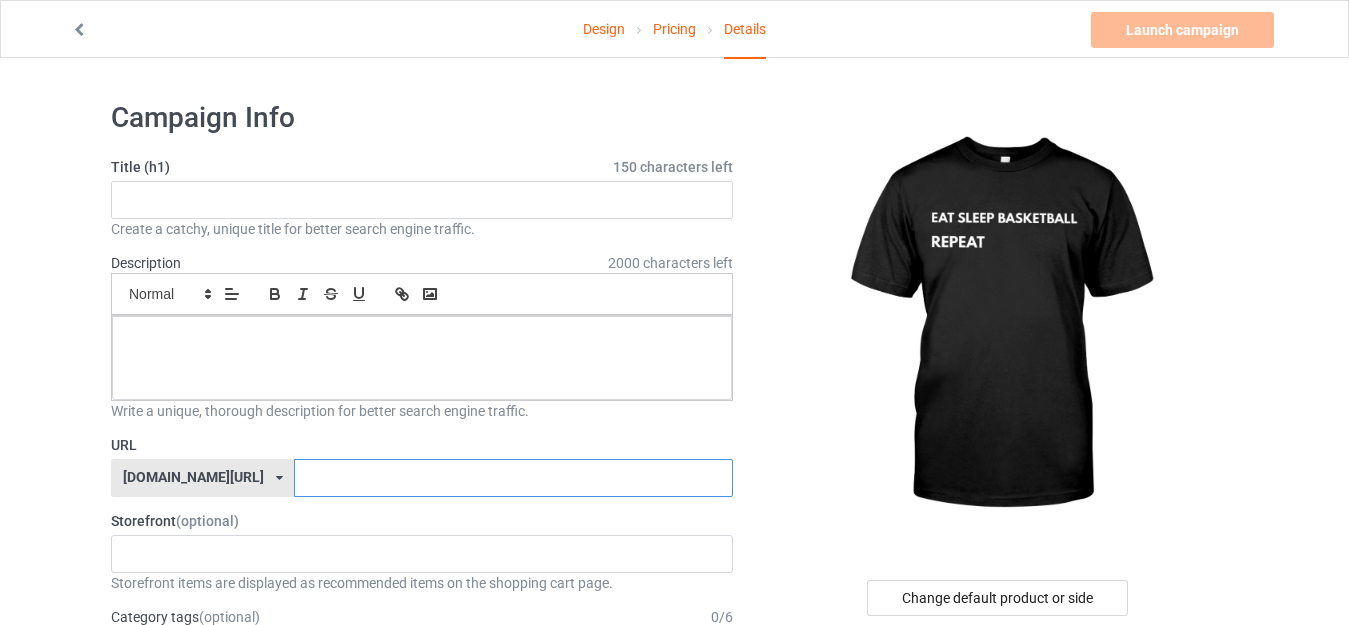 click at bounding box center [513, 478] 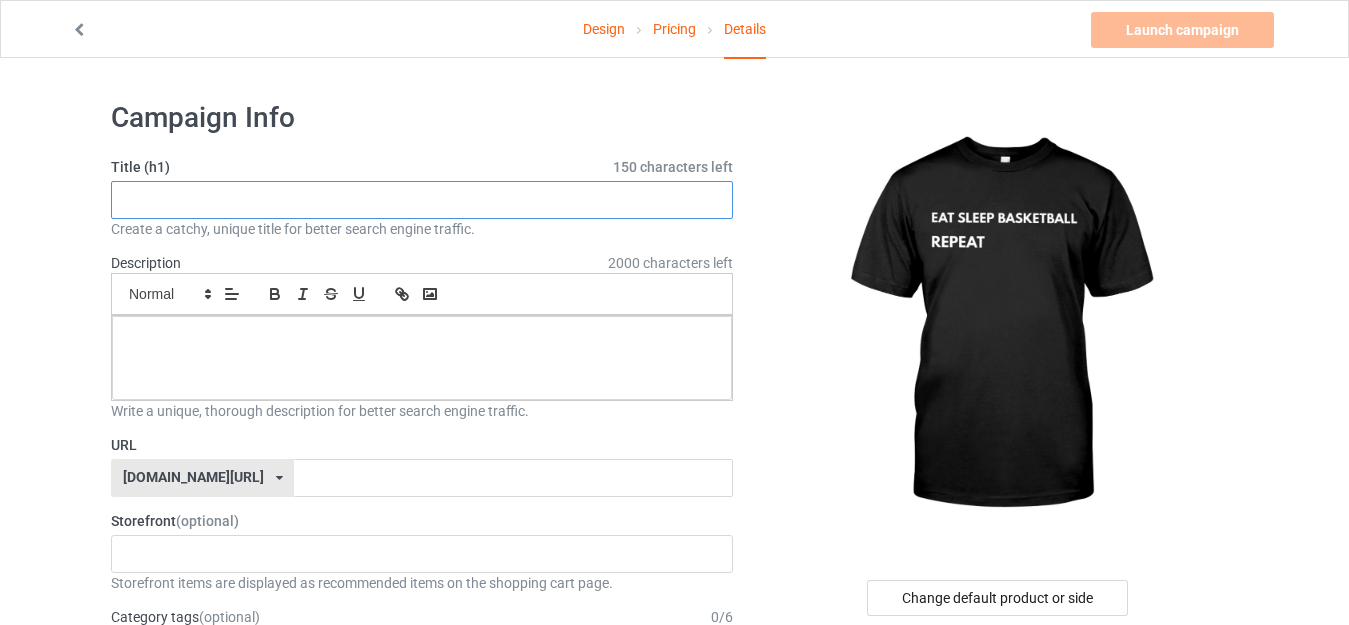 click at bounding box center [422, 200] 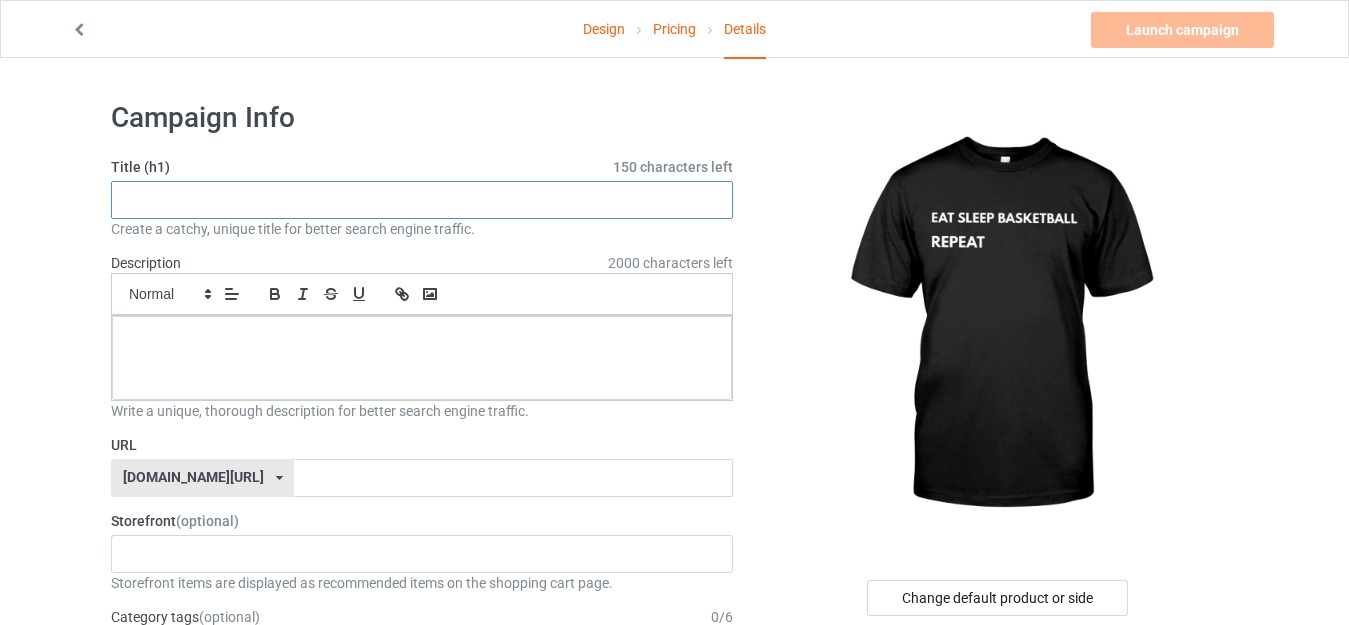 click at bounding box center [422, 200] 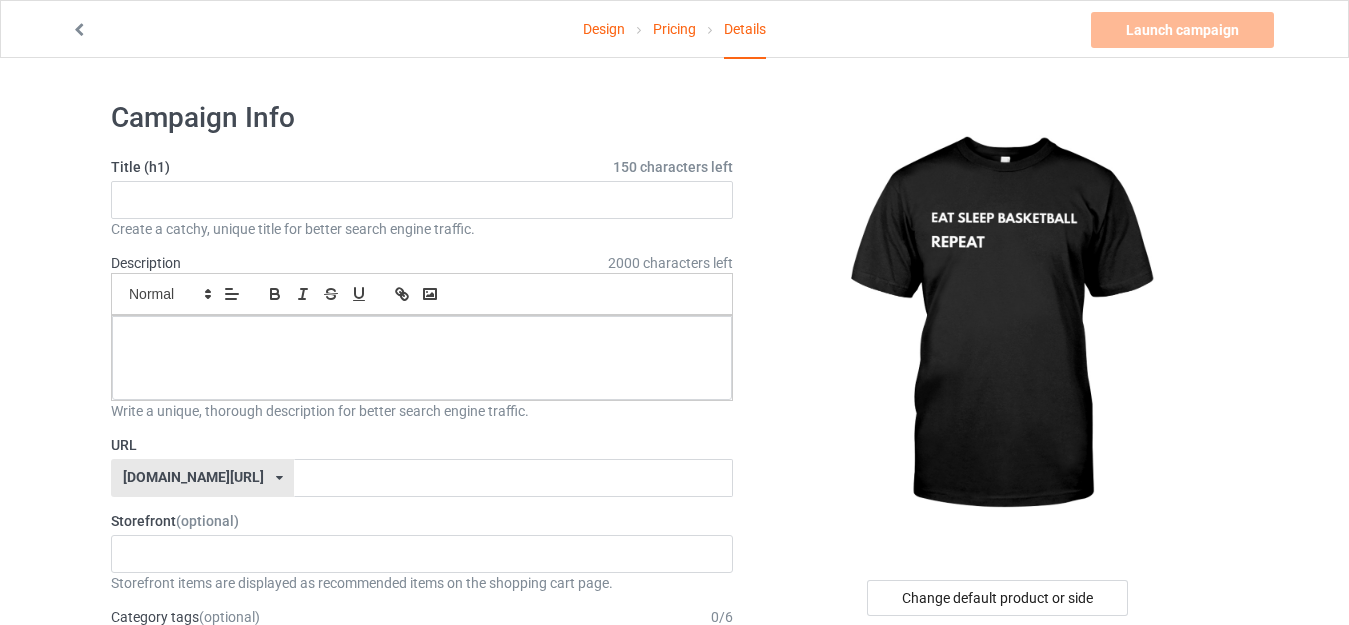 click on "Campaign Info Title (h1) 150   characters left Create a catchy, unique title for better search engine traffic. Description 2000   characters left       Small Normal Large Big Huge                                                                                     Write a unique, thorough description for better search engine traffic. URL [DOMAIN_NAME][URL] [DOMAIN_NAME][URL] 587d0d41cee36fd012c64a69 Storefront (optional) Loading... Storefront items are displayed as recommended items on the shopping cart page. Category tags (optional) 0 / 6 Age > [DEMOGRAPHIC_DATA] > 1 Age > [DEMOGRAPHIC_DATA] Months > 1 Month Age > [DEMOGRAPHIC_DATA] Months Age > [DEMOGRAPHIC_DATA] Age > [DEMOGRAPHIC_DATA] > 10 Age > [DEMOGRAPHIC_DATA] Months > 10 Month Age > [DEMOGRAPHIC_DATA] > 100 Sports > Running > 10K Run Age > [DEMOGRAPHIC_DATA] > 11 Age > [DEMOGRAPHIC_DATA] Months > 11 Month Age > [DEMOGRAPHIC_DATA] > 12 Age > [DEMOGRAPHIC_DATA] Months > 12 Month Age > [DEMOGRAPHIC_DATA] > 13 Age > [DEMOGRAPHIC_DATA] > 14 Age > [DEMOGRAPHIC_DATA] > 15 Sports > Running > 15K Run Age > [DEMOGRAPHIC_DATA] > 16 Age > [DEMOGRAPHIC_DATA] > 17 Age > [DEMOGRAPHIC_DATA] > 18 Age > [DEMOGRAPHIC_DATA] > 19 Age > Decades > 1920s Age > Decades > 1930s Age > Decades > 1940s Age > Decades > 1950s Age > [DEMOGRAPHIC_DATA]" at bounding box center [422, 1094] 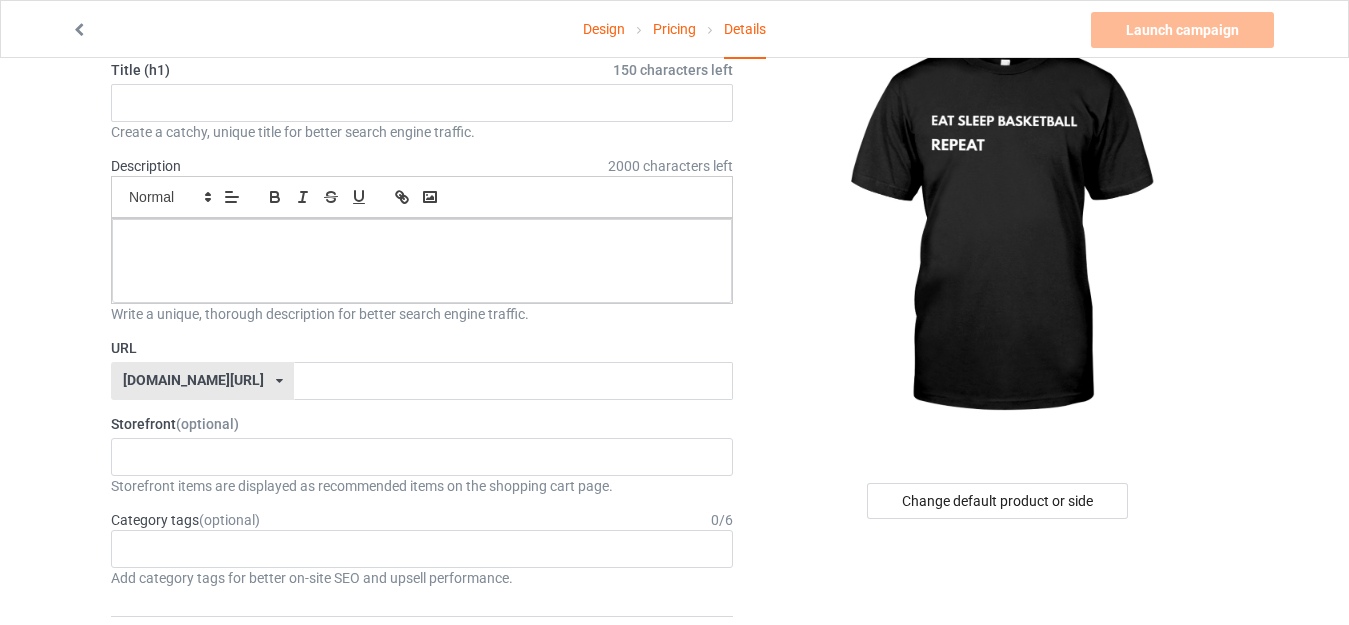 scroll, scrollTop: 79, scrollLeft: 0, axis: vertical 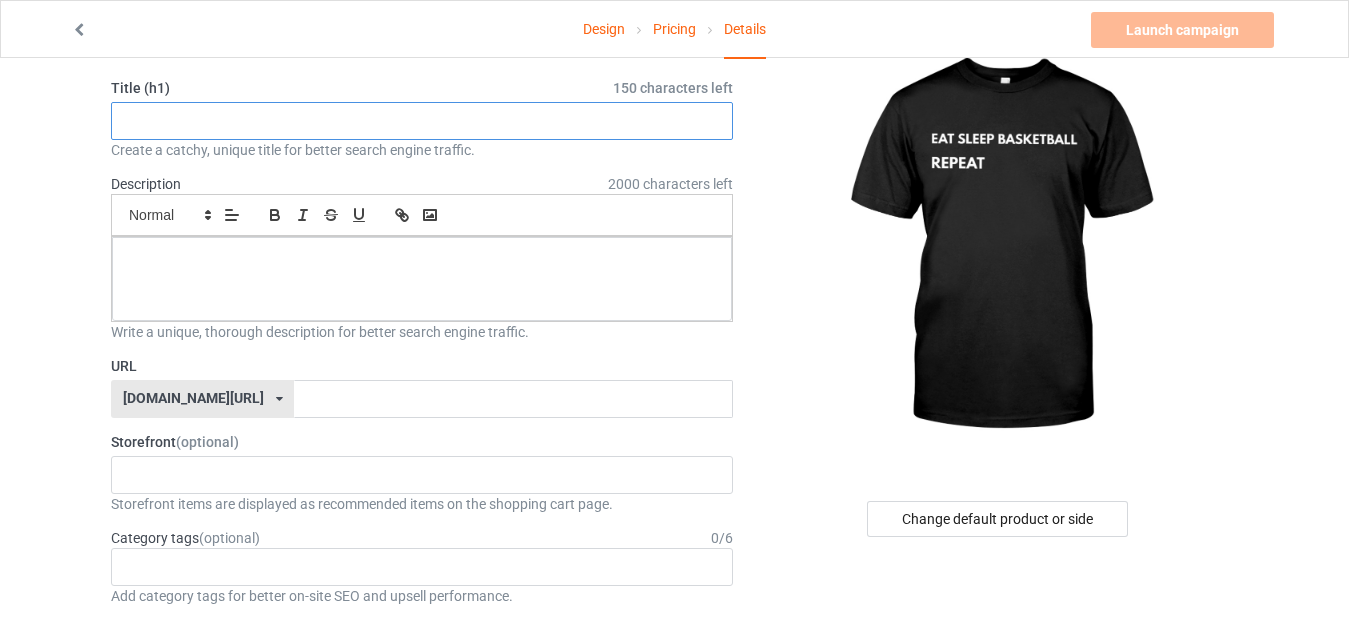 click at bounding box center [422, 121] 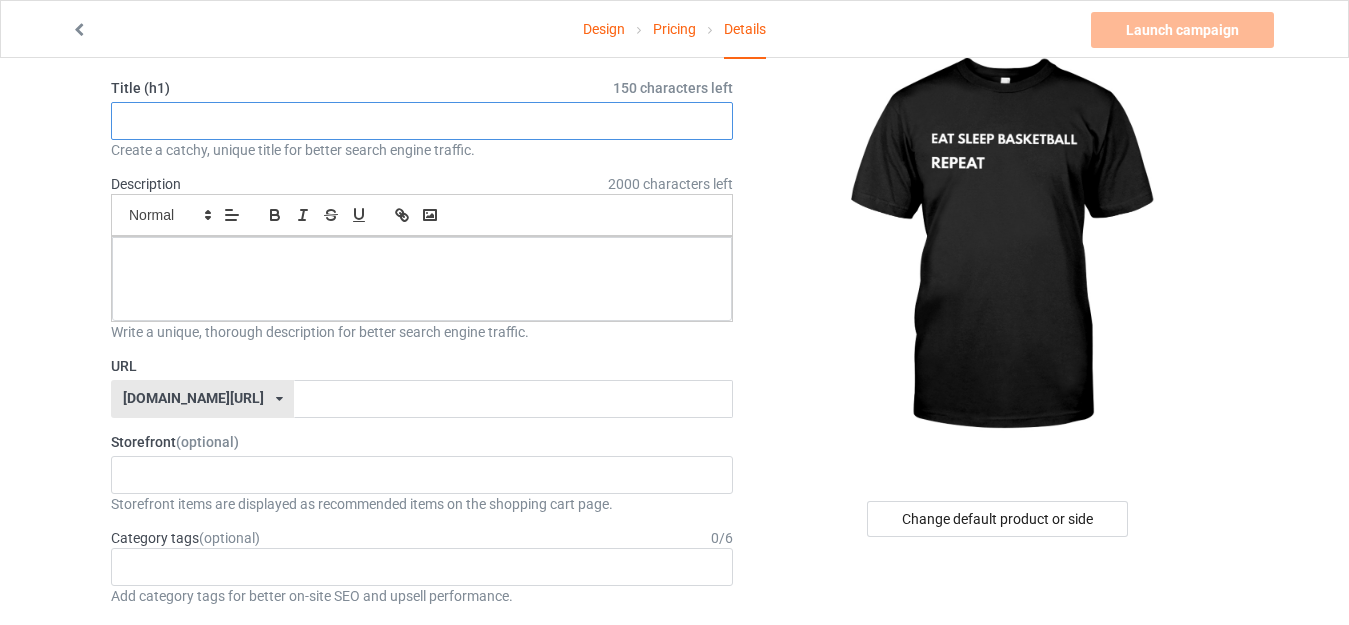 paste on "Eat Sleep Basketball Repeat T-Shirt" 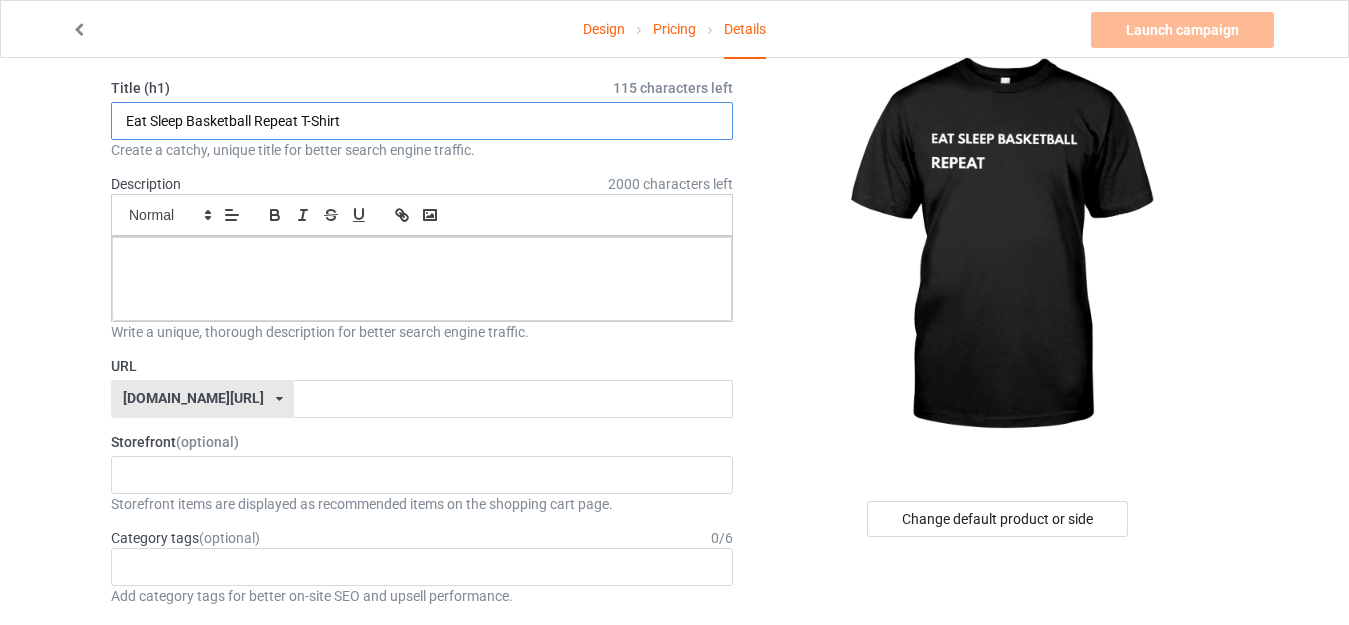 type on "Eat Sleep Basketball Repeat T-Shirt" 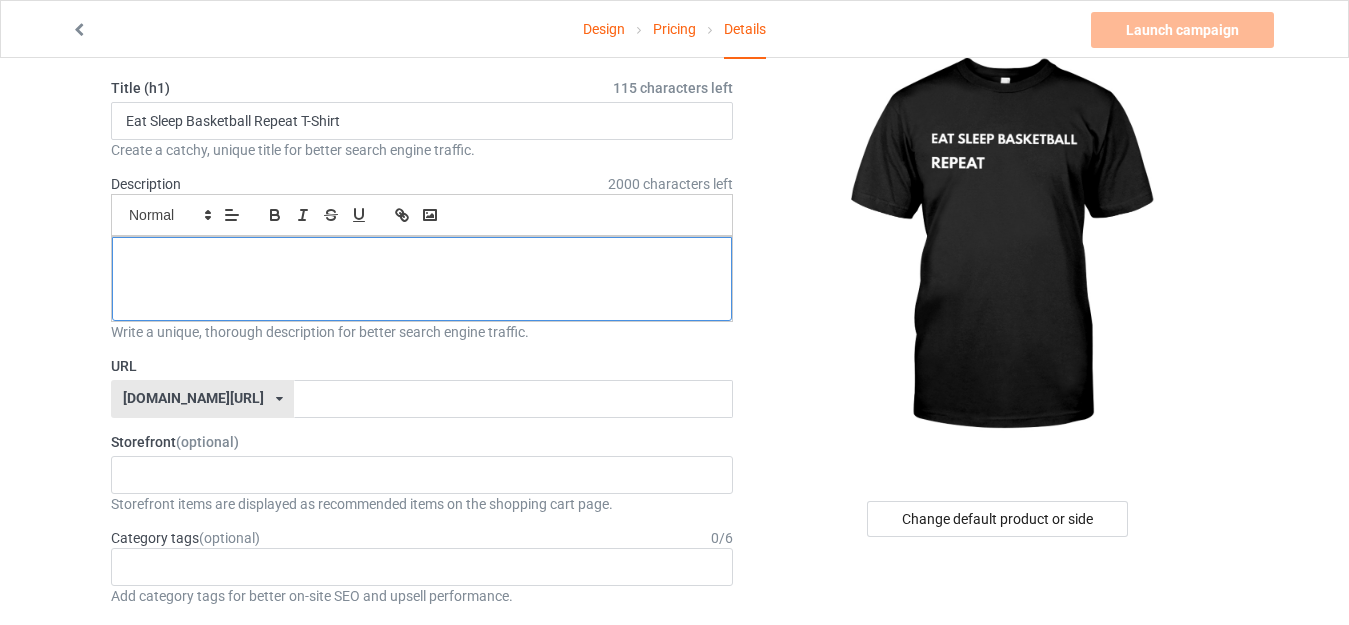 click at bounding box center (422, 259) 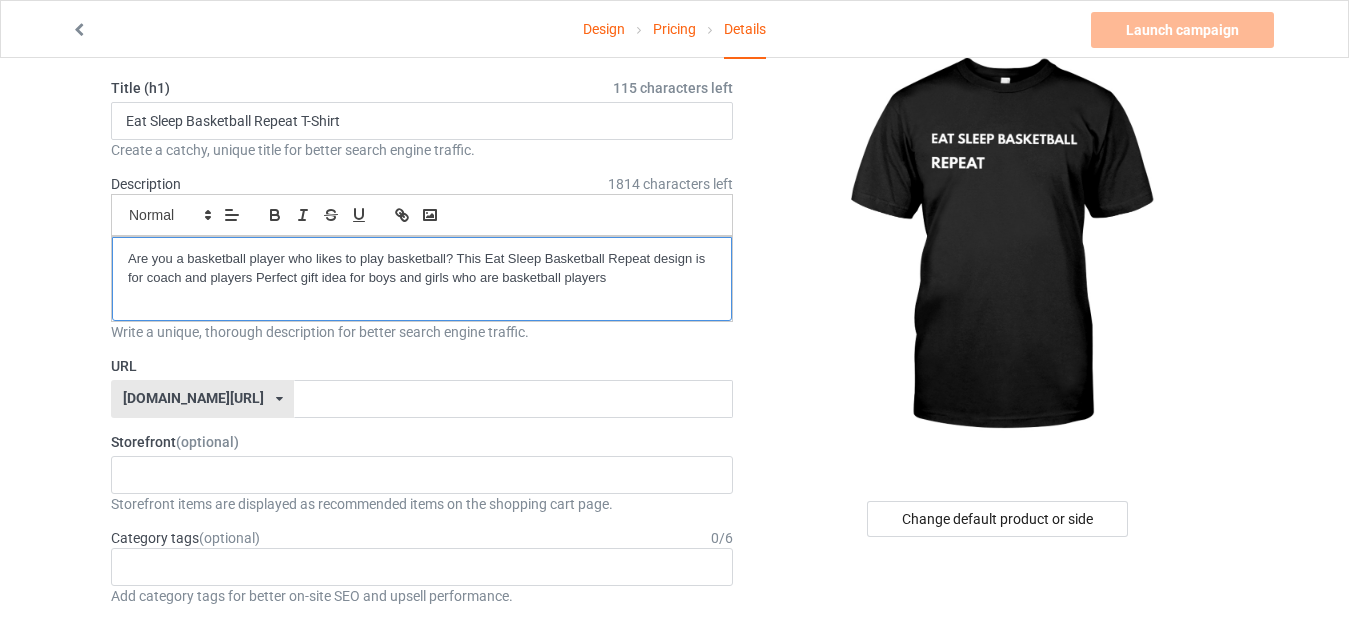 scroll, scrollTop: 0, scrollLeft: 0, axis: both 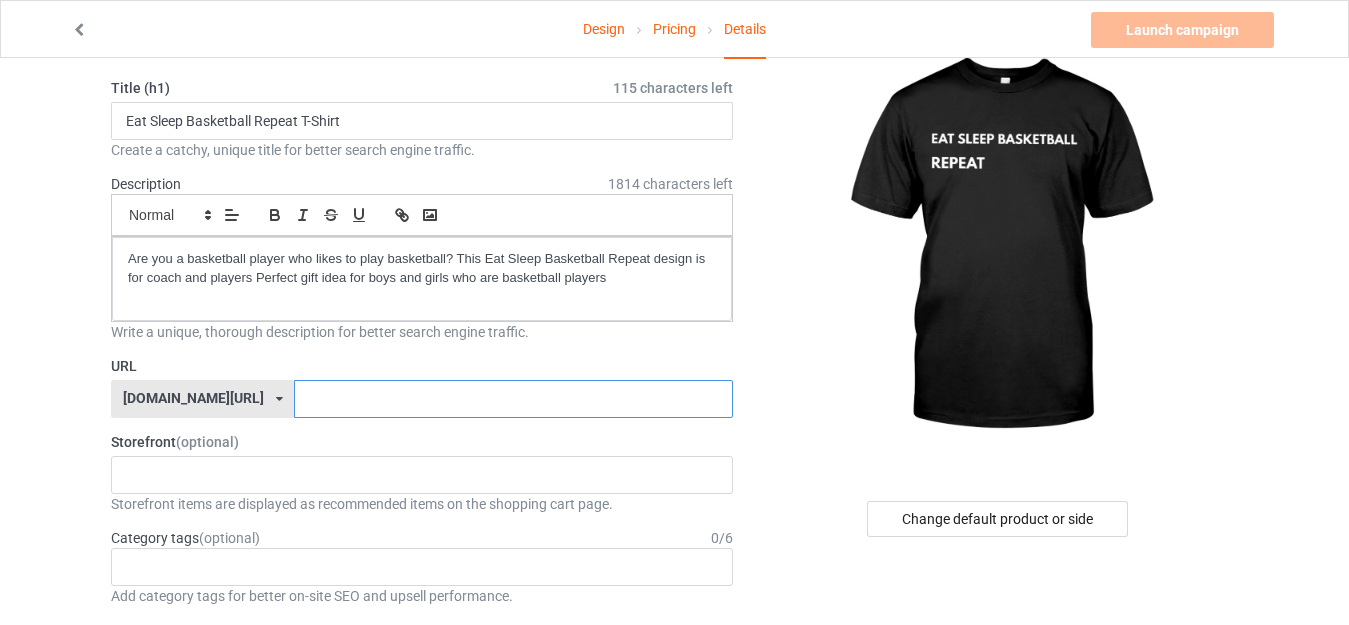 click at bounding box center (513, 399) 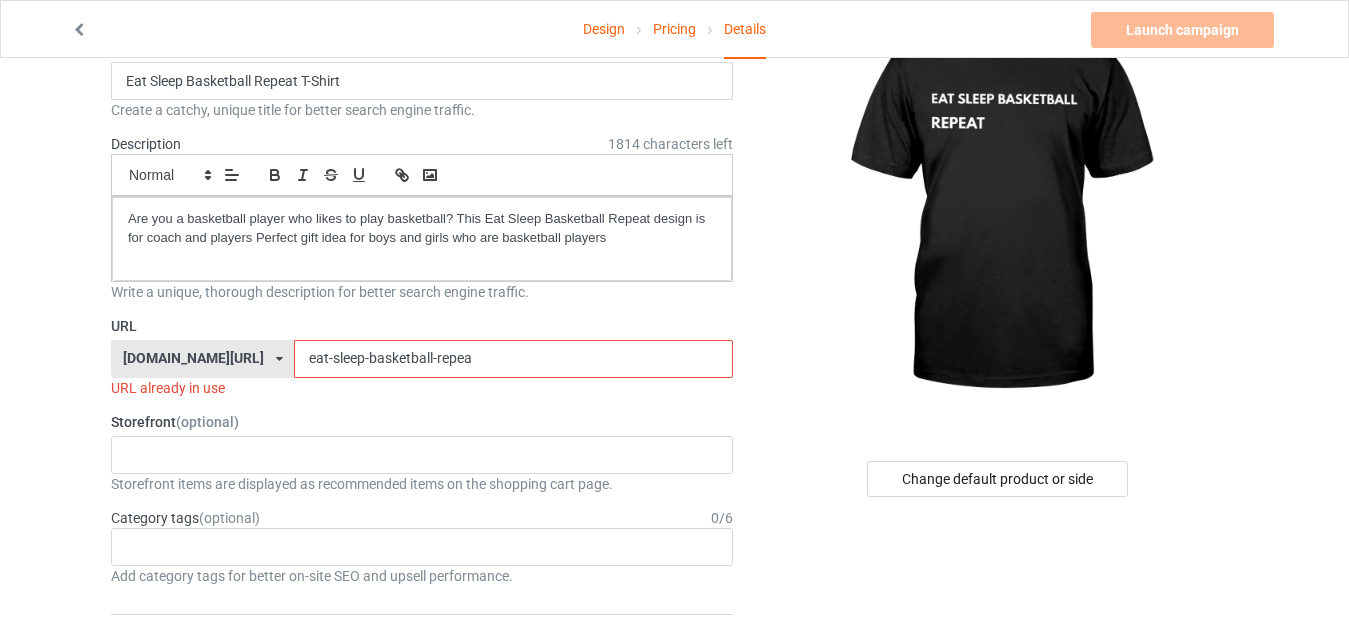 scroll, scrollTop: 123, scrollLeft: 0, axis: vertical 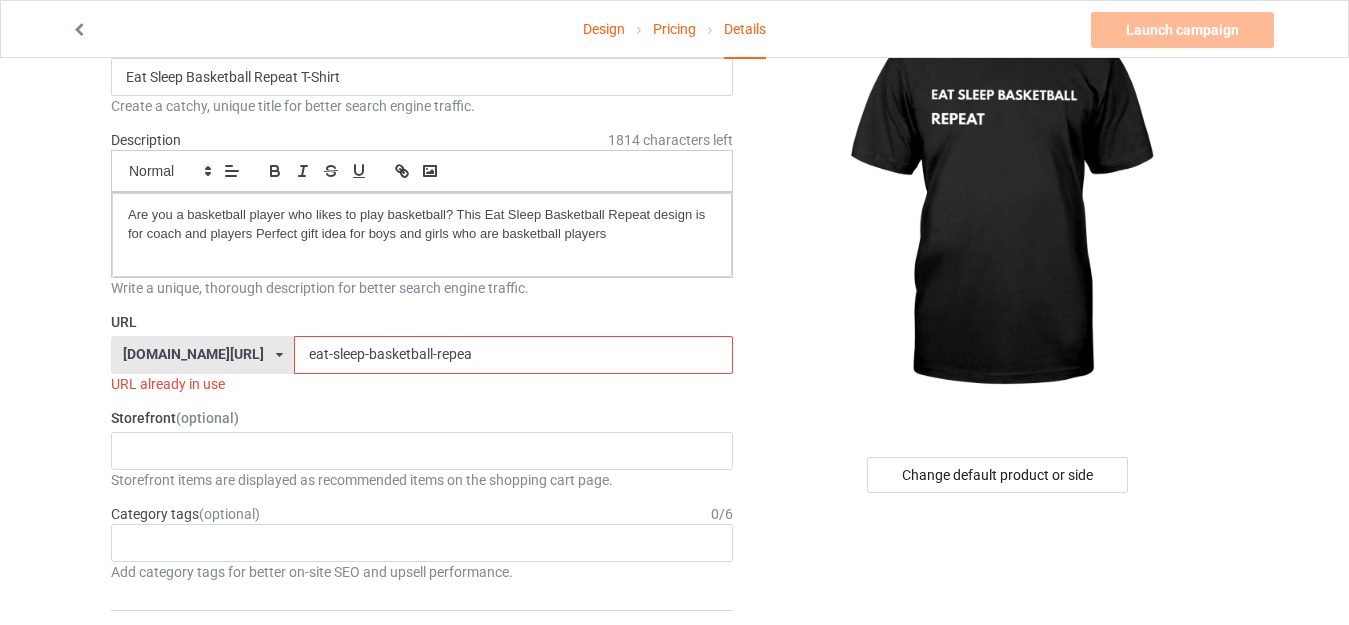 click on "eat-sleep-basketball-repea" at bounding box center [513, 355] 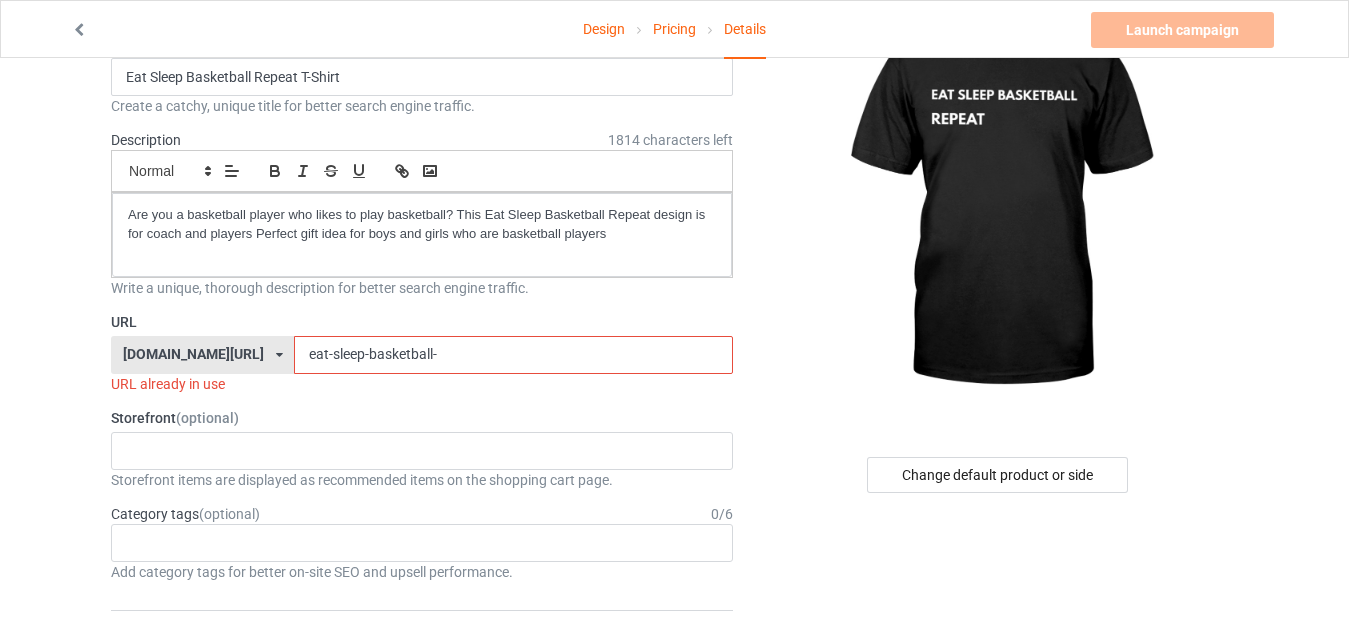 click on "eat-sleep-basketball-" at bounding box center (513, 355) 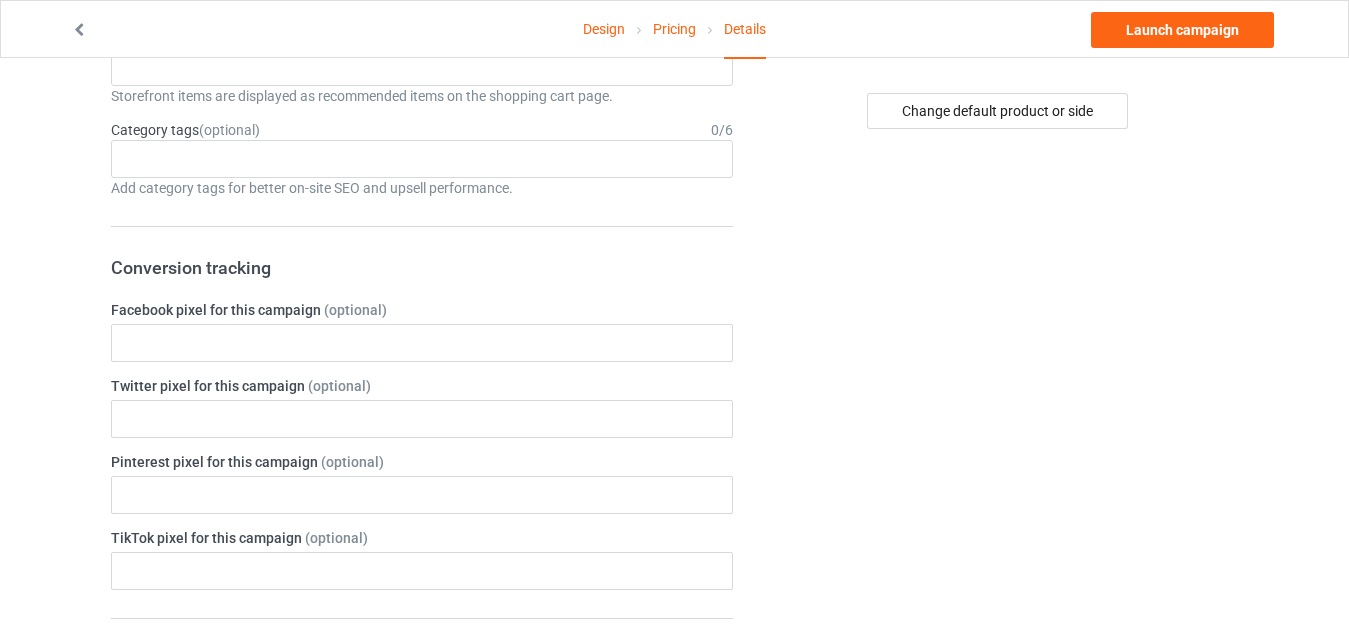 scroll, scrollTop: 497, scrollLeft: 0, axis: vertical 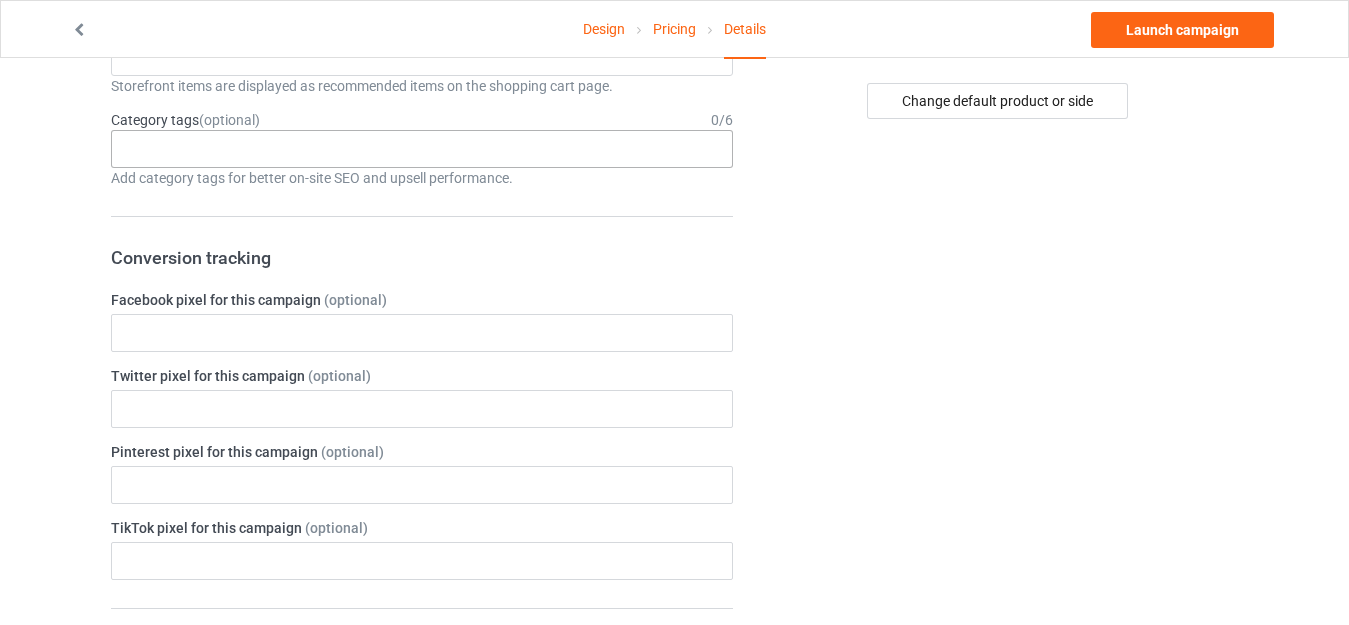 type on "eat-sleep-basketbal" 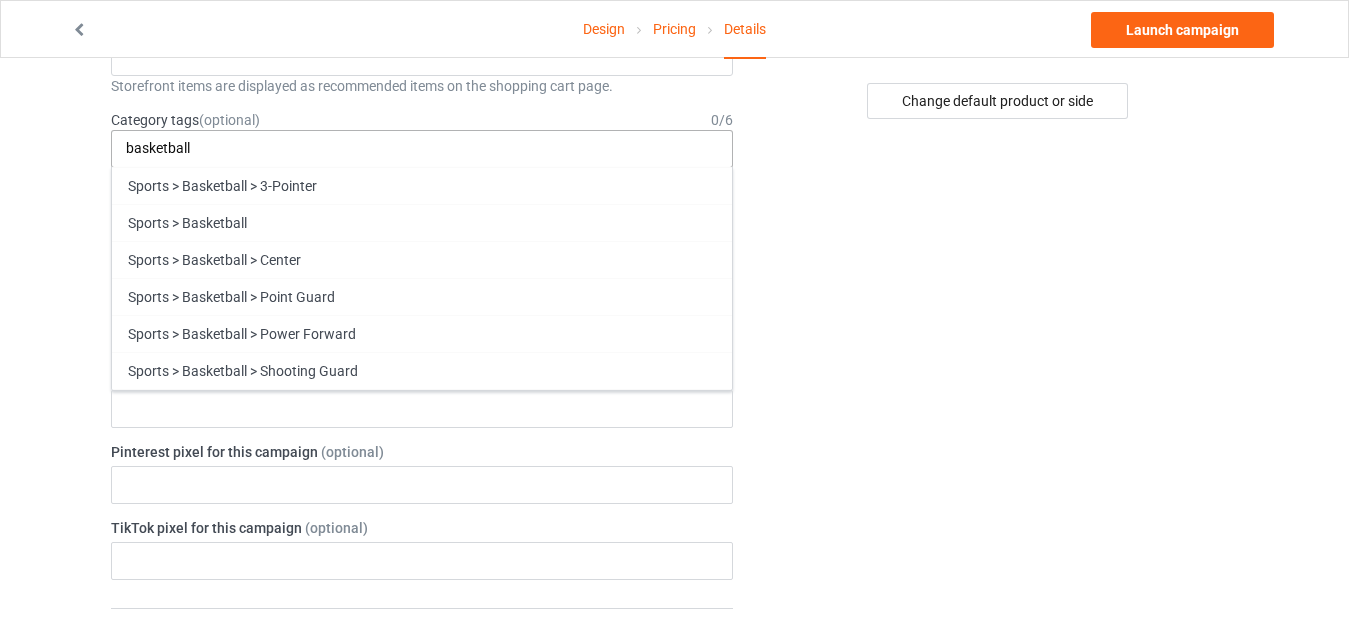 click on "basketball" at bounding box center (174, 148) 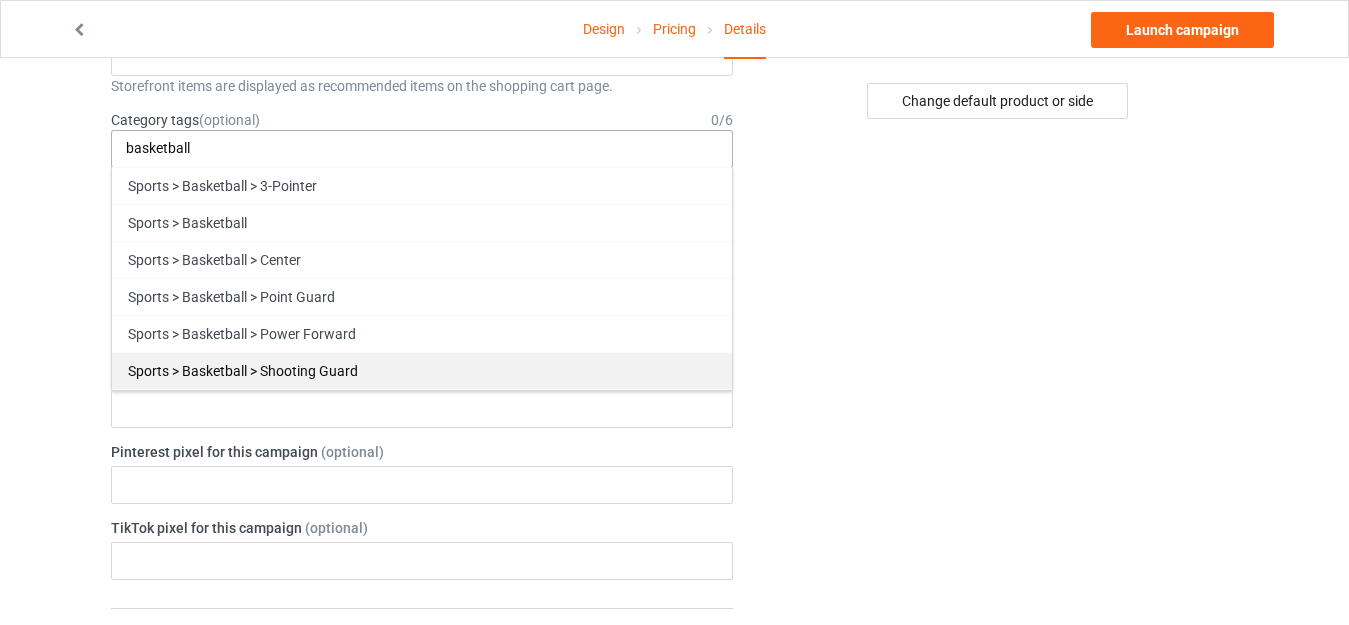 type on "basketball" 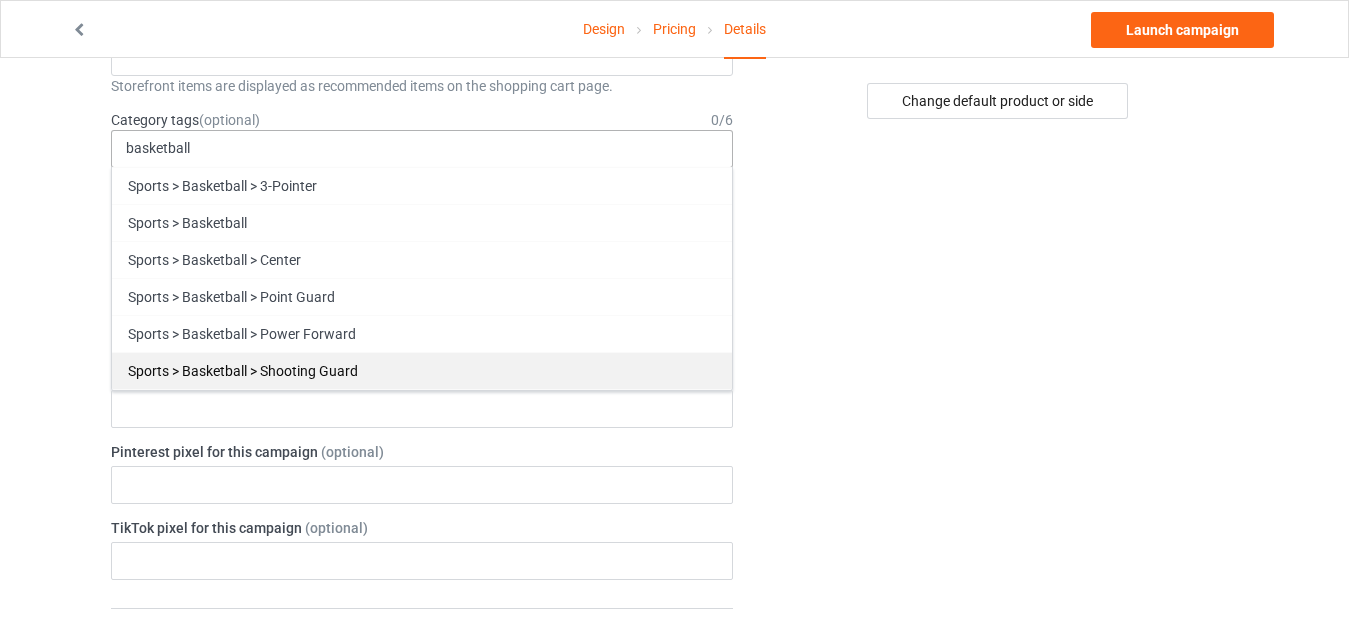 click on "Sports > Basketball > Shooting Guard" at bounding box center (422, 370) 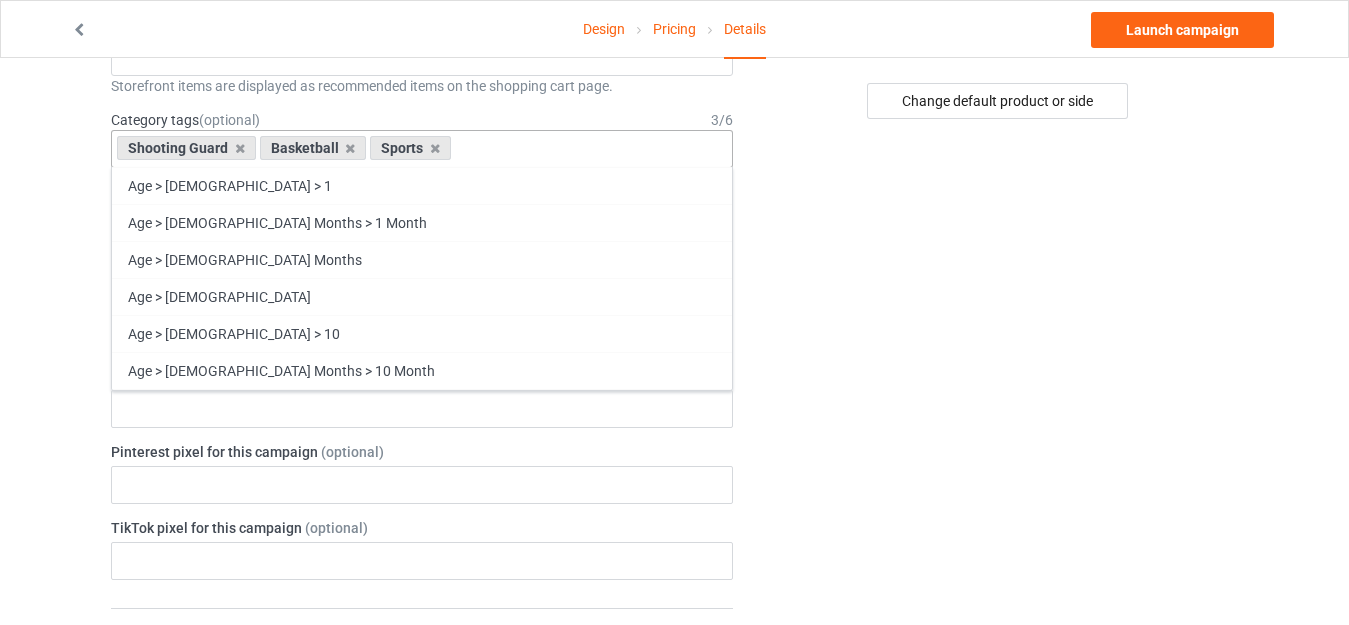 click on "Shooting Guard" at bounding box center (186, 148) 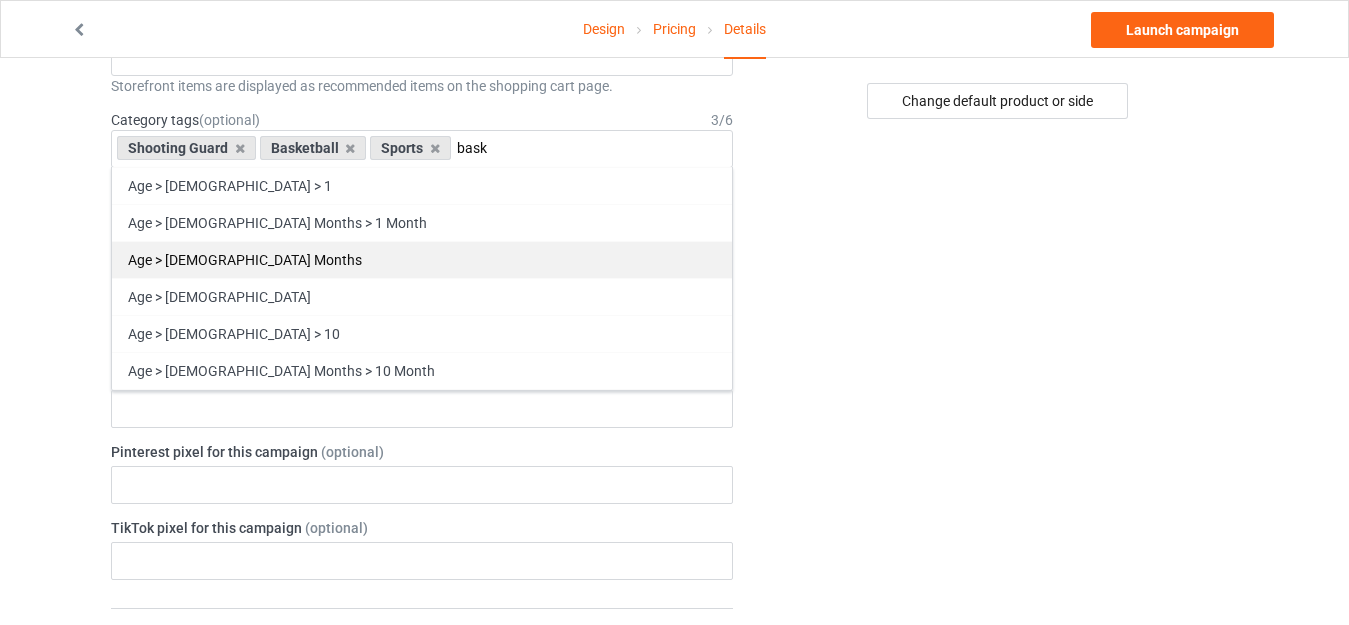 scroll, scrollTop: 0, scrollLeft: 33, axis: horizontal 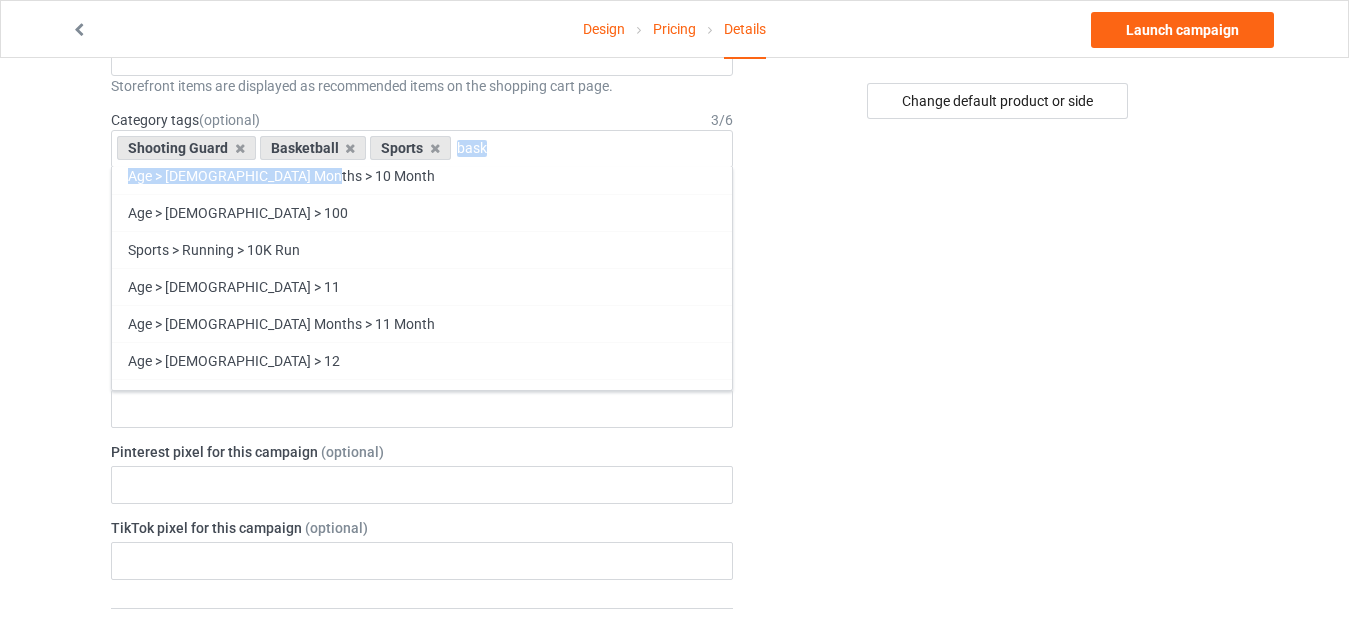 drag, startPoint x: 616, startPoint y: 169, endPoint x: 607, endPoint y: 141, distance: 29.410883 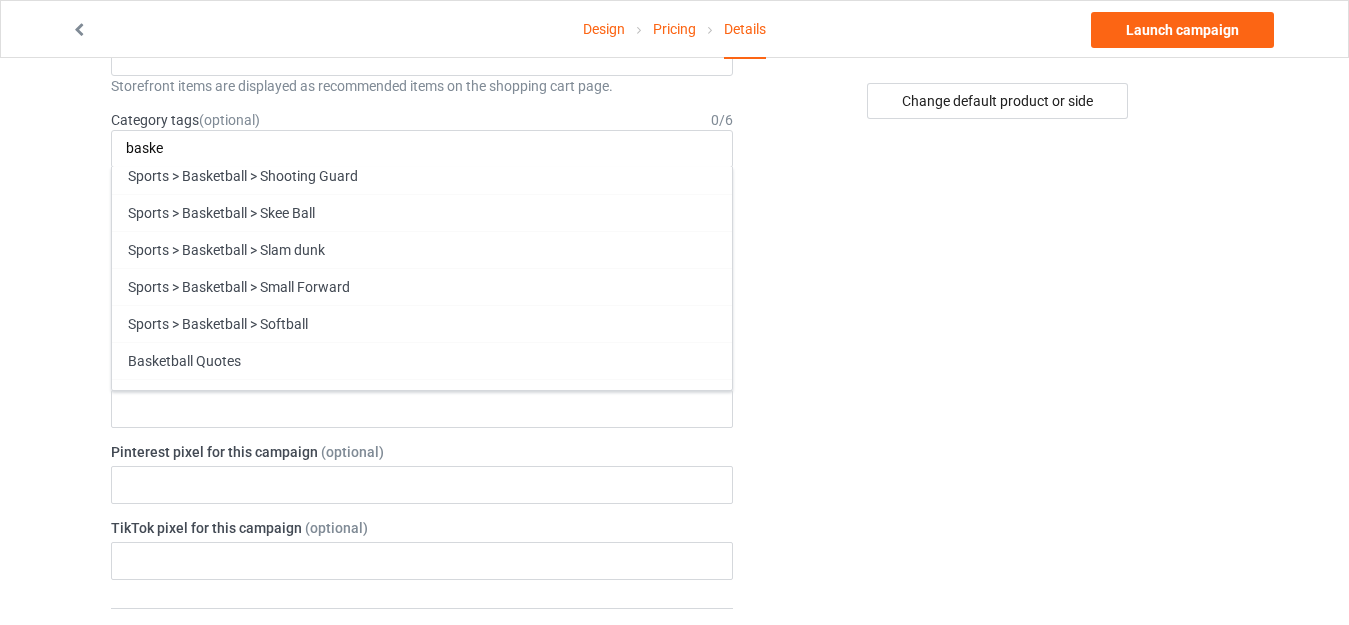 scroll, scrollTop: 0, scrollLeft: 0, axis: both 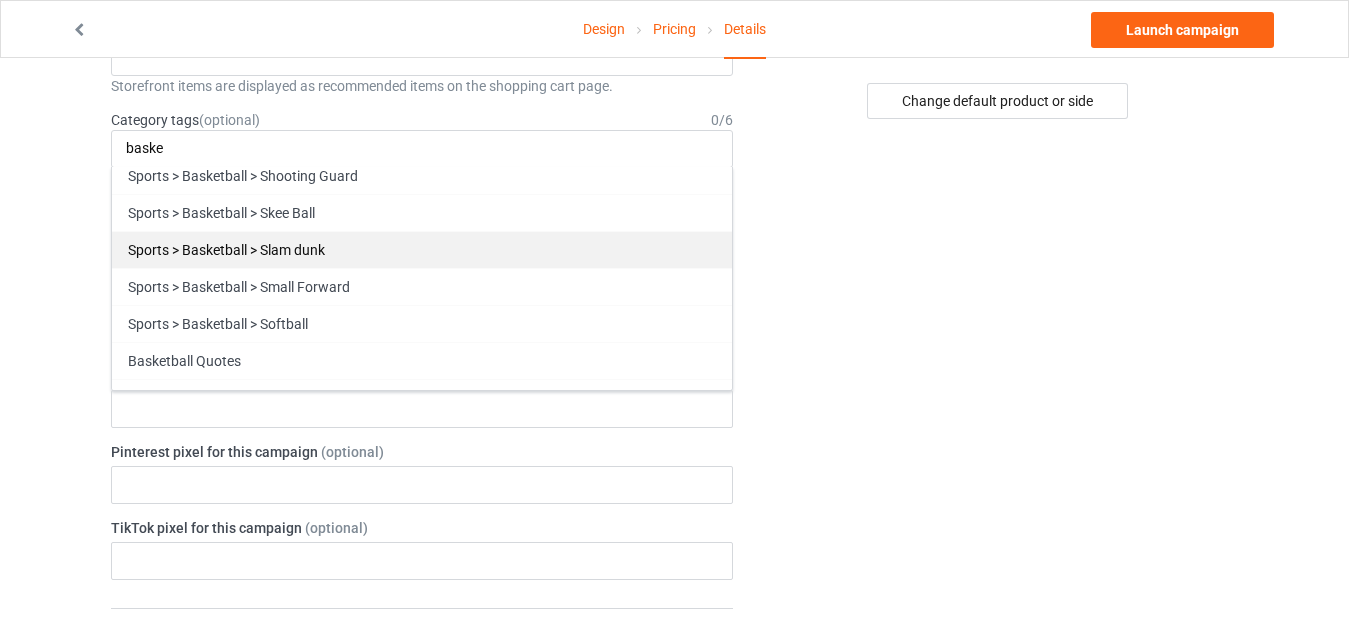 type on "baske" 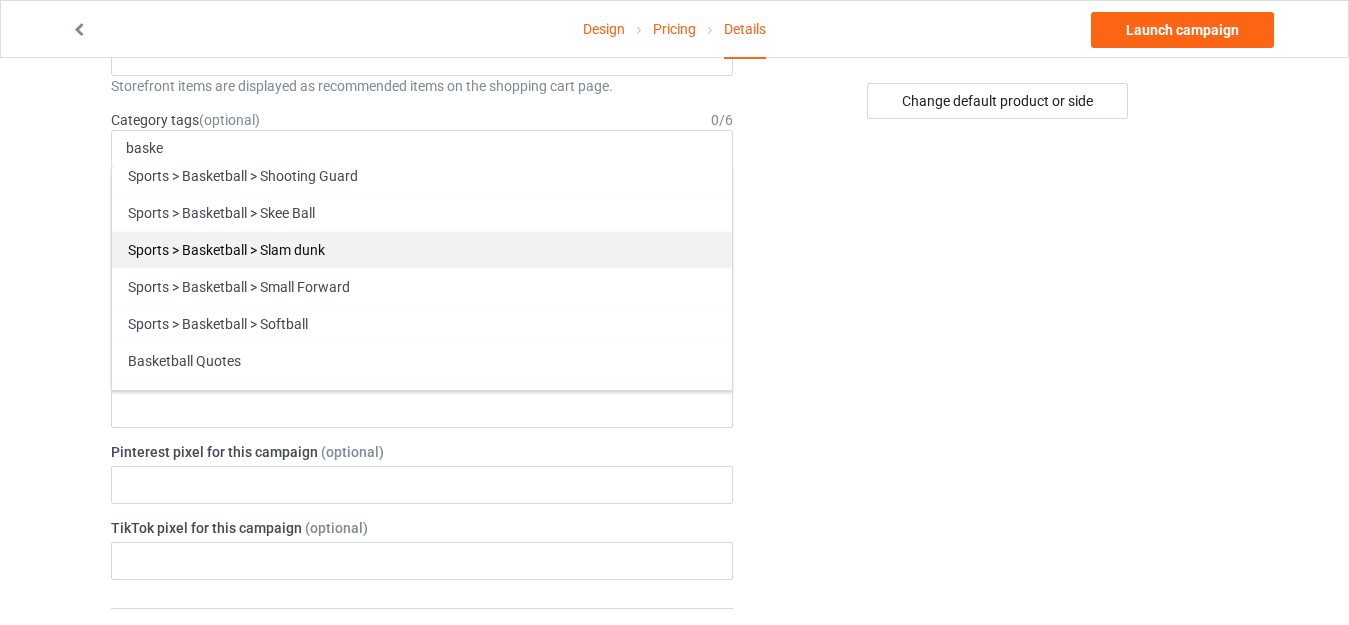 click on "Sports > Basketball > Slam dunk" at bounding box center [422, 249] 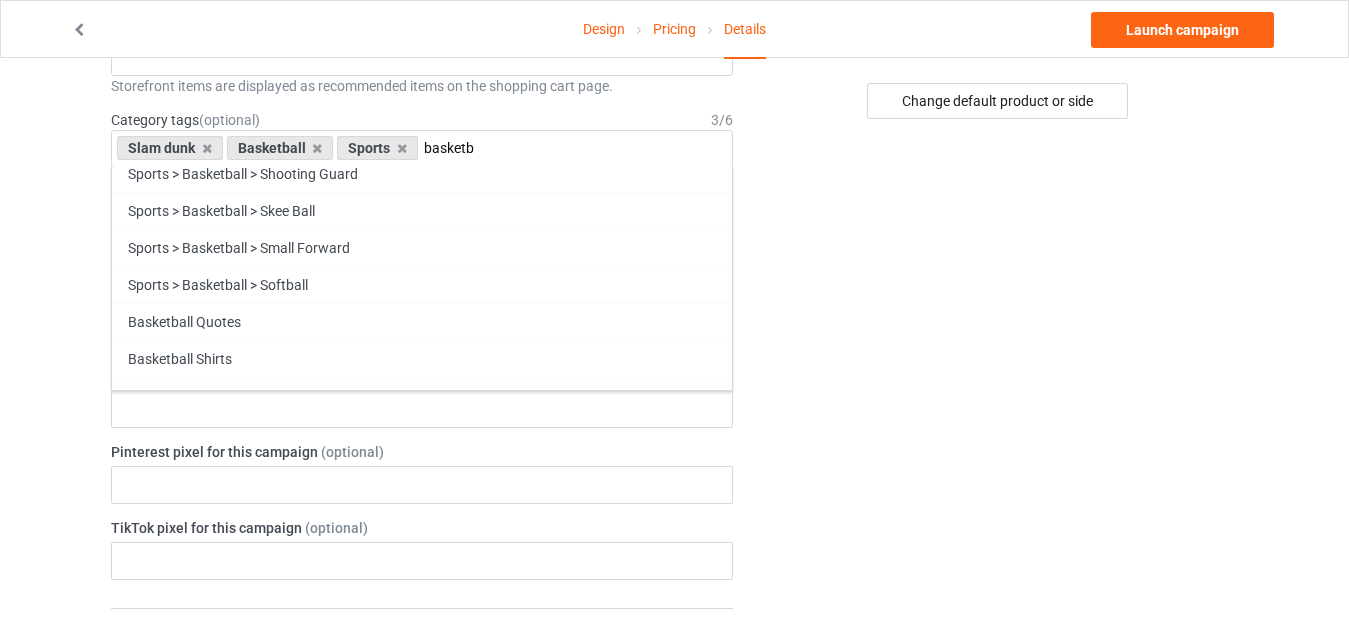 scroll, scrollTop: 184, scrollLeft: 0, axis: vertical 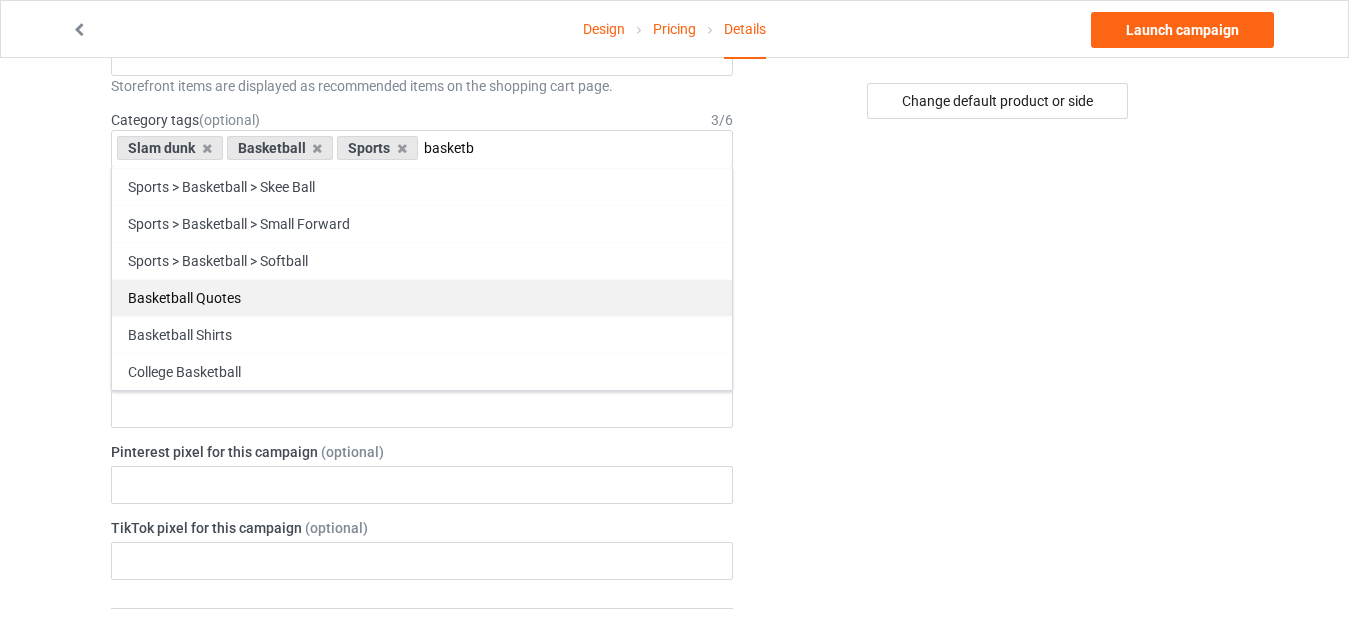 type on "basketb" 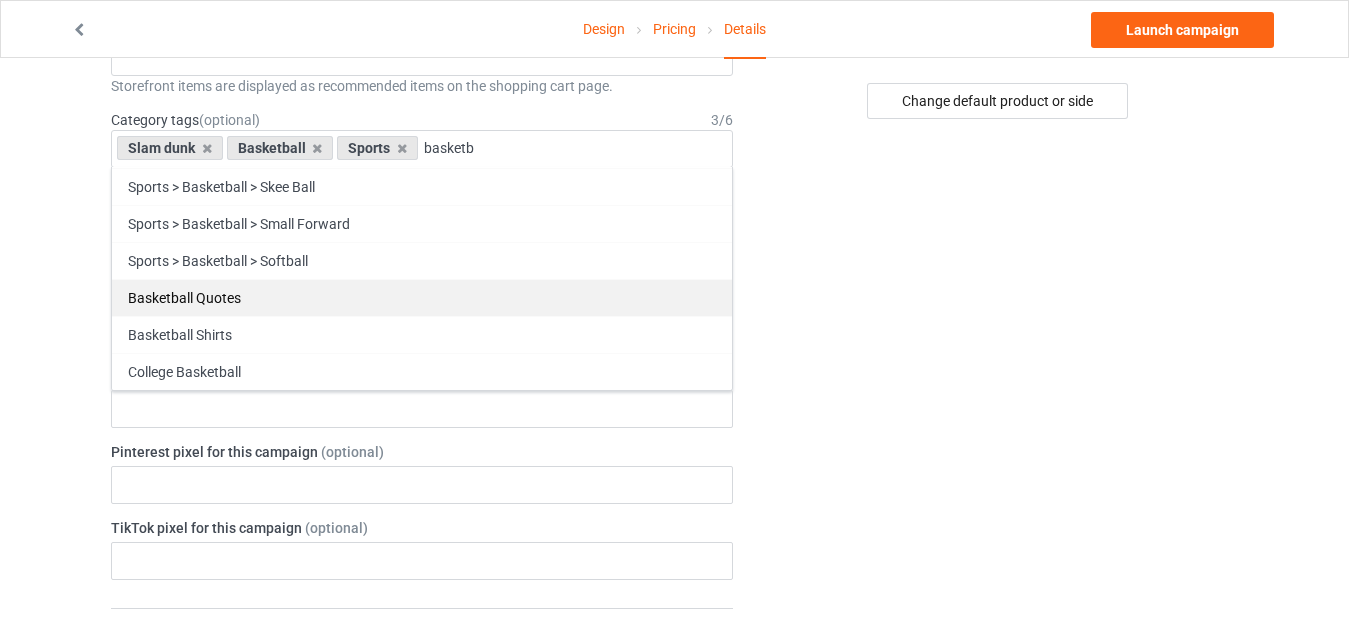 click on "Basketball Quotes" at bounding box center [422, 297] 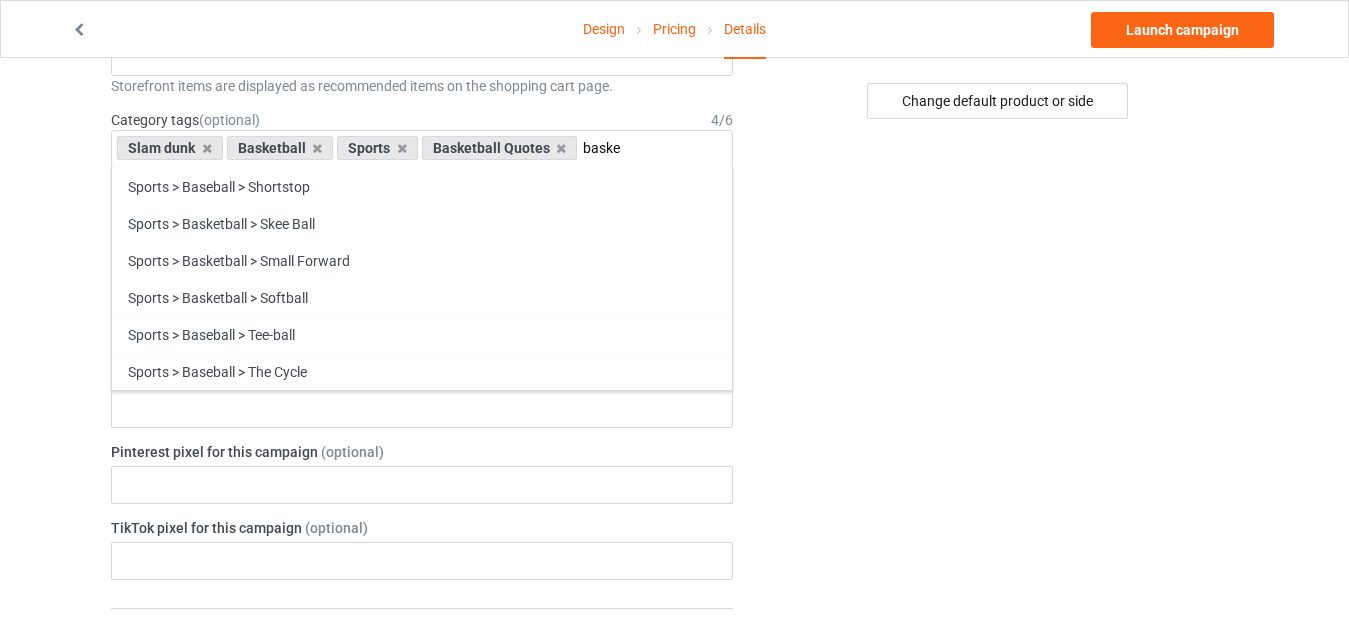 scroll, scrollTop: 147, scrollLeft: 0, axis: vertical 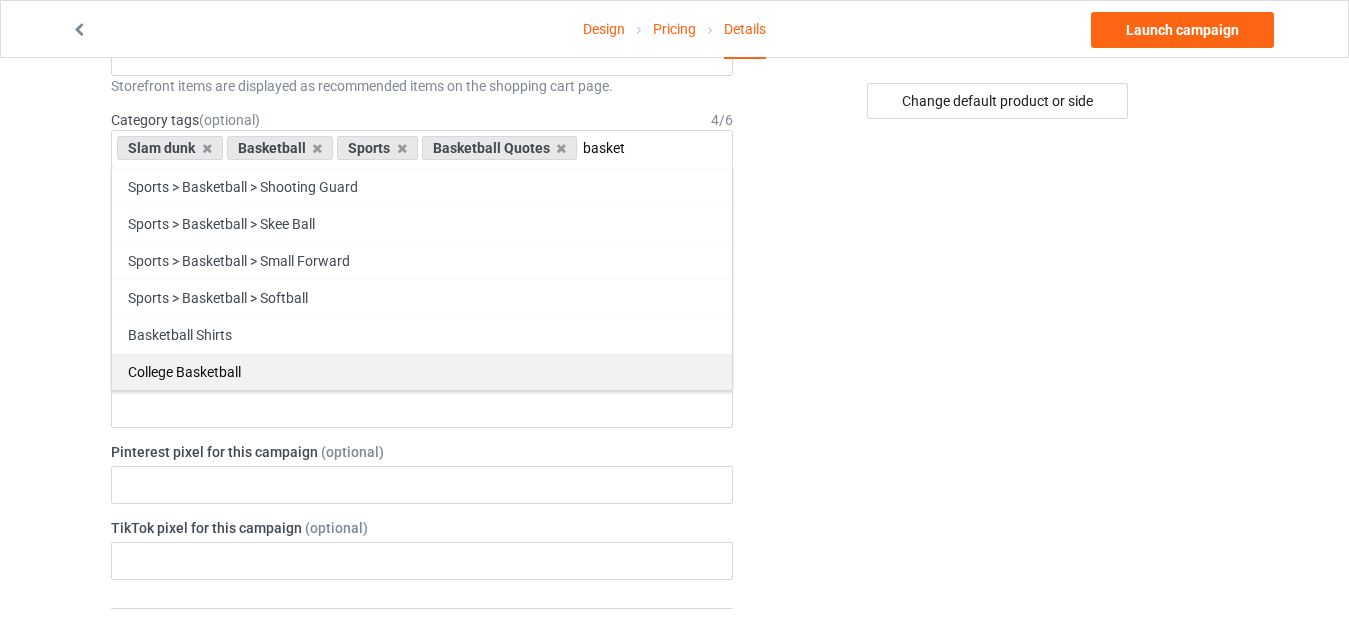 type on "basket" 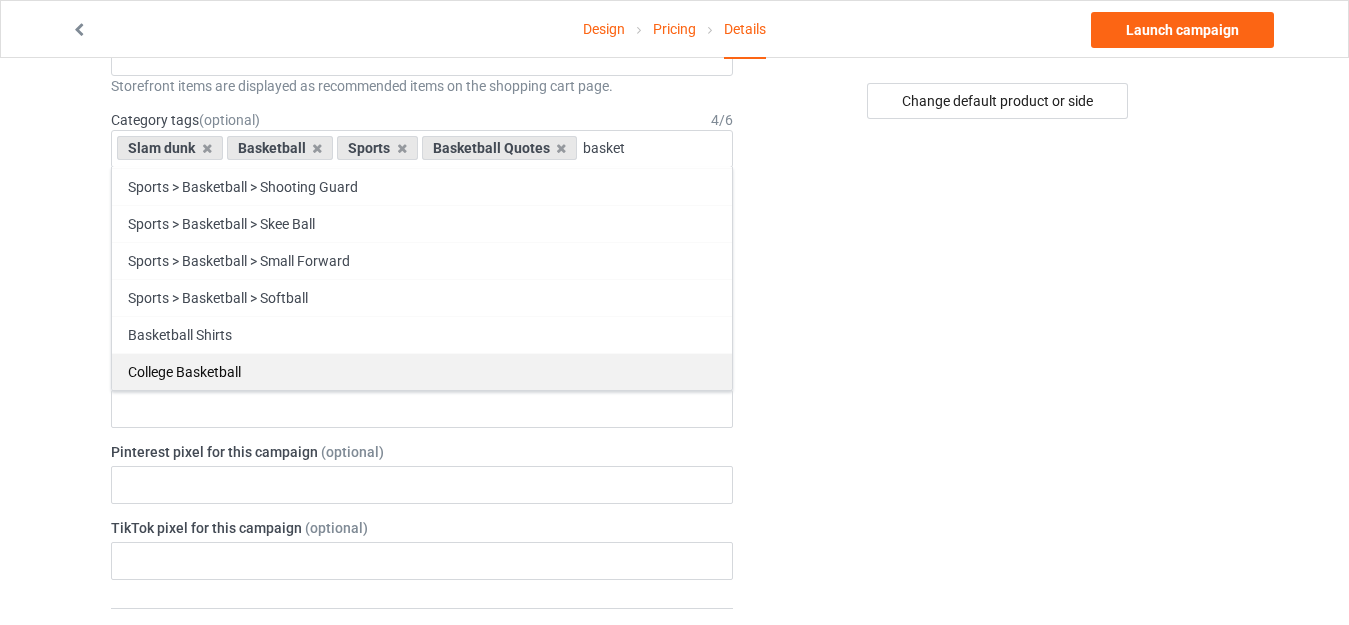 click on "College Basketball" at bounding box center (422, 371) 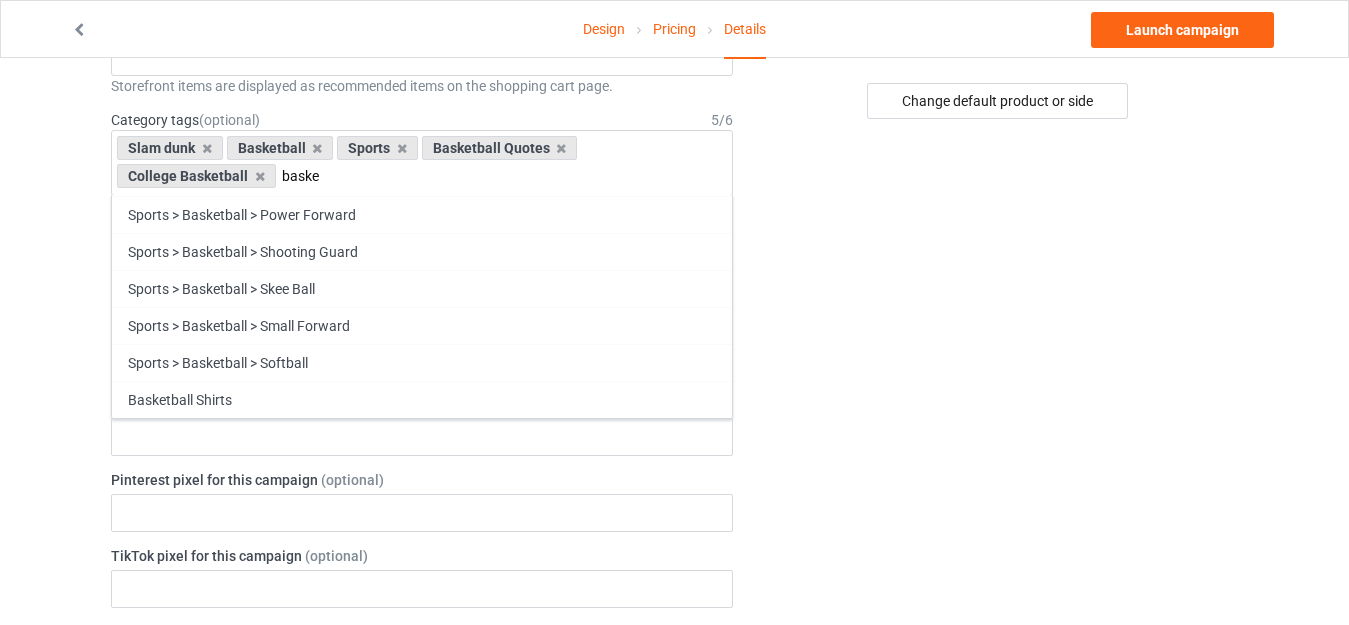 scroll, scrollTop: 110, scrollLeft: 0, axis: vertical 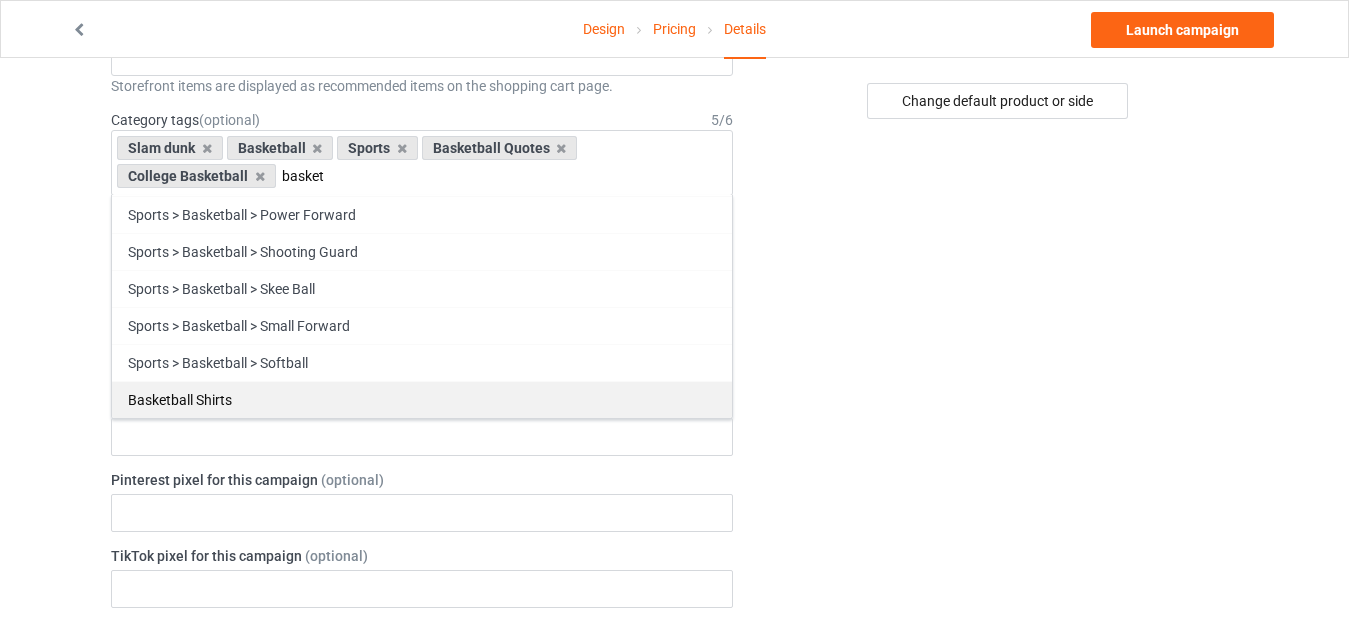type on "basket" 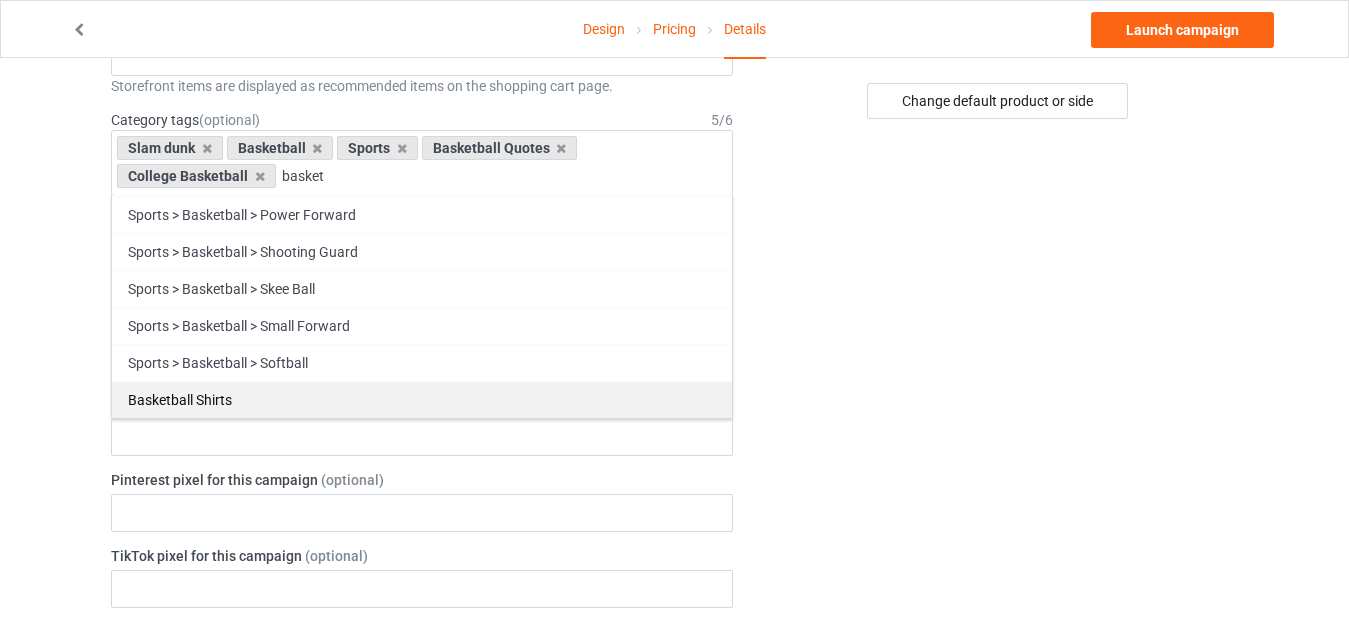 click on "Basketball Shirts" at bounding box center (422, 399) 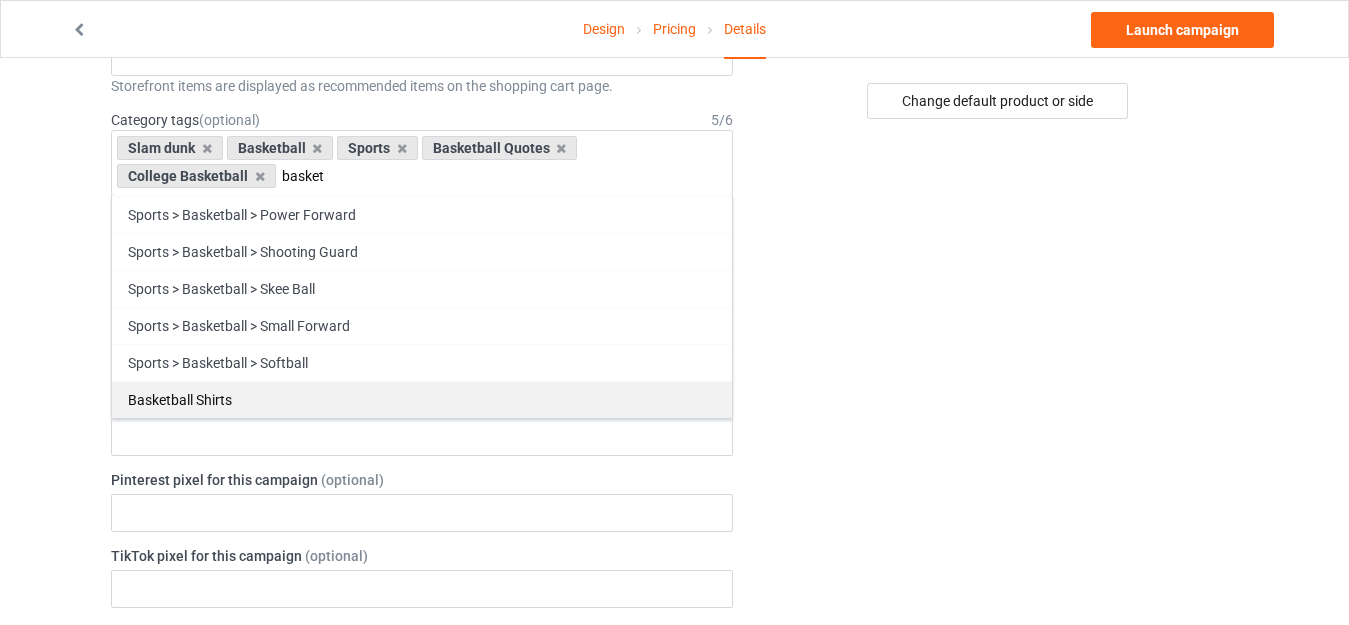 type 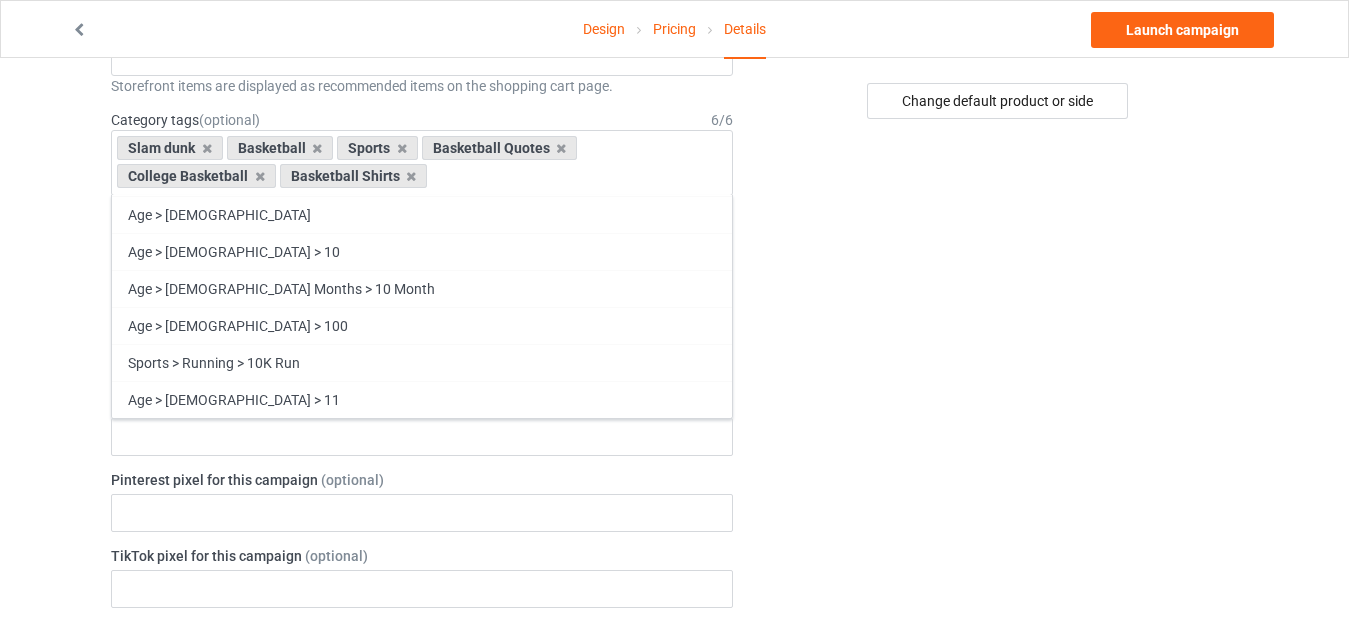 scroll, scrollTop: 70151, scrollLeft: 0, axis: vertical 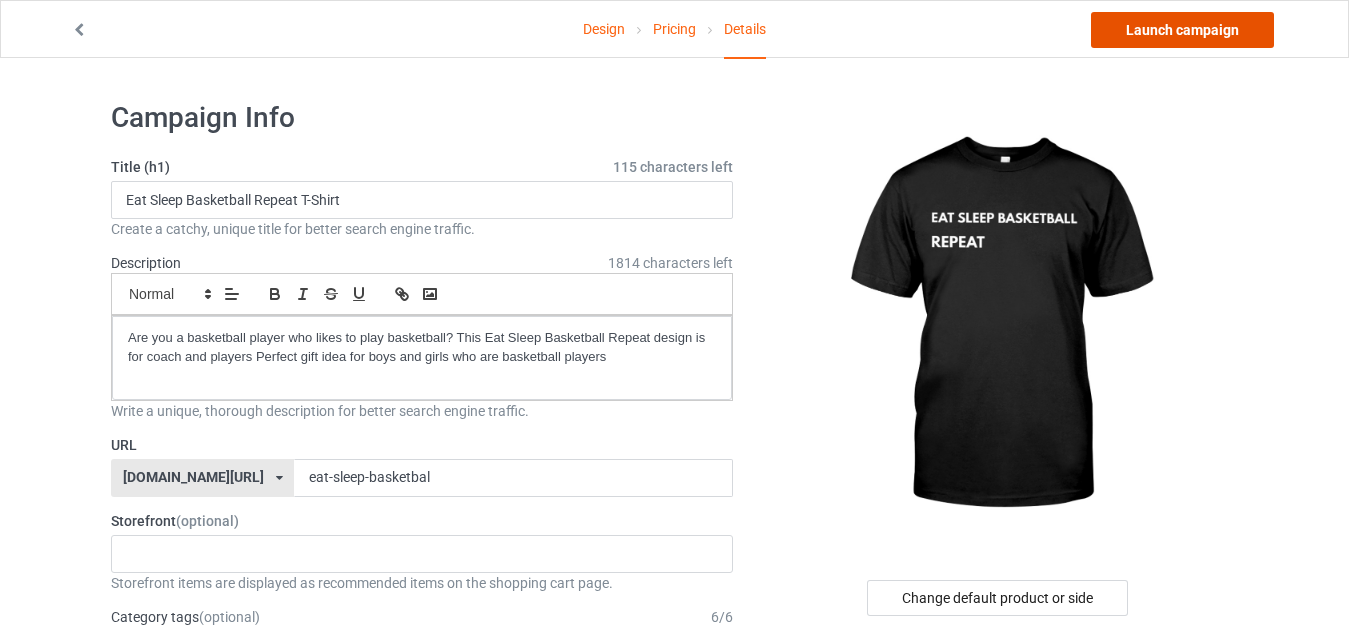 click on "Launch campaign" at bounding box center [1182, 30] 